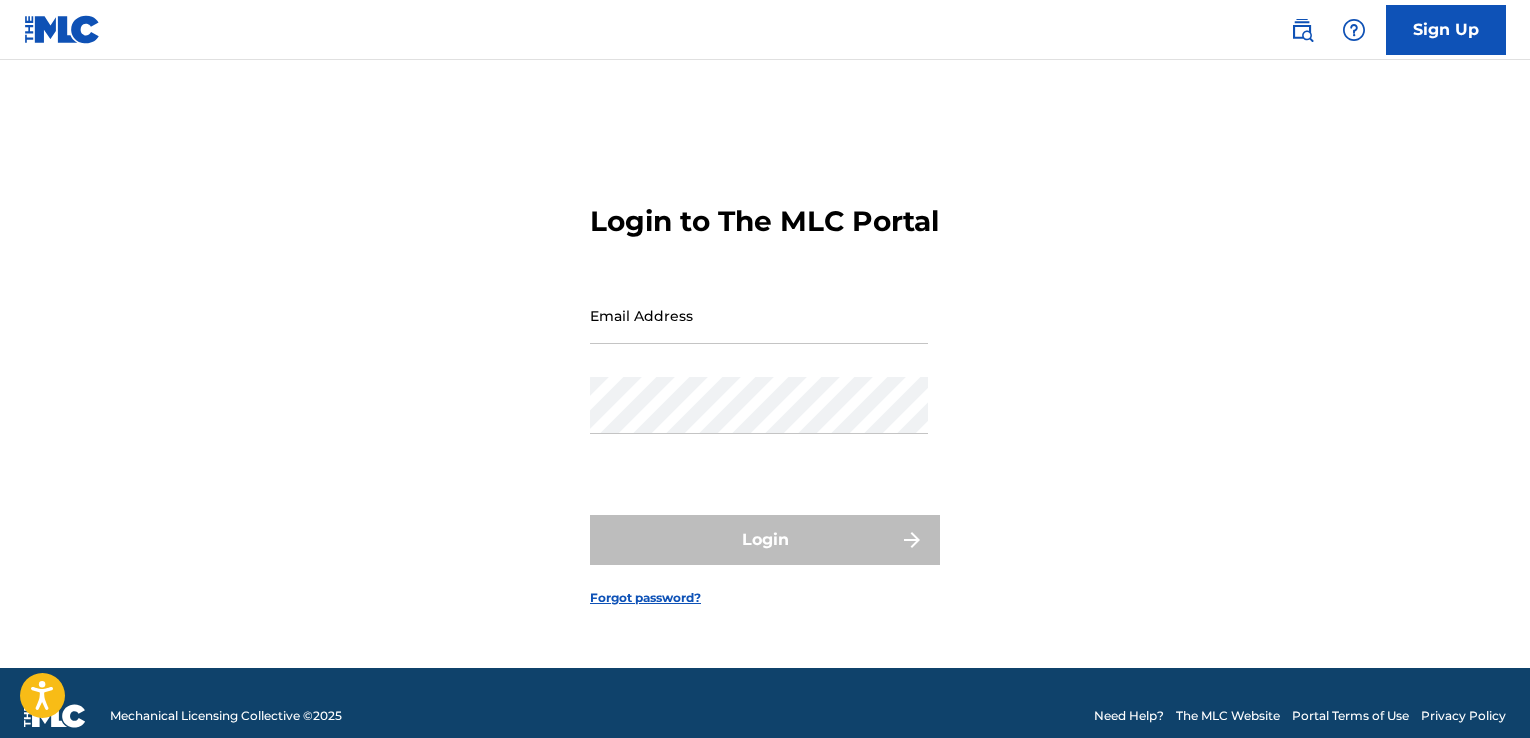 scroll, scrollTop: 0, scrollLeft: 0, axis: both 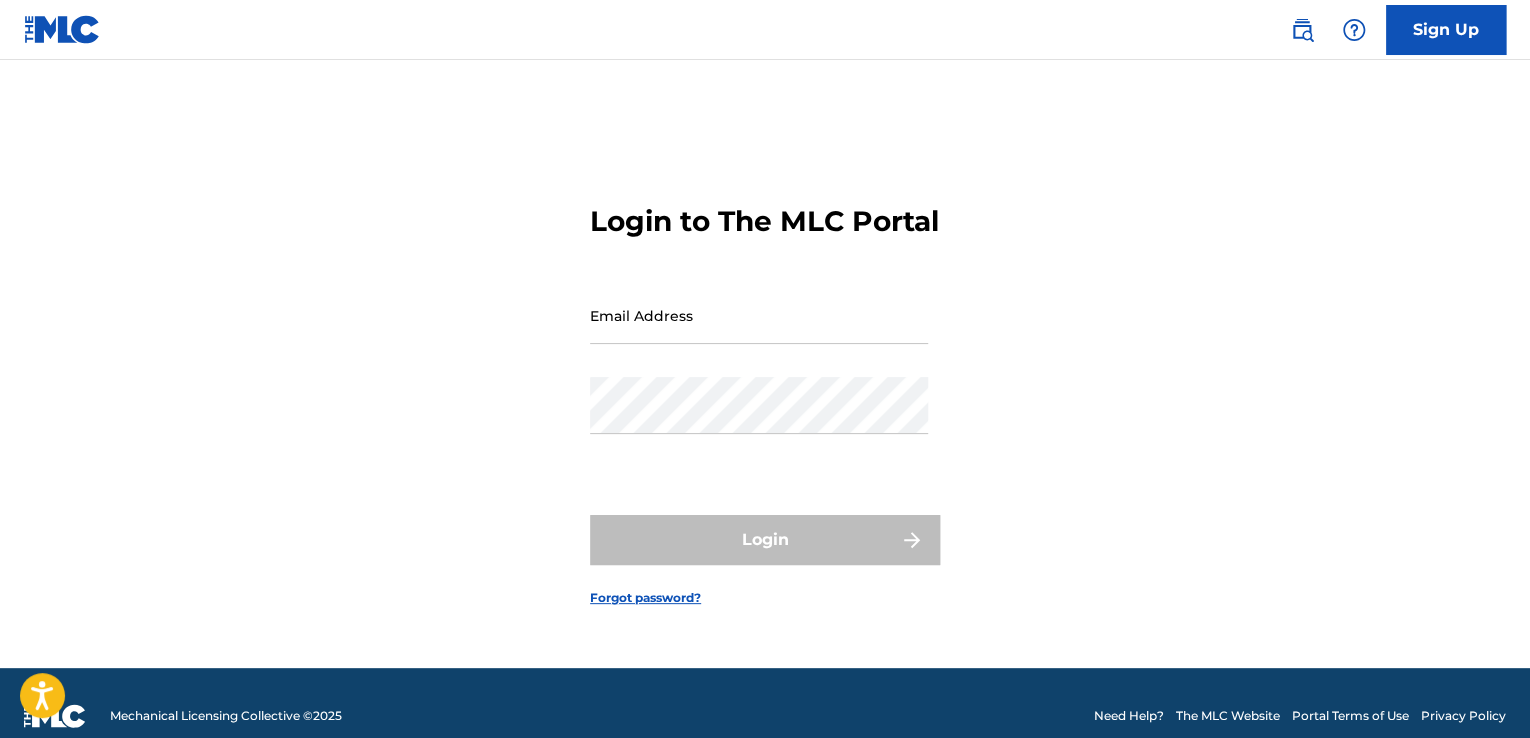 click on "Email Address" at bounding box center [759, 315] 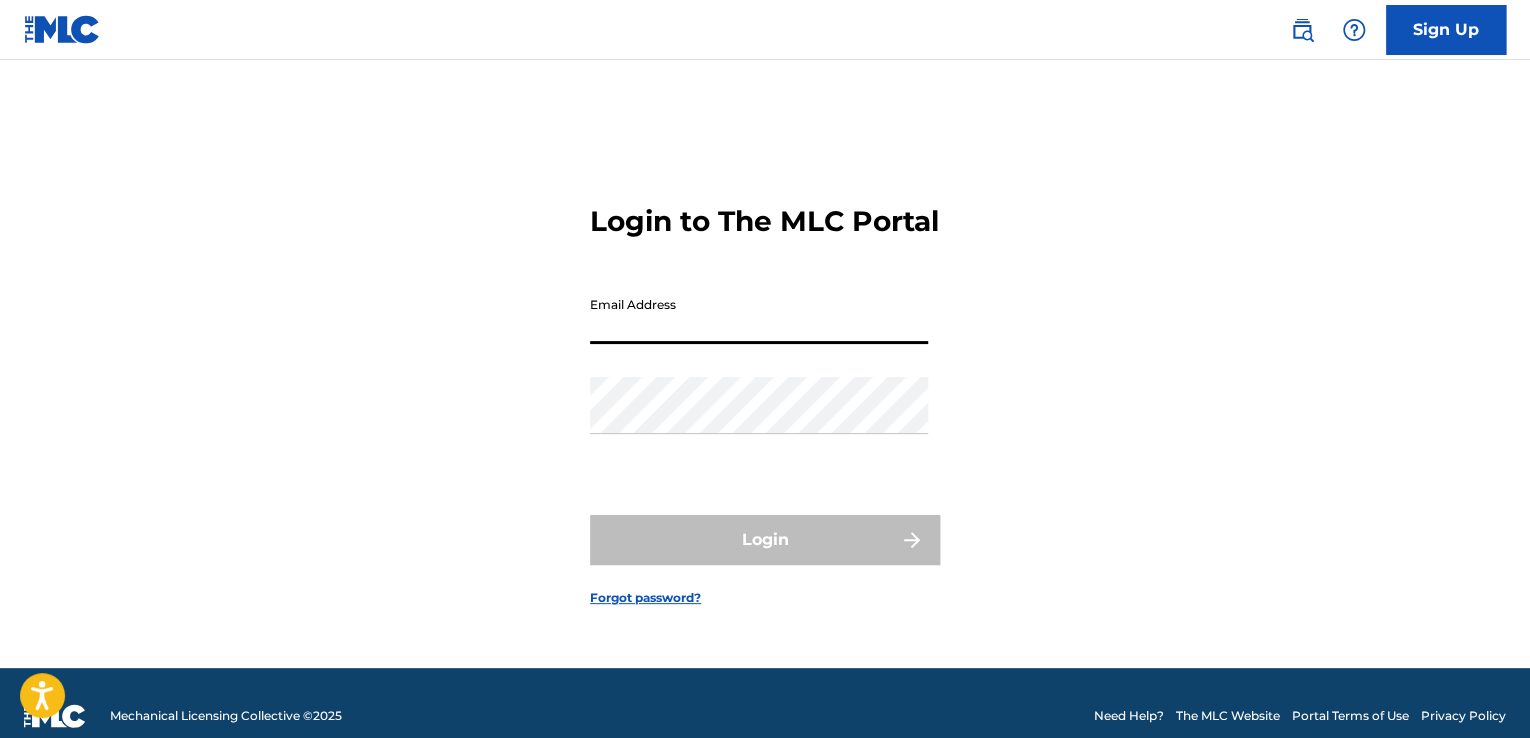 type on "[EMAIL]" 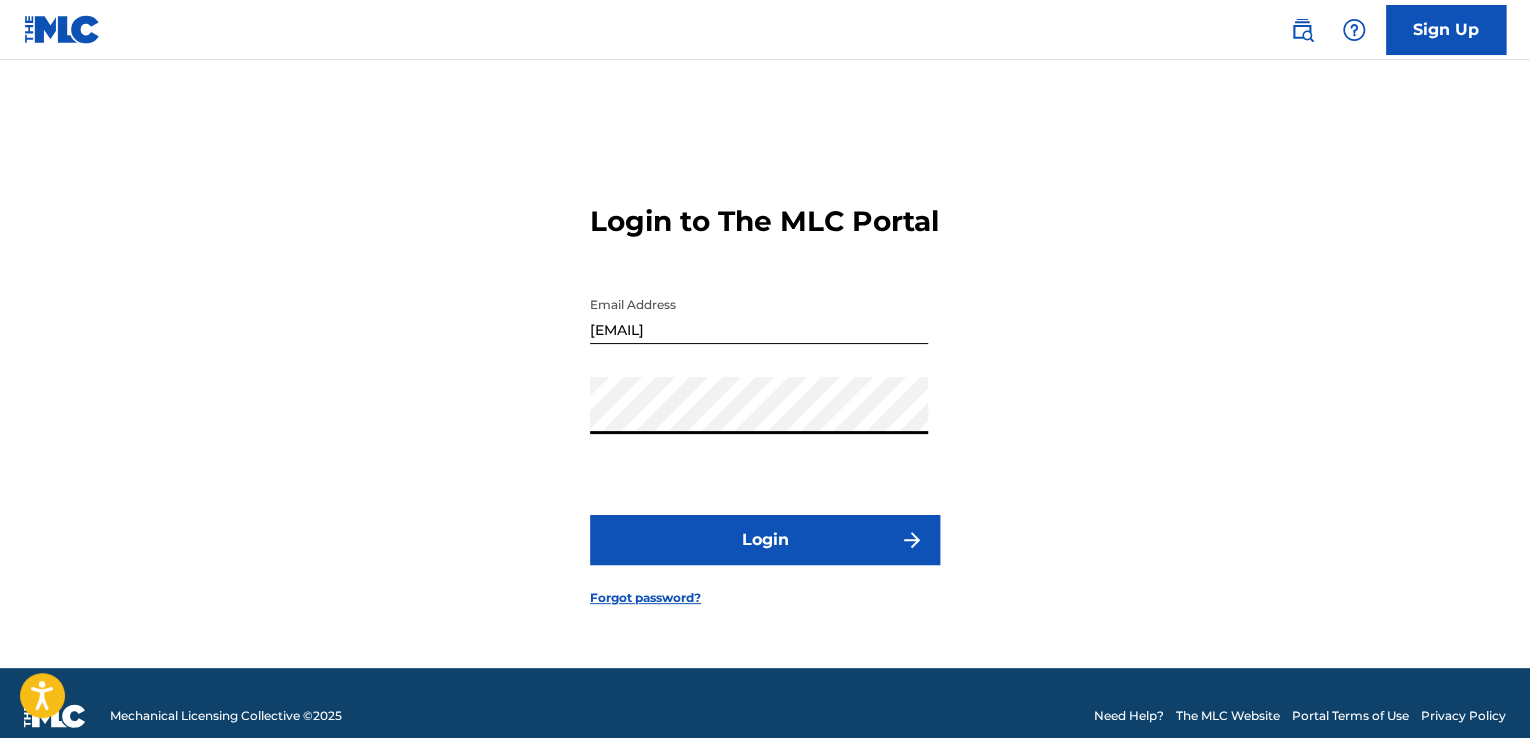 click on "Login" at bounding box center [765, 540] 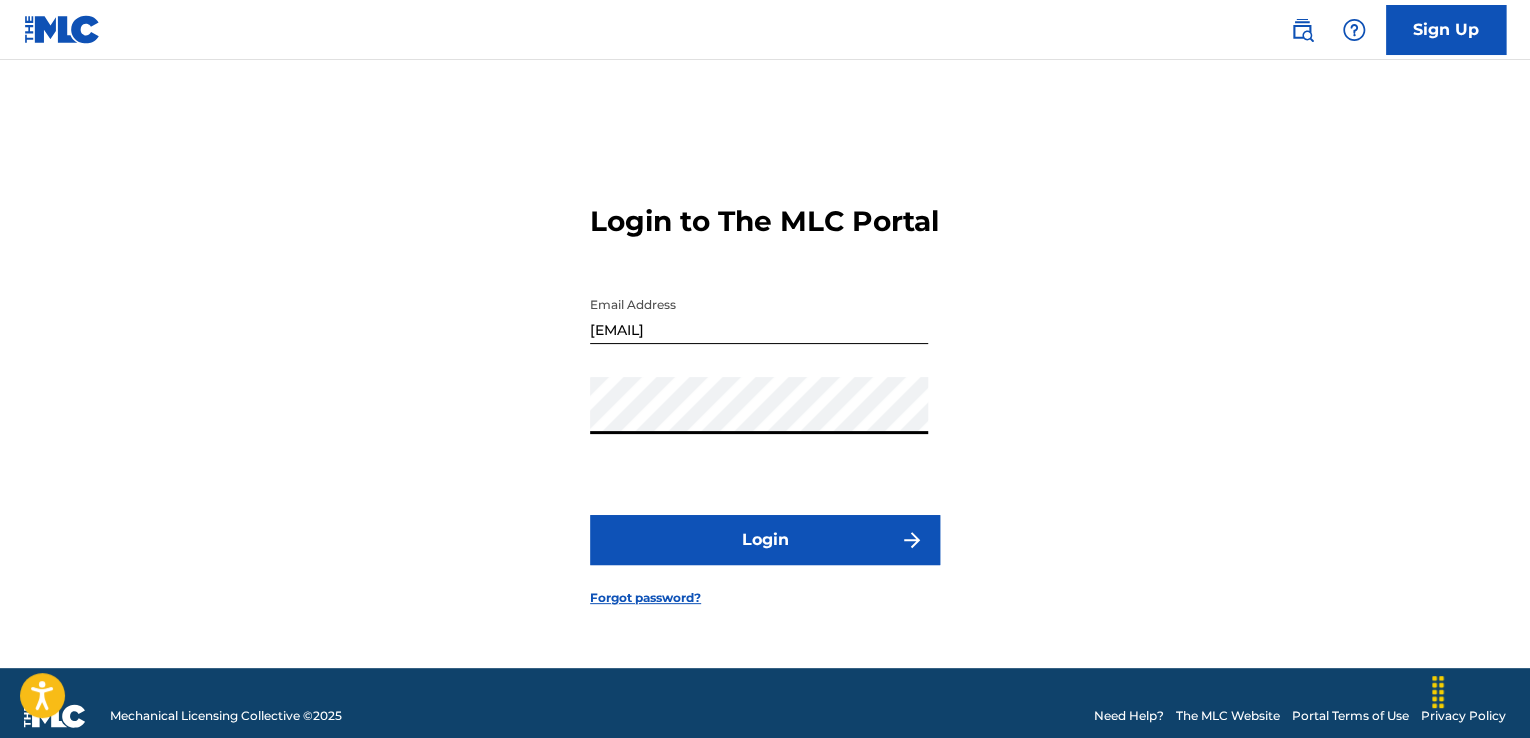 click on "Login" at bounding box center [765, 540] 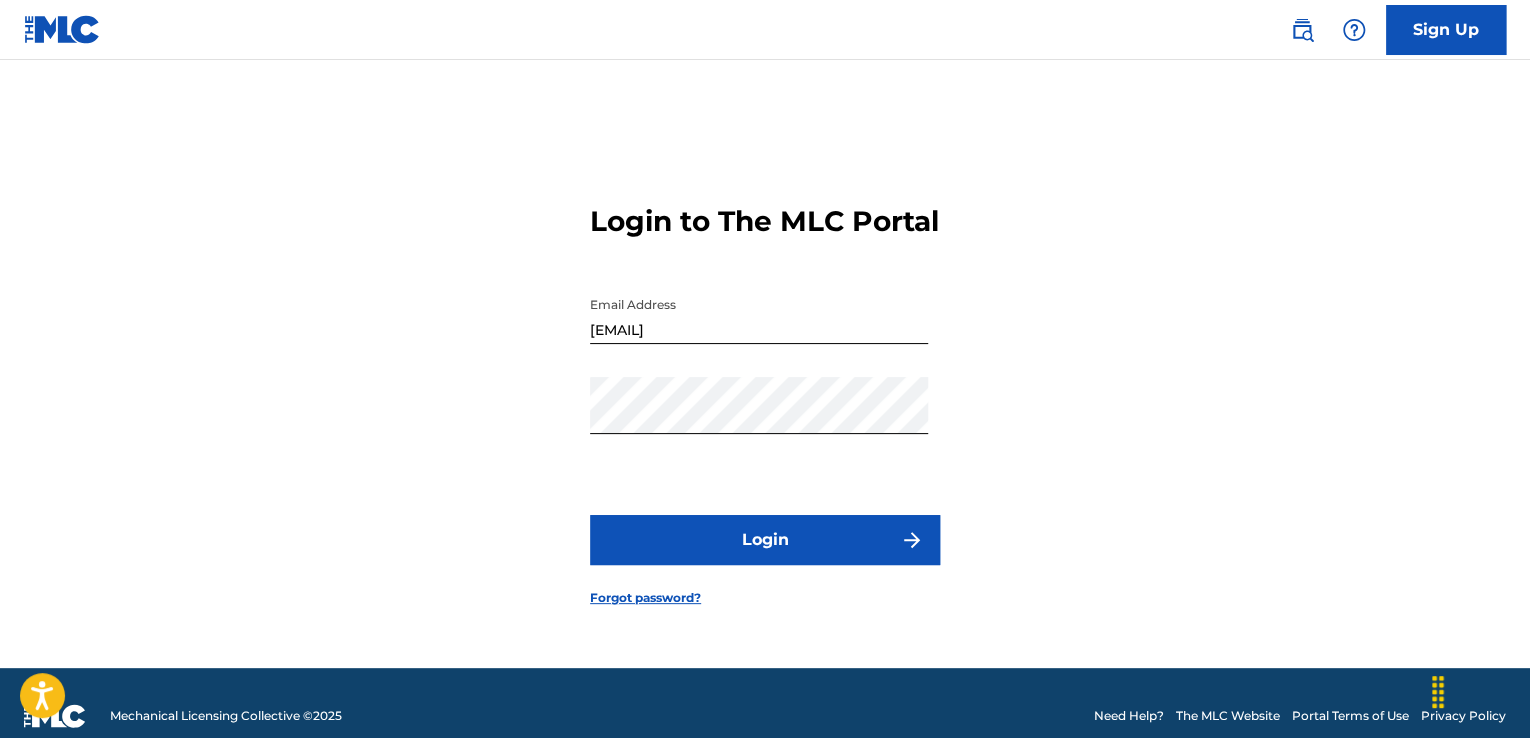 click on "Login" at bounding box center (765, 540) 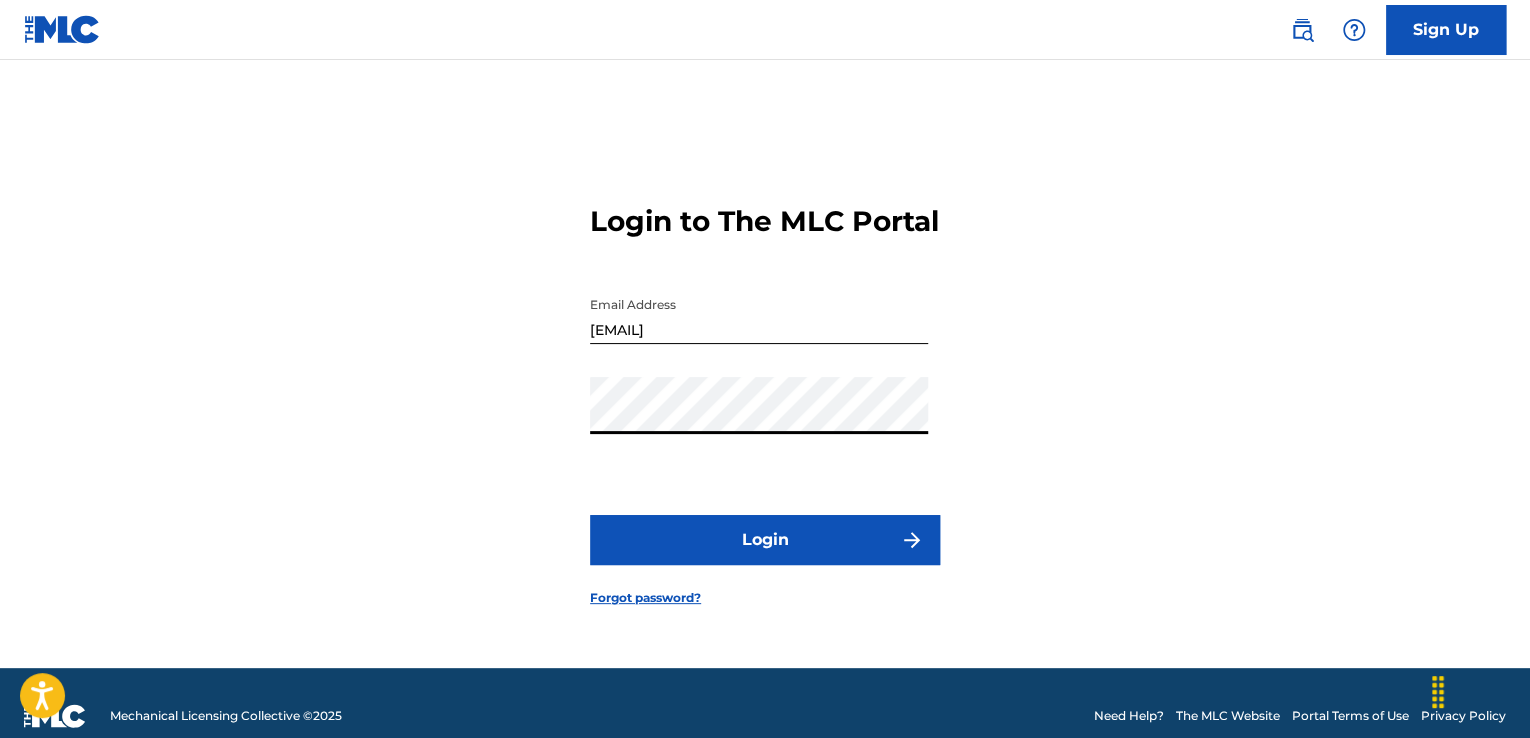click on "Login" at bounding box center (765, 540) 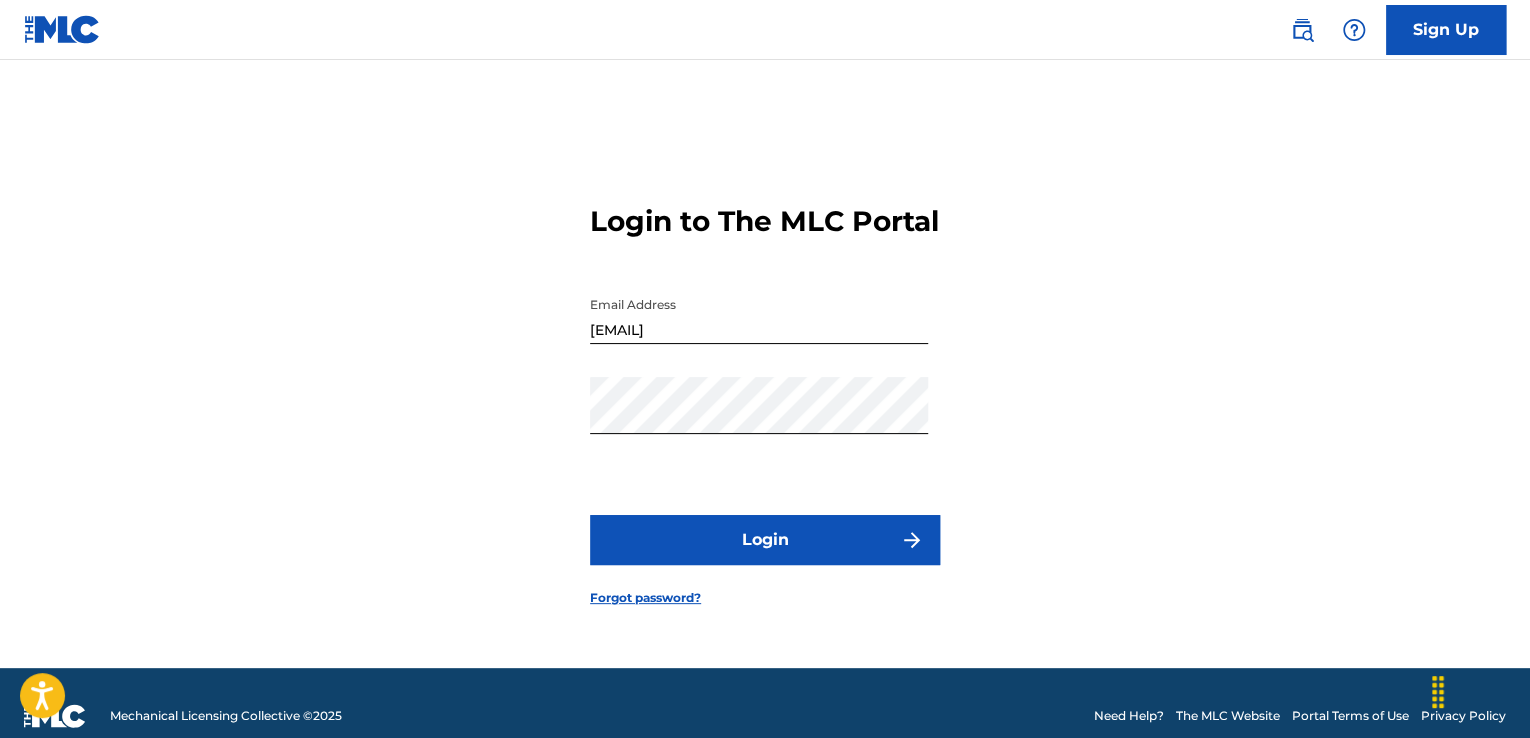 click on "Login" at bounding box center (765, 540) 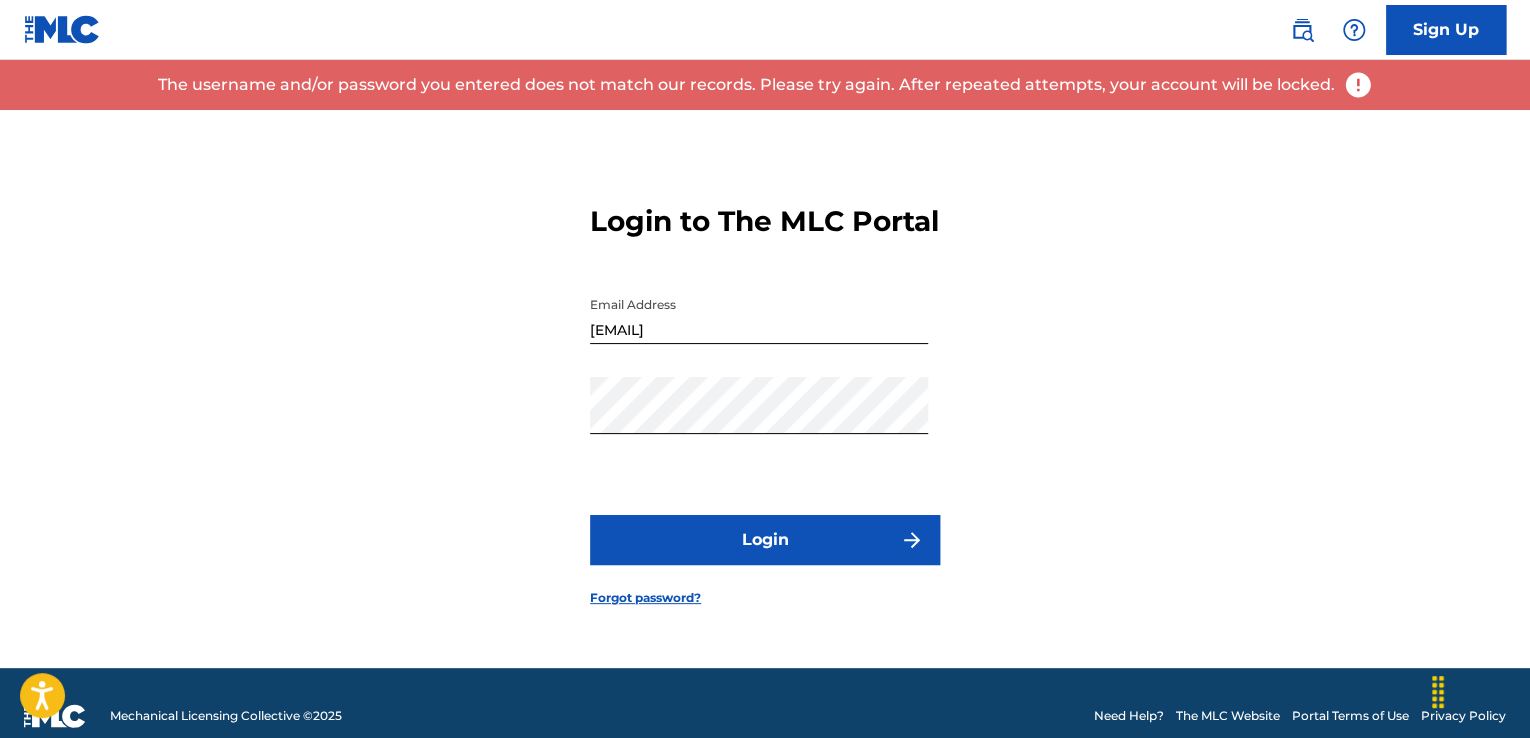 click on "Forgot password?" at bounding box center [645, 598] 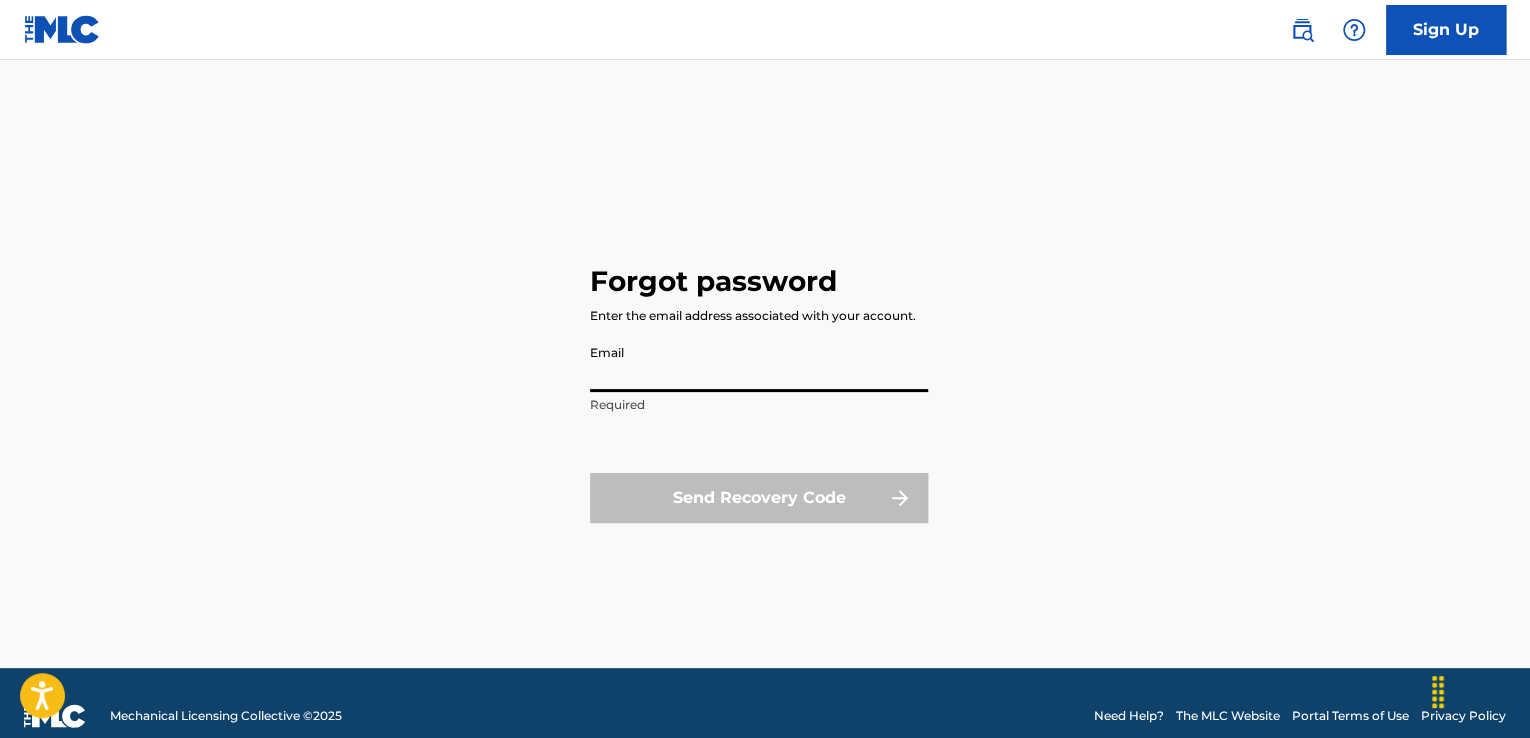 click on "Email" at bounding box center (759, 363) 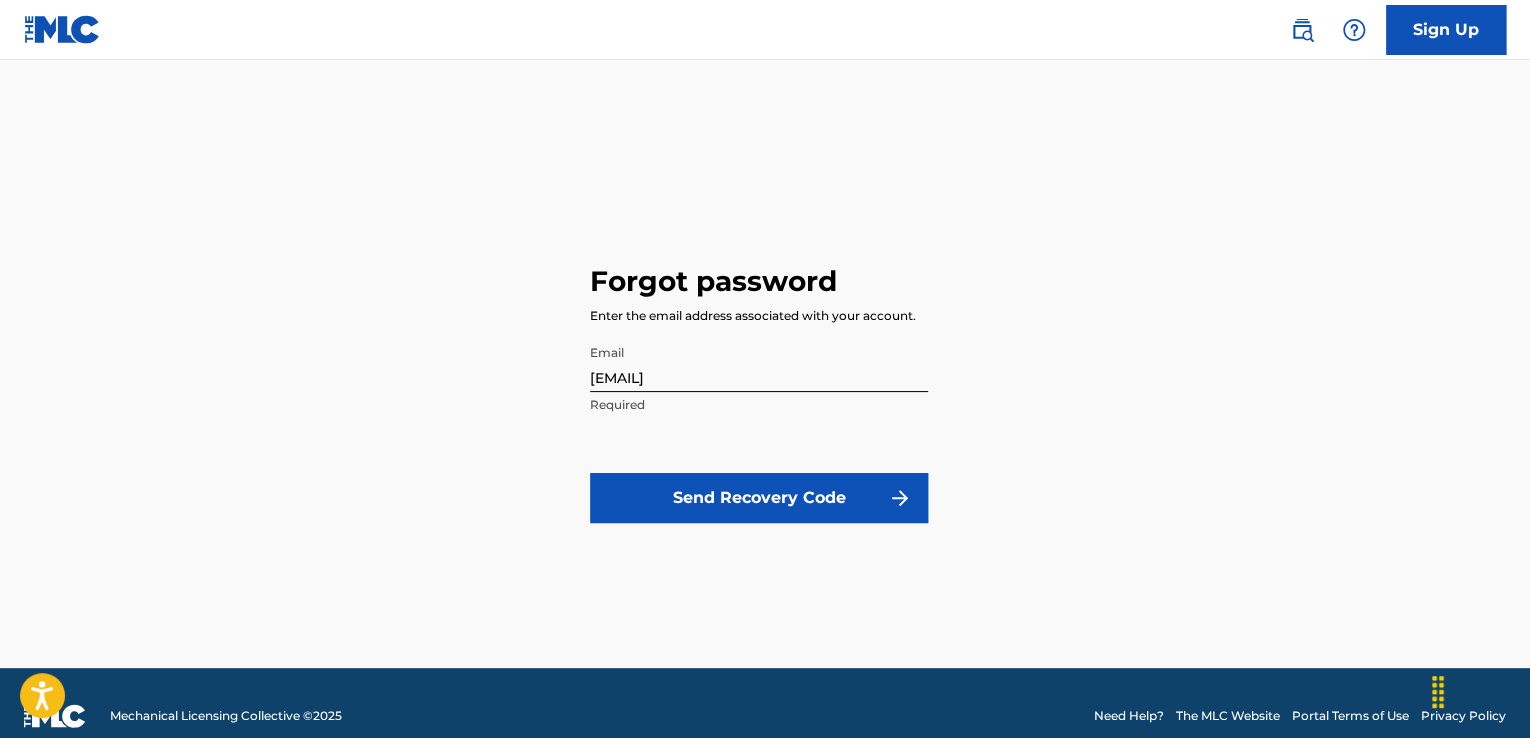 click on "Send Recovery Code" at bounding box center (759, 498) 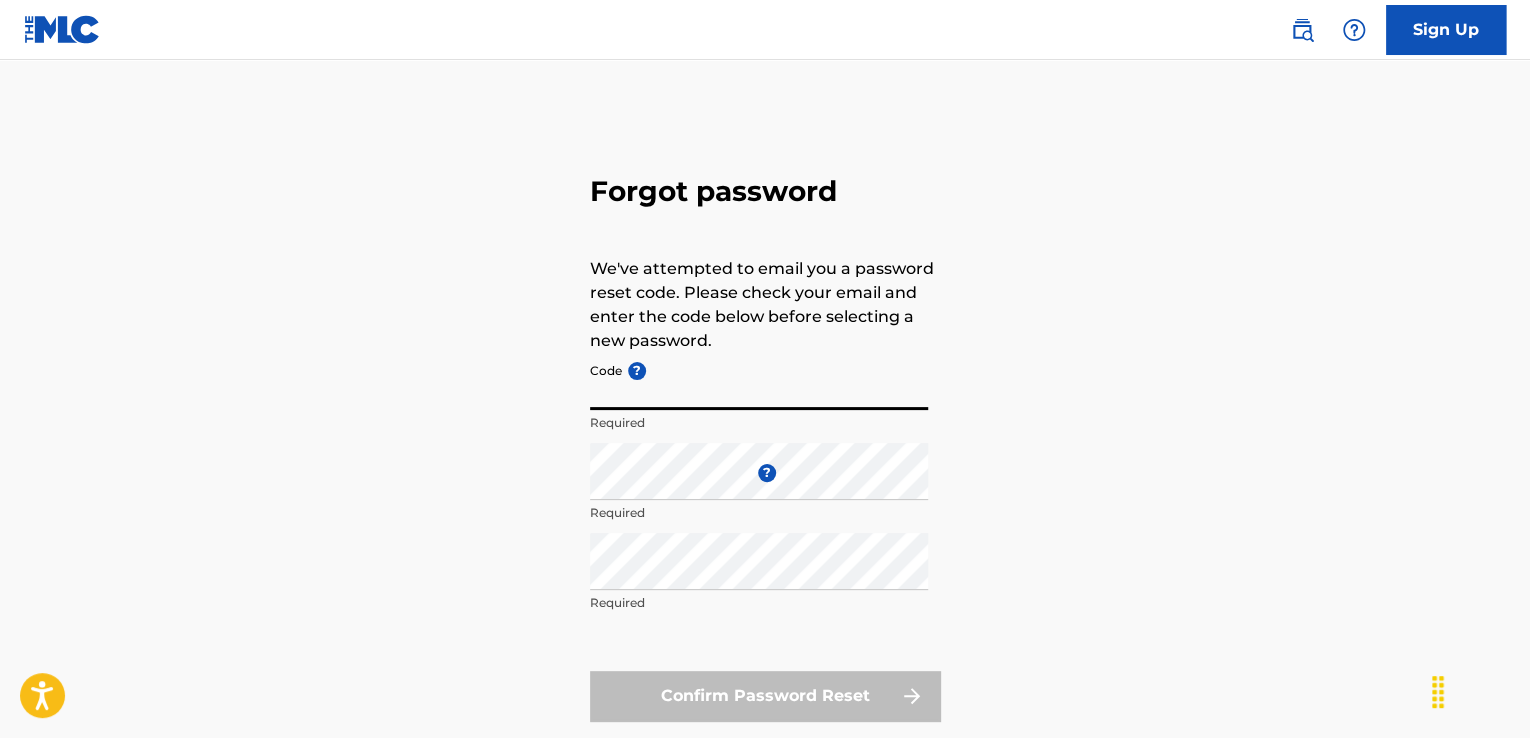 click on "Code ?" at bounding box center (759, 381) 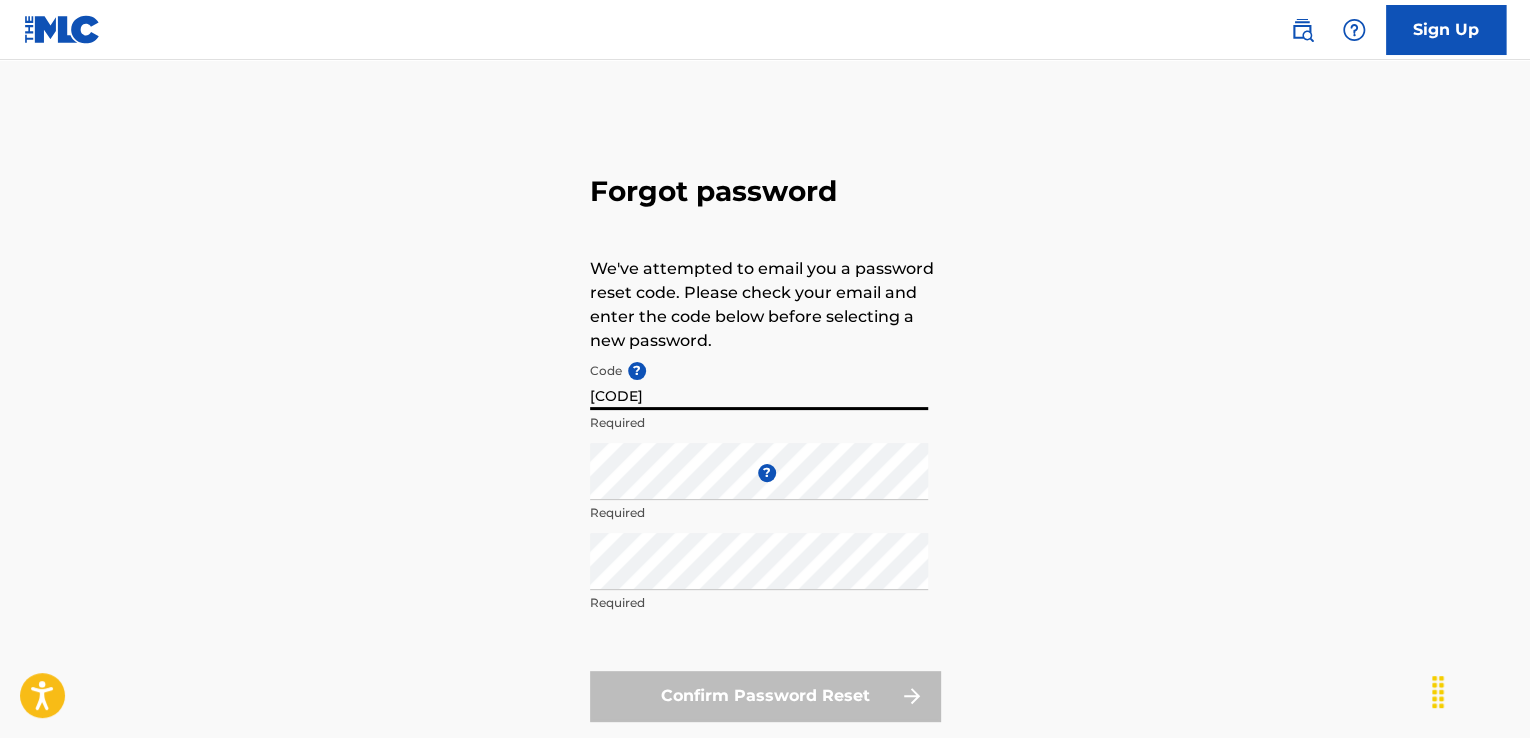 type on "[CODE]" 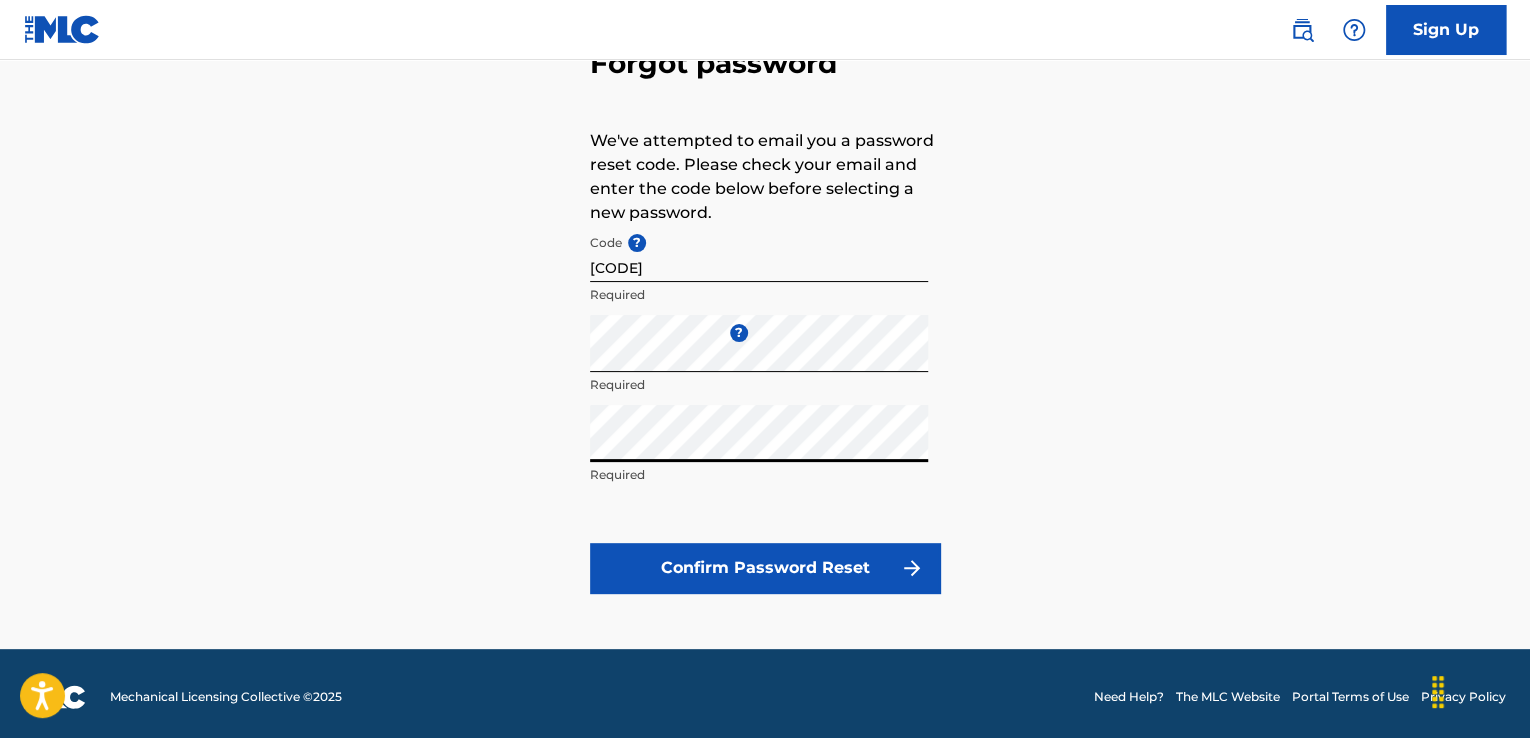 scroll, scrollTop: 135, scrollLeft: 0, axis: vertical 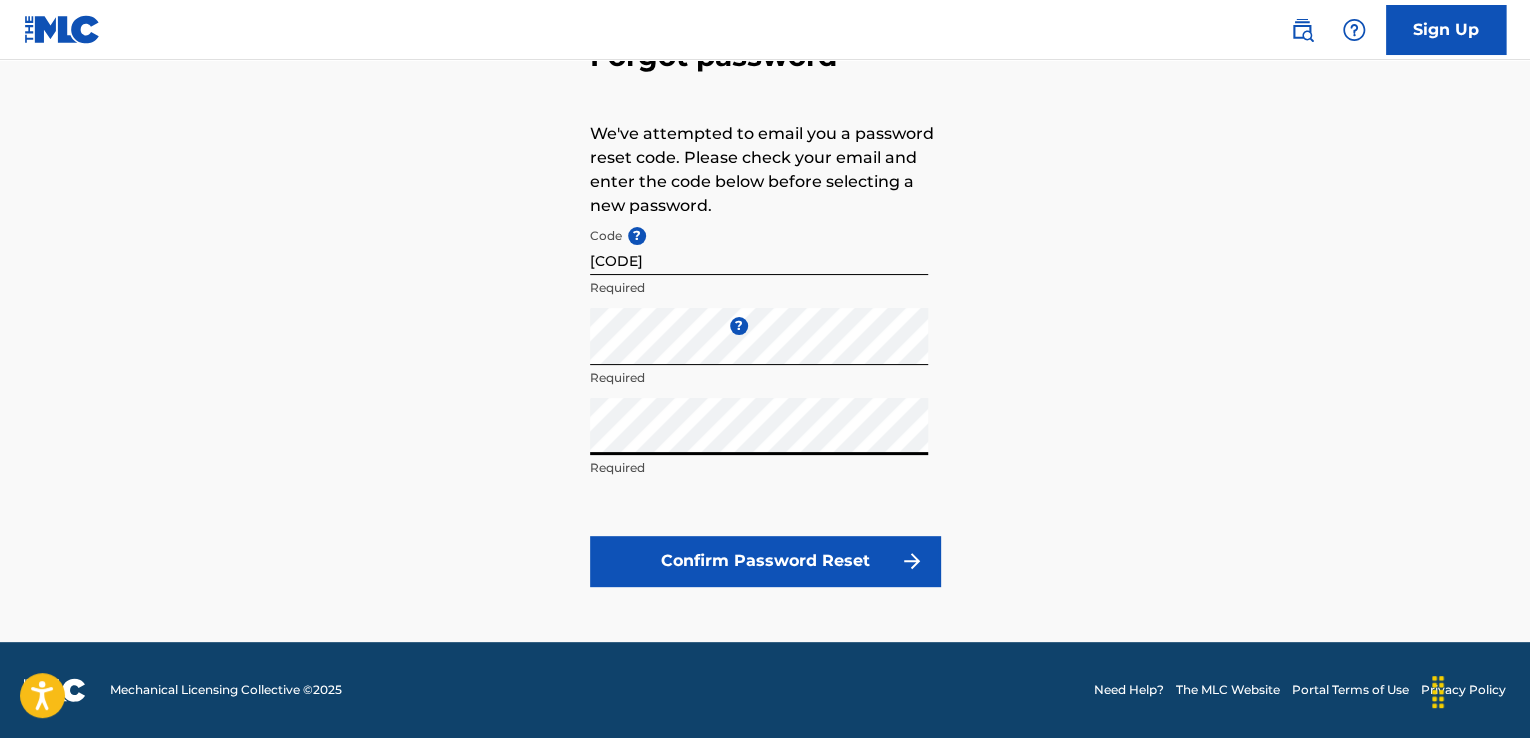 click on "Confirm Password Reset" at bounding box center (765, 561) 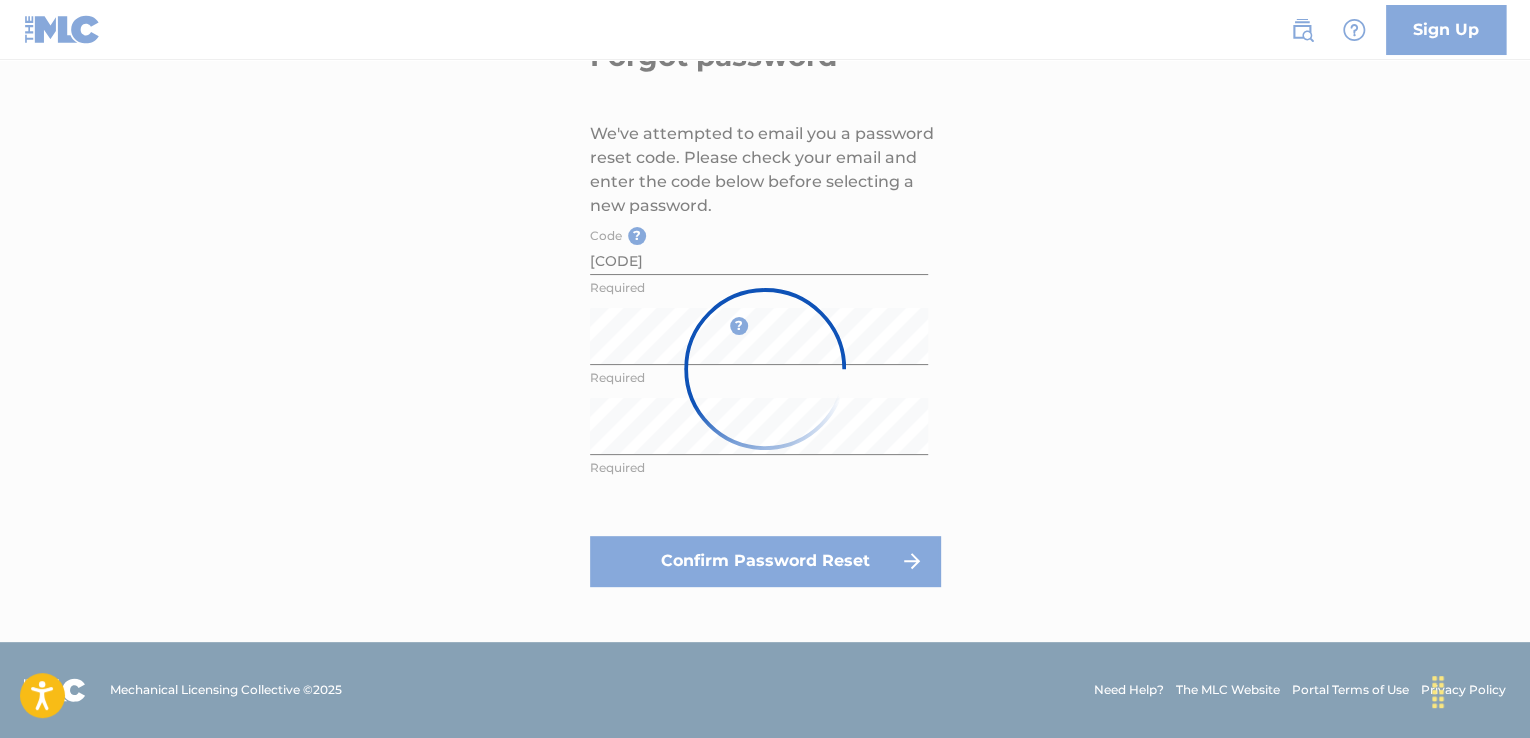 scroll, scrollTop: 0, scrollLeft: 0, axis: both 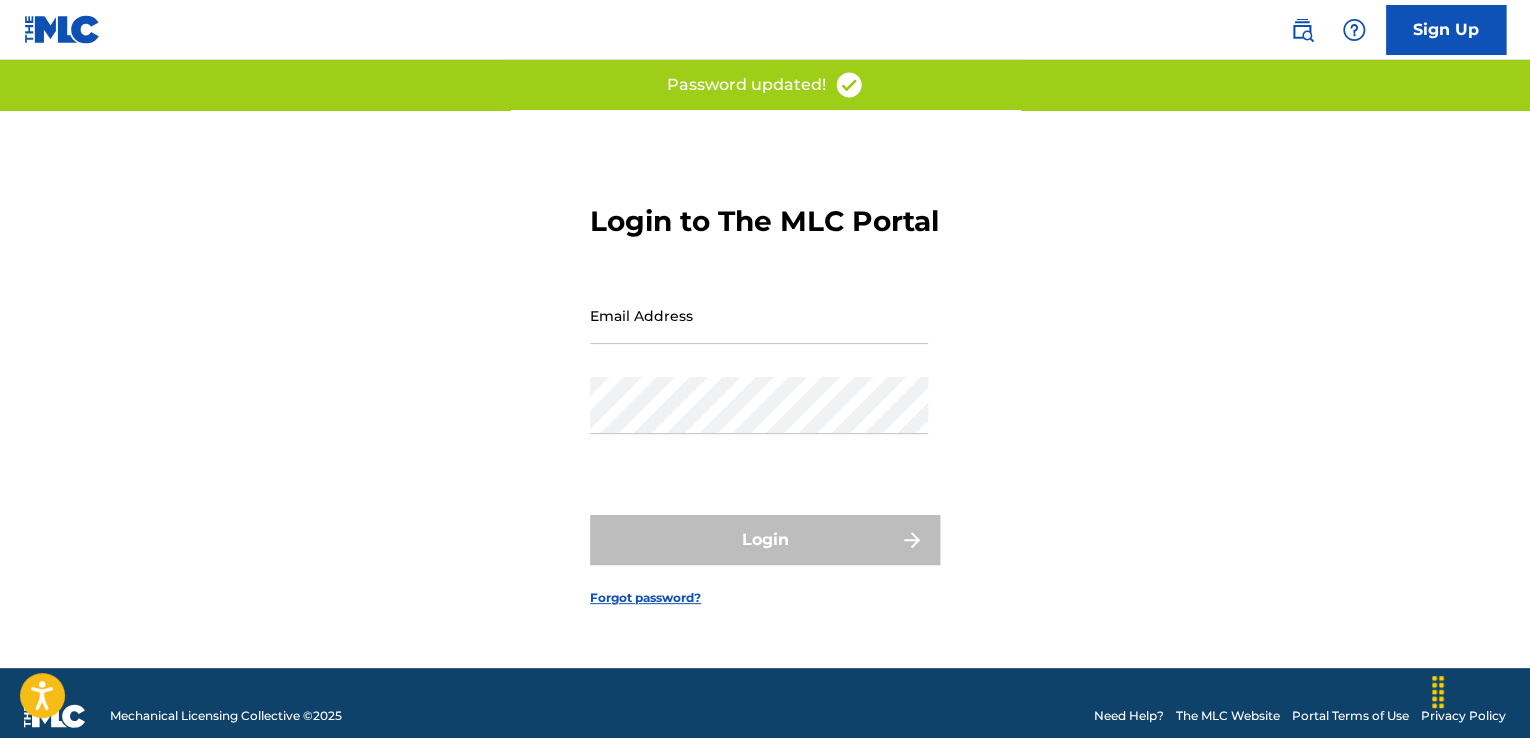 click on "Email Address" at bounding box center (759, 315) 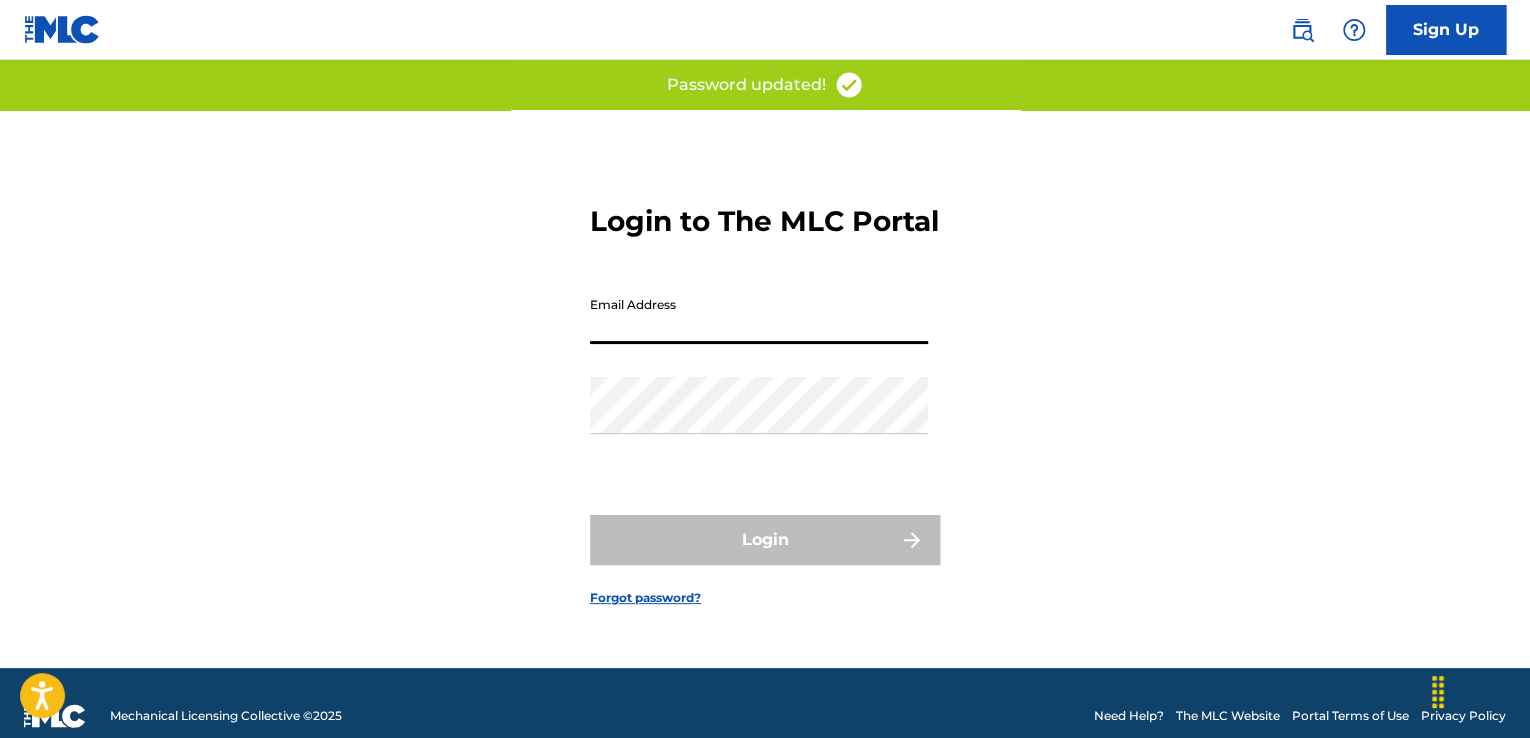 type on "[EMAIL]" 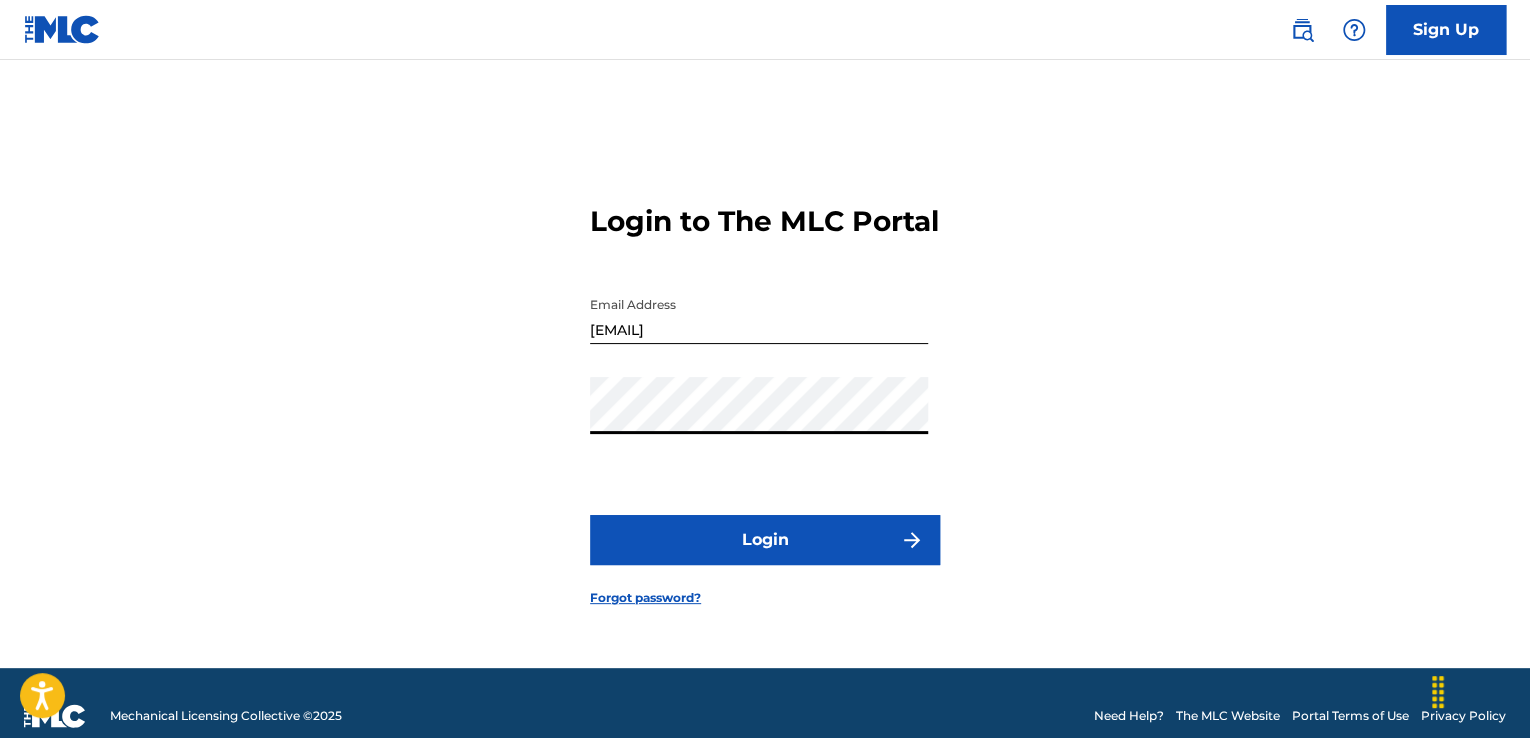 click on "Login" at bounding box center (765, 540) 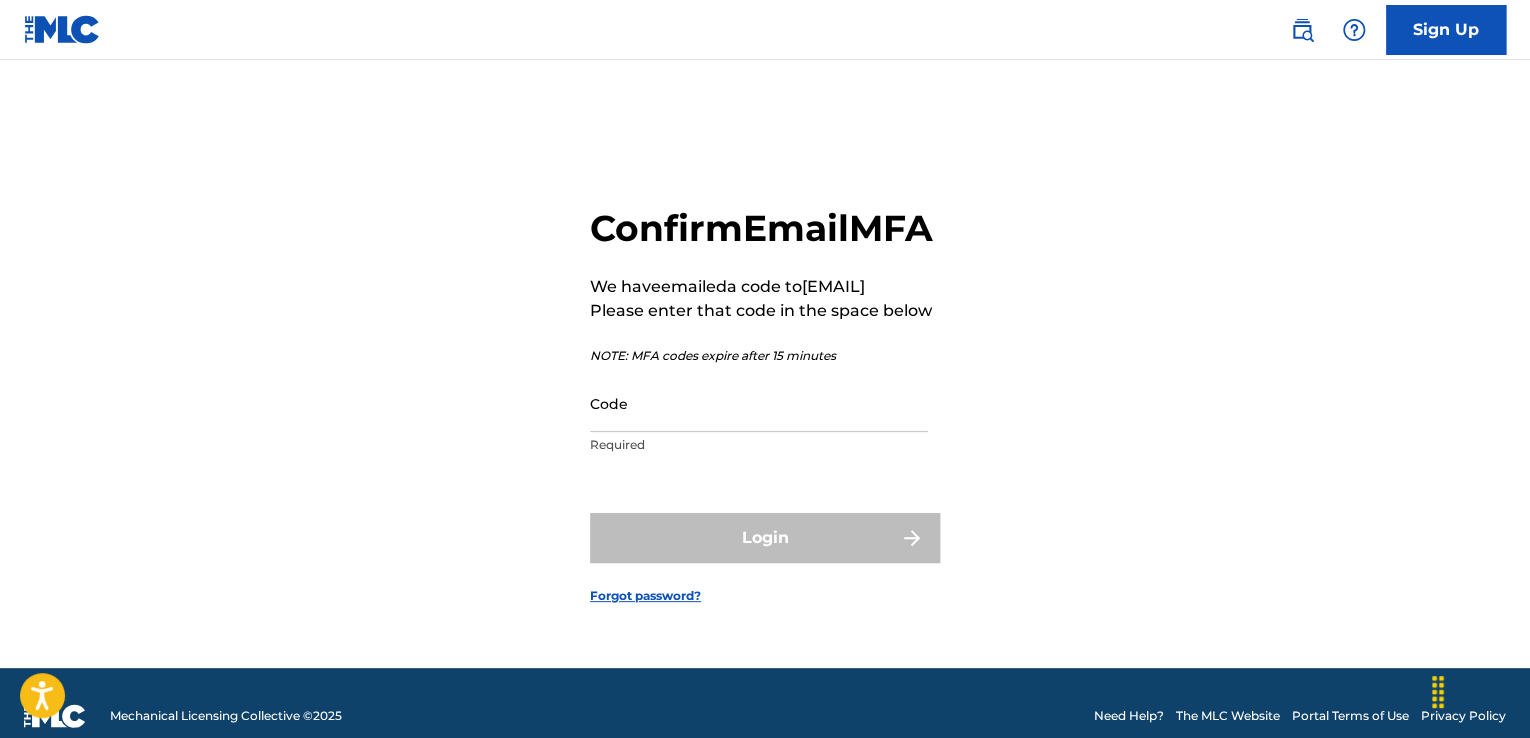 click on "Code" at bounding box center [759, 403] 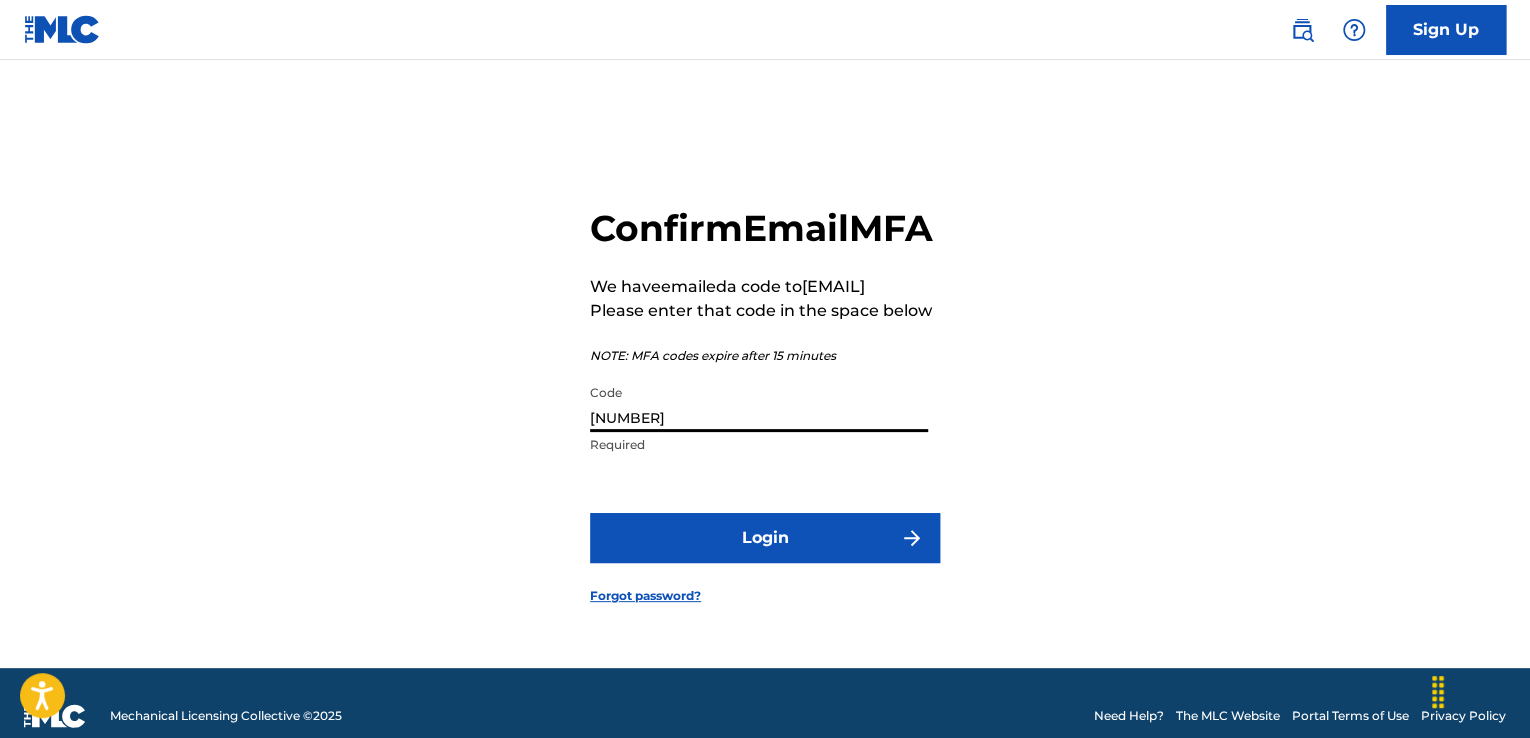 type on "[NUMBER]" 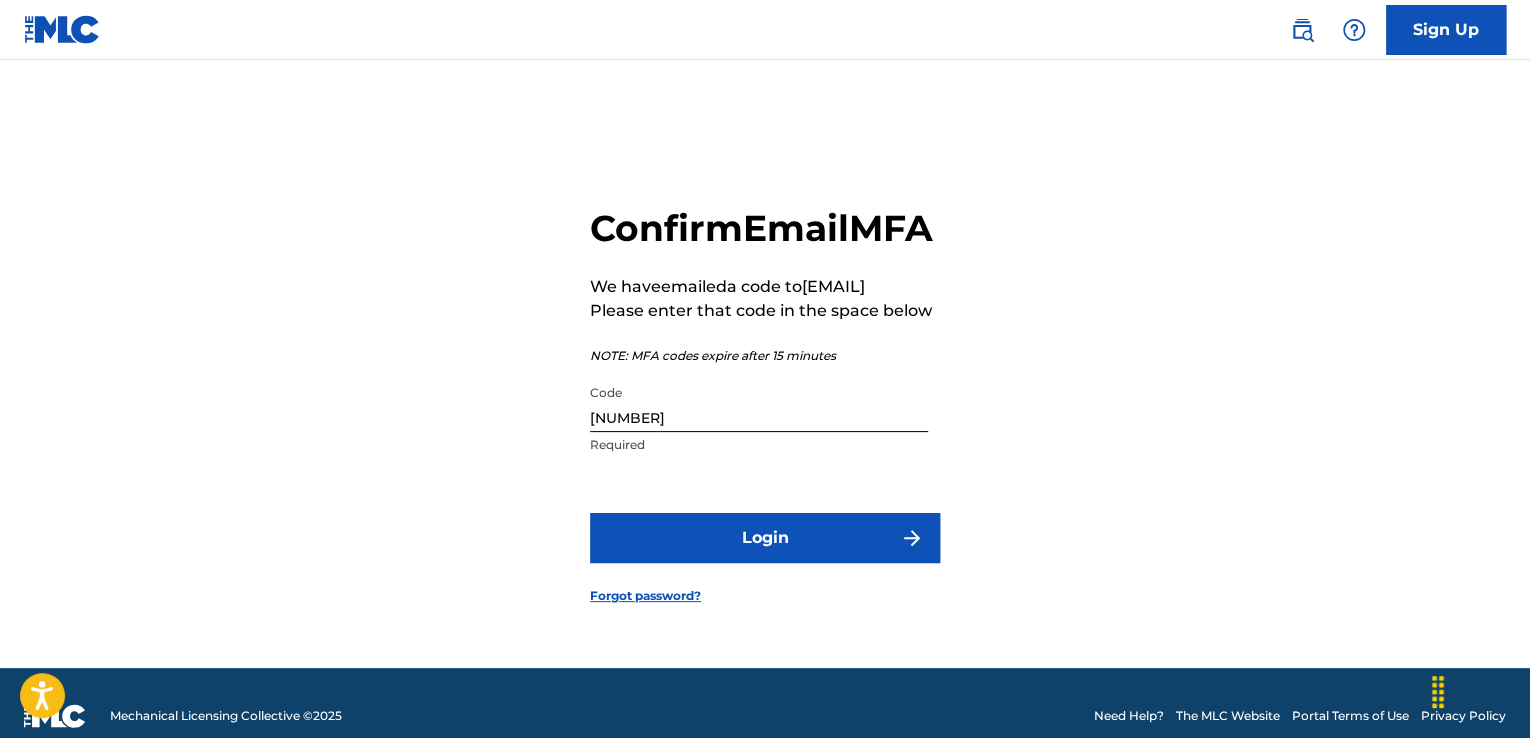 click on "Login" at bounding box center (765, 538) 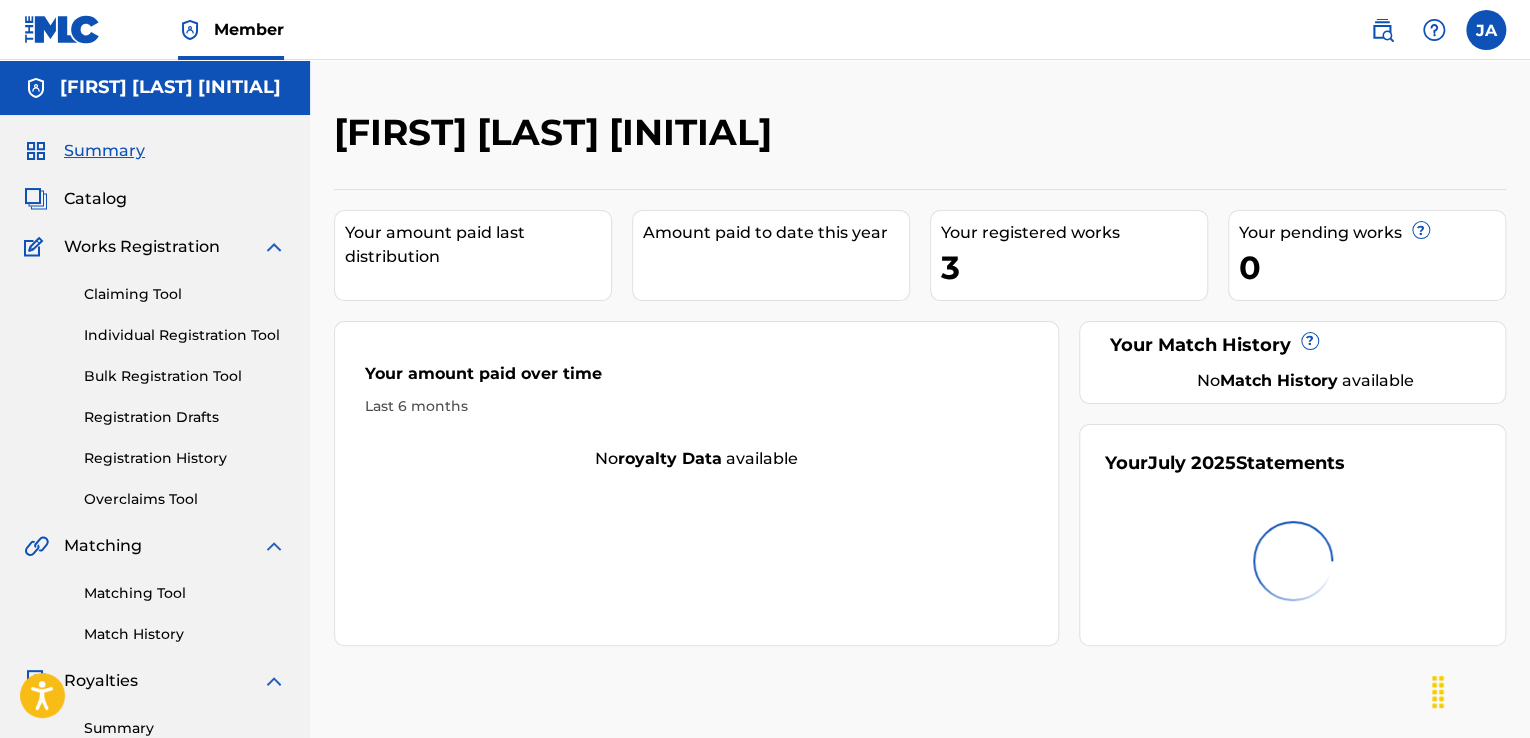 scroll, scrollTop: 0, scrollLeft: 0, axis: both 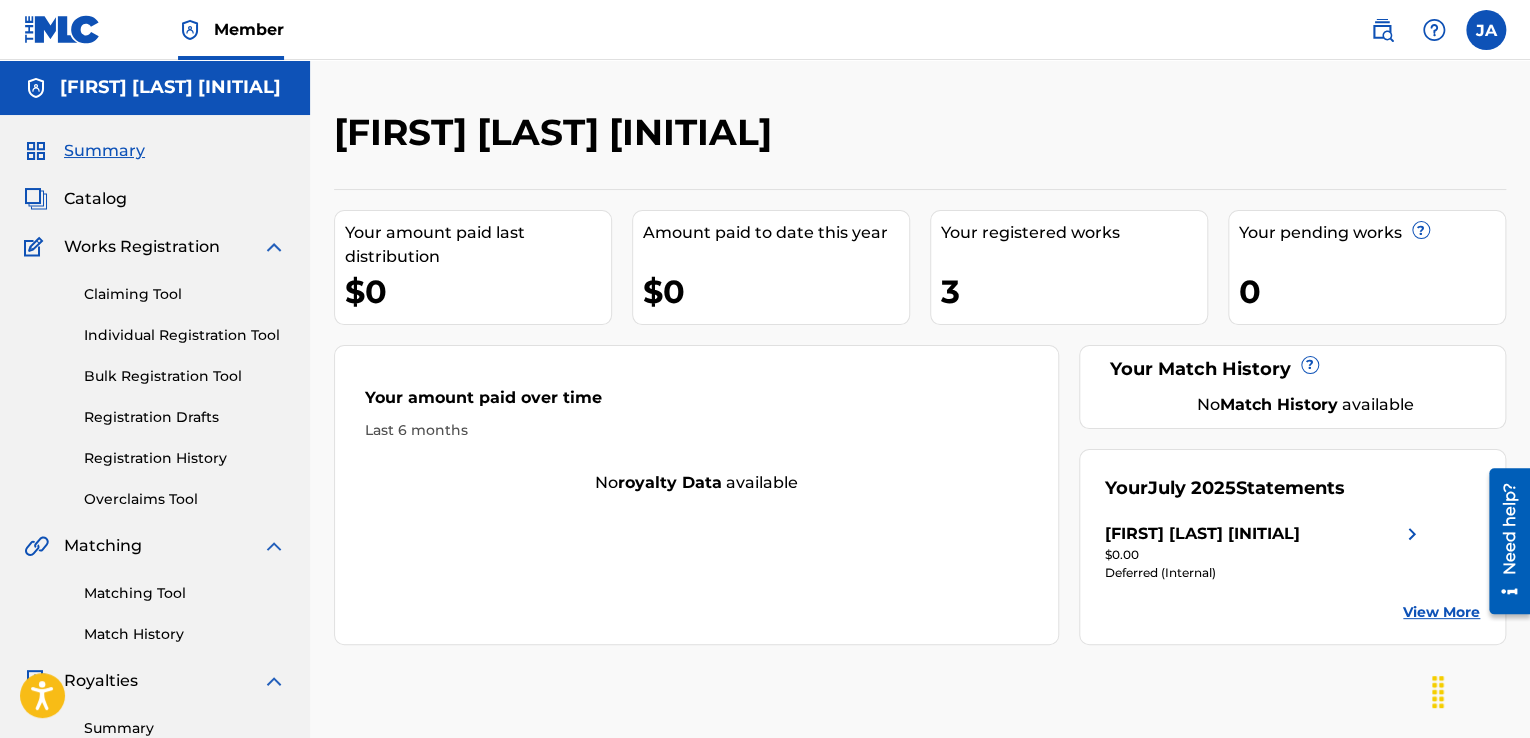 click on "Catalog" at bounding box center (95, 199) 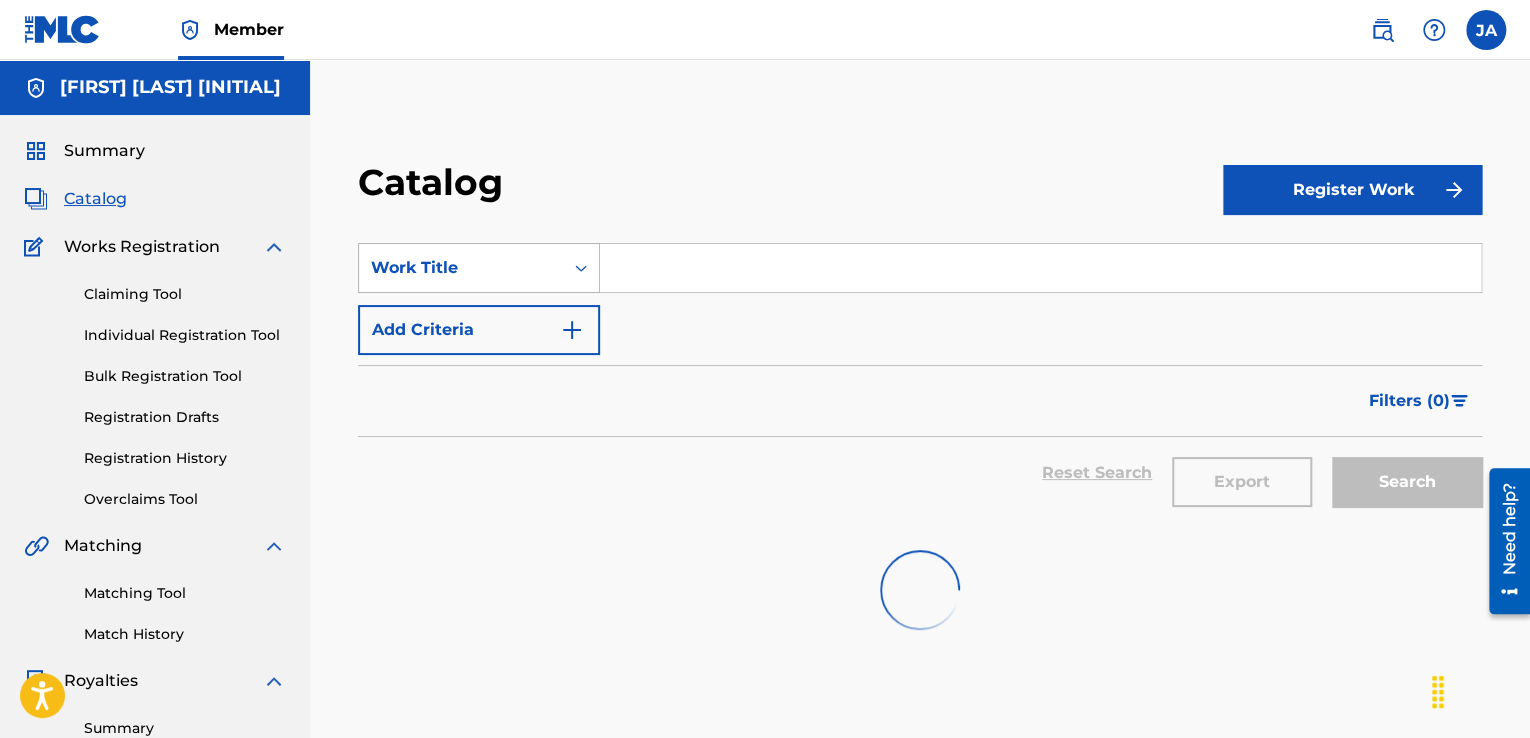 click 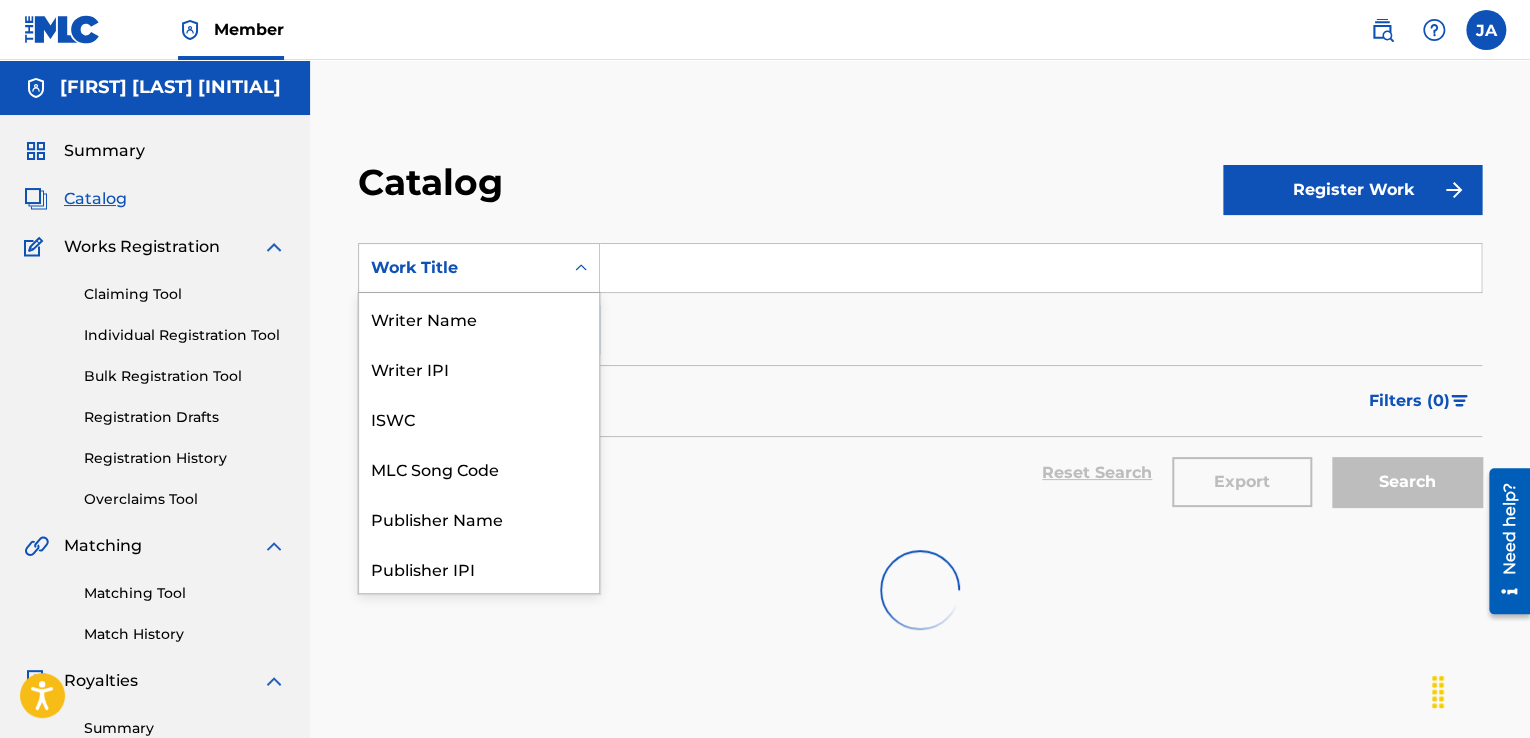 scroll, scrollTop: 300, scrollLeft: 0, axis: vertical 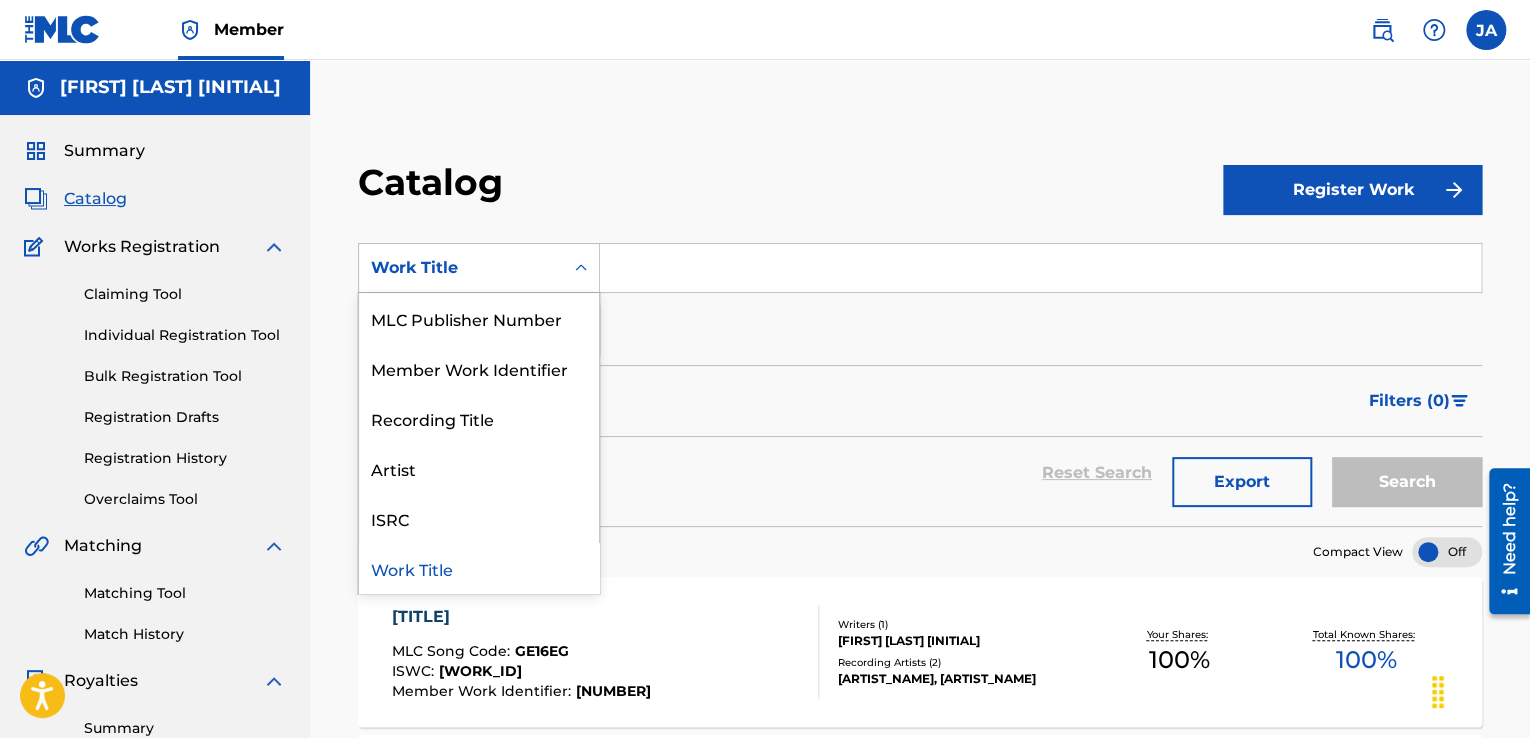 click on "Work Title" at bounding box center [479, 568] 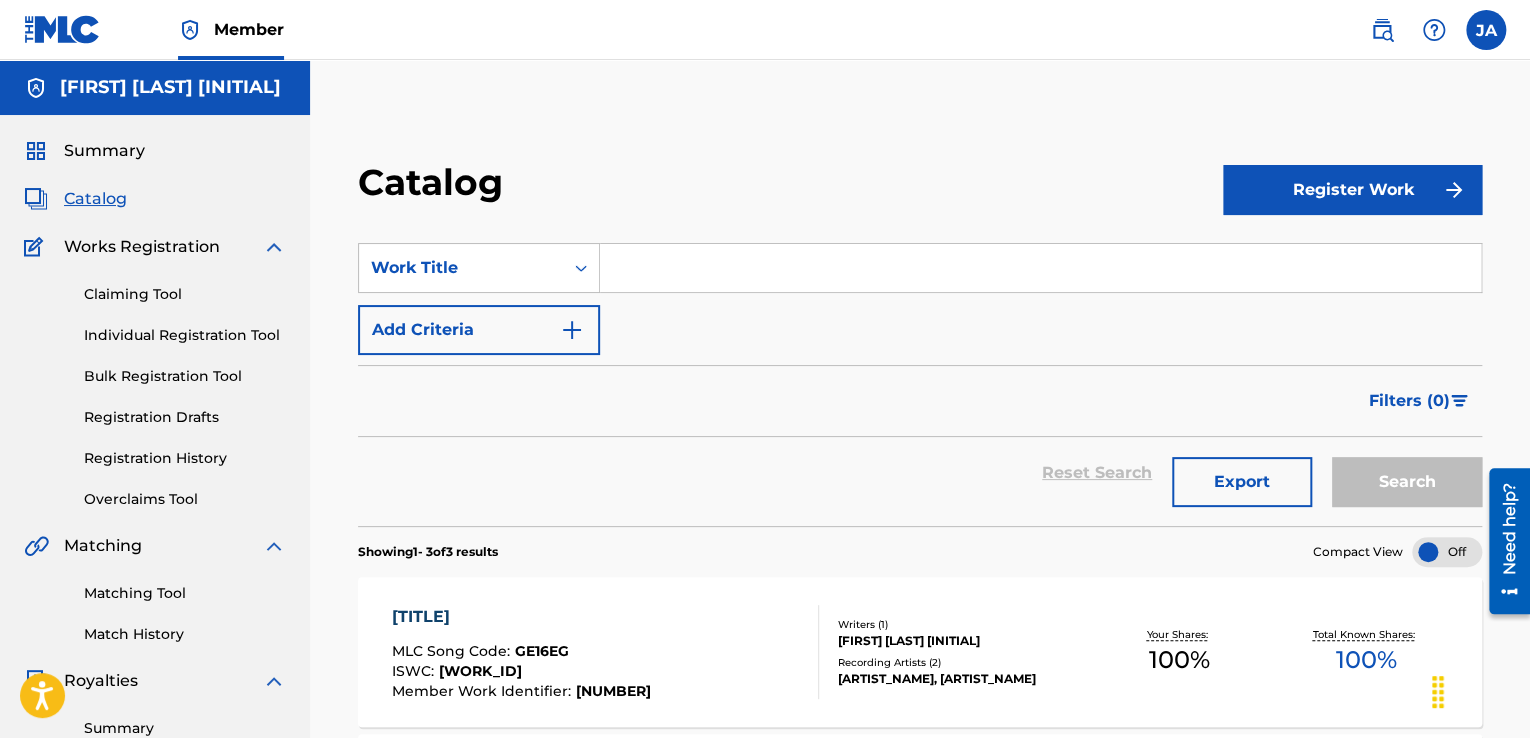 click at bounding box center [1040, 268] 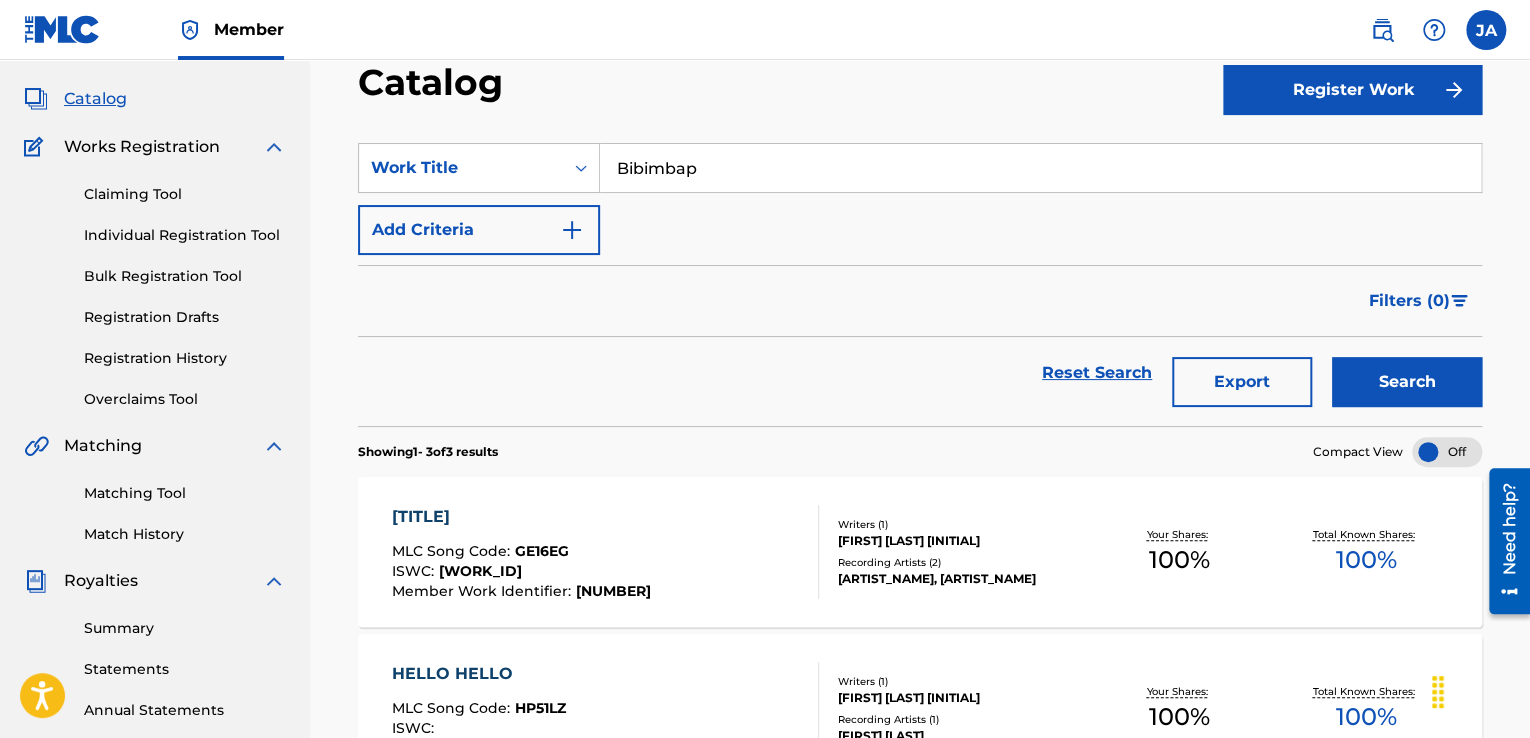 scroll, scrollTop: 100, scrollLeft: 0, axis: vertical 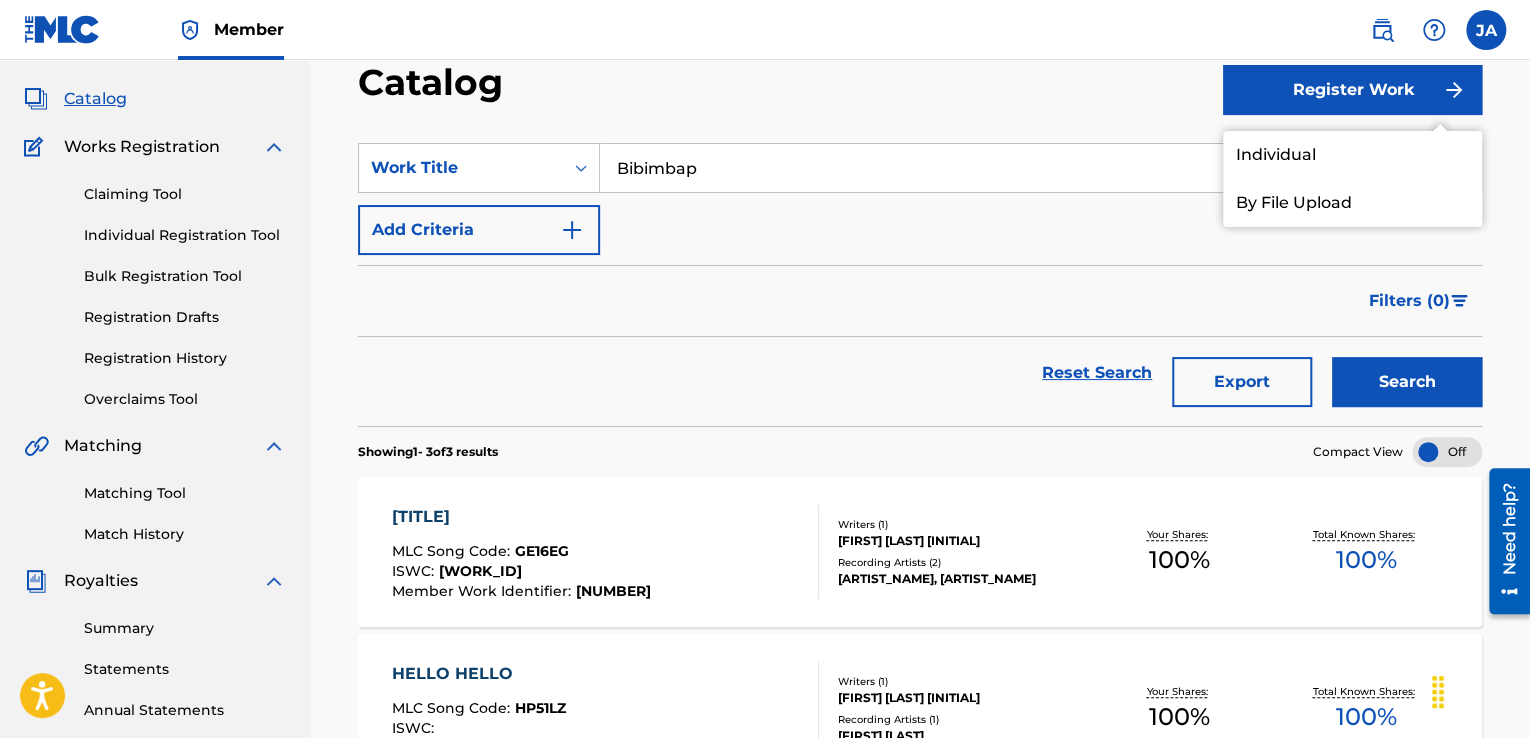 click on "Individual" at bounding box center (1352, 155) 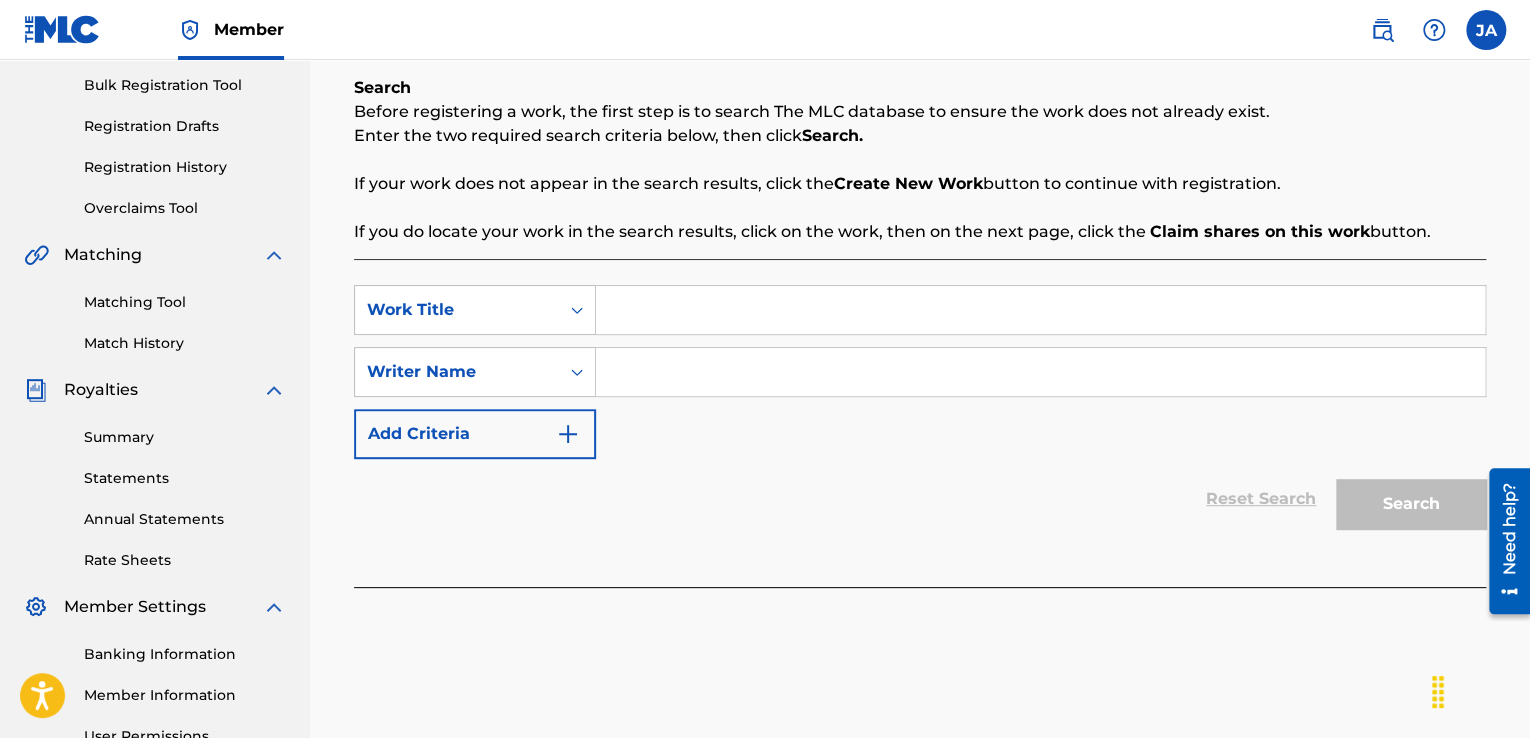 scroll, scrollTop: 300, scrollLeft: 0, axis: vertical 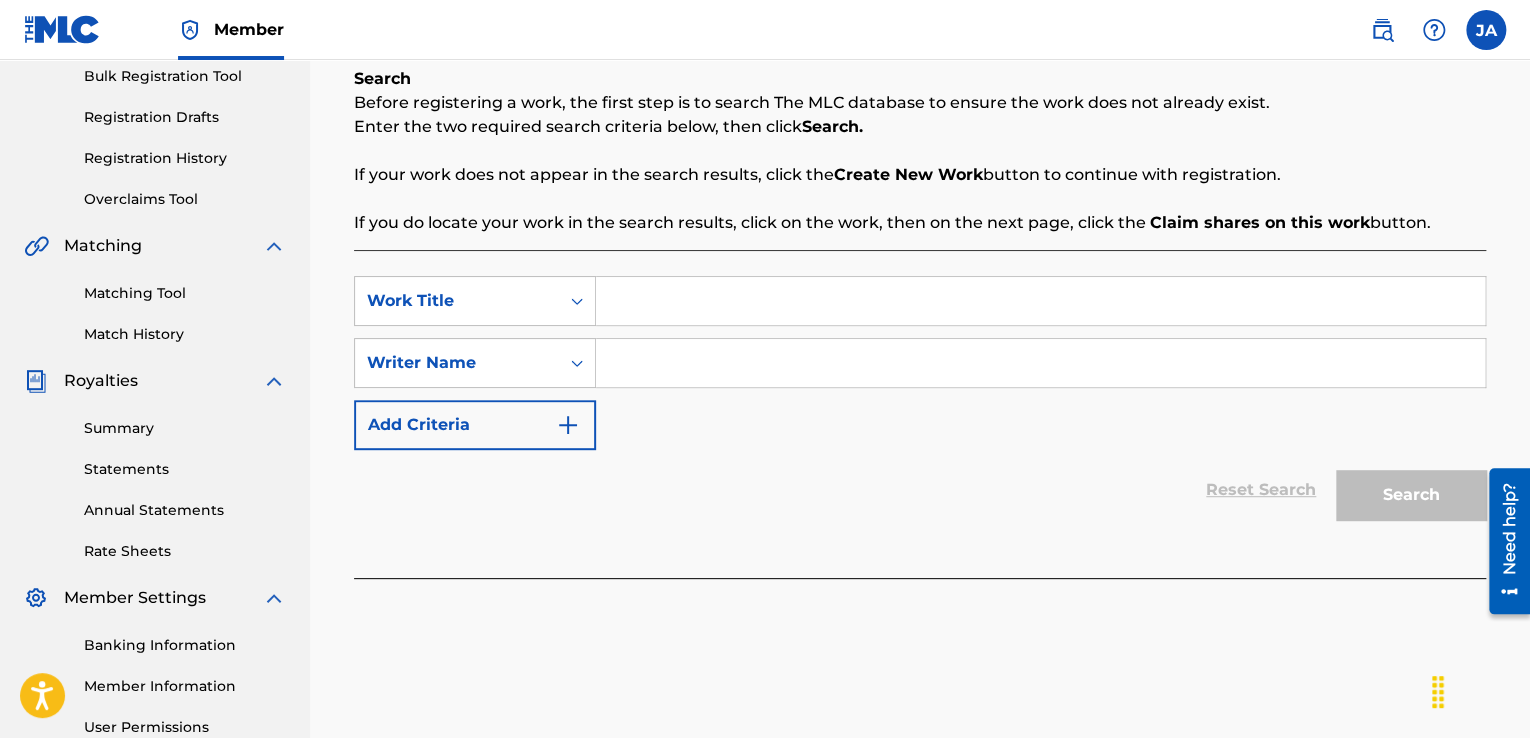 click at bounding box center [1040, 301] 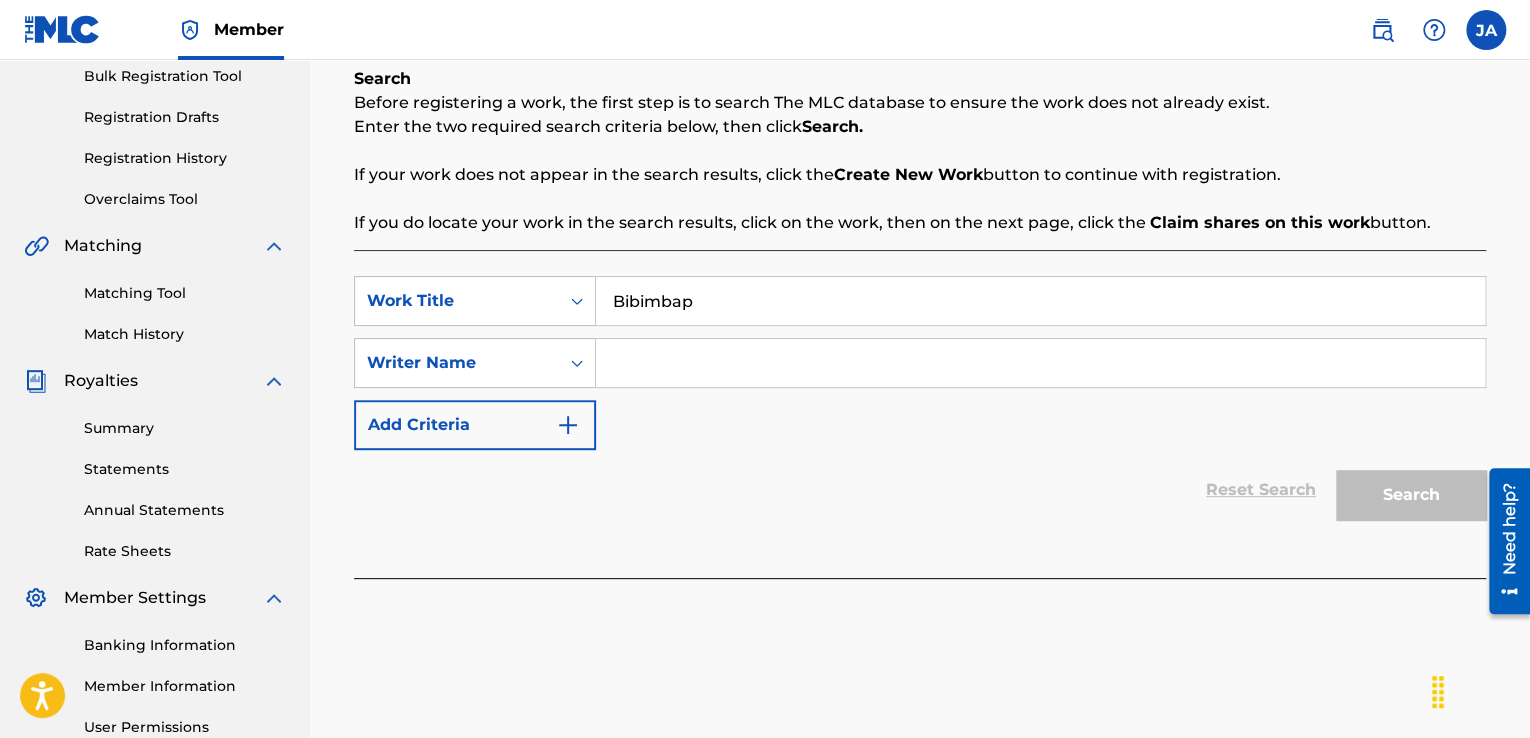 type on "Bibimbap" 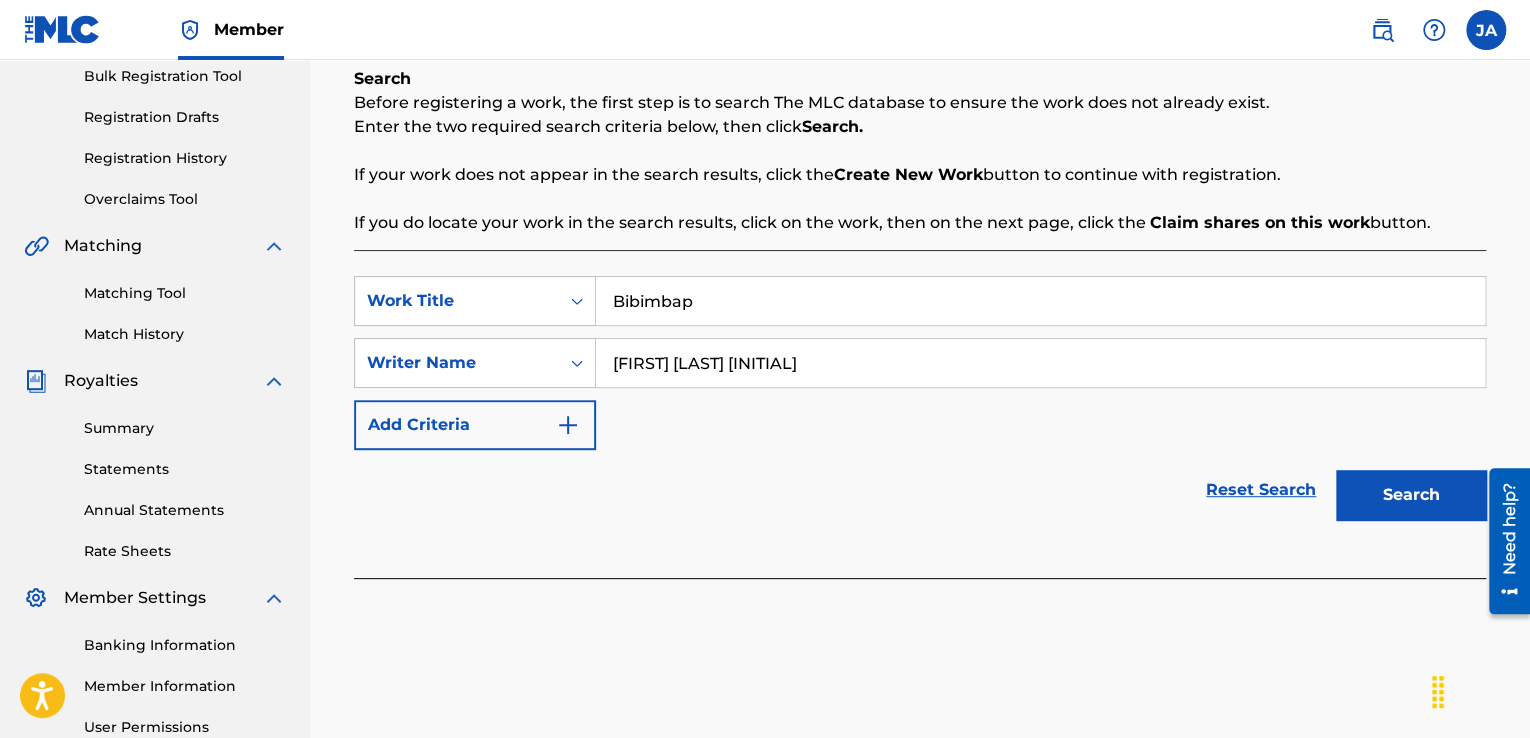 type on "[FIRST] [LAST] [INITIAL]" 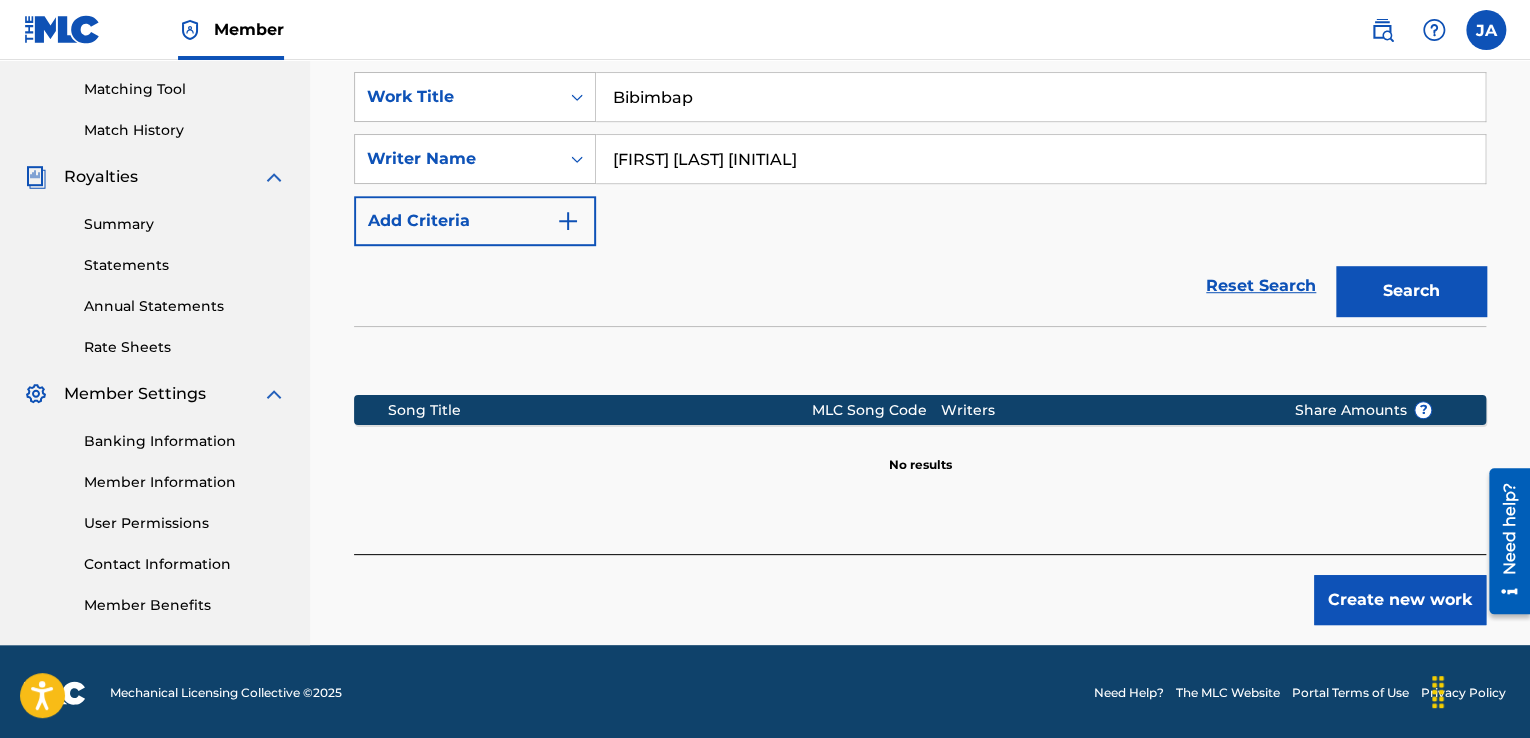 scroll, scrollTop: 507, scrollLeft: 0, axis: vertical 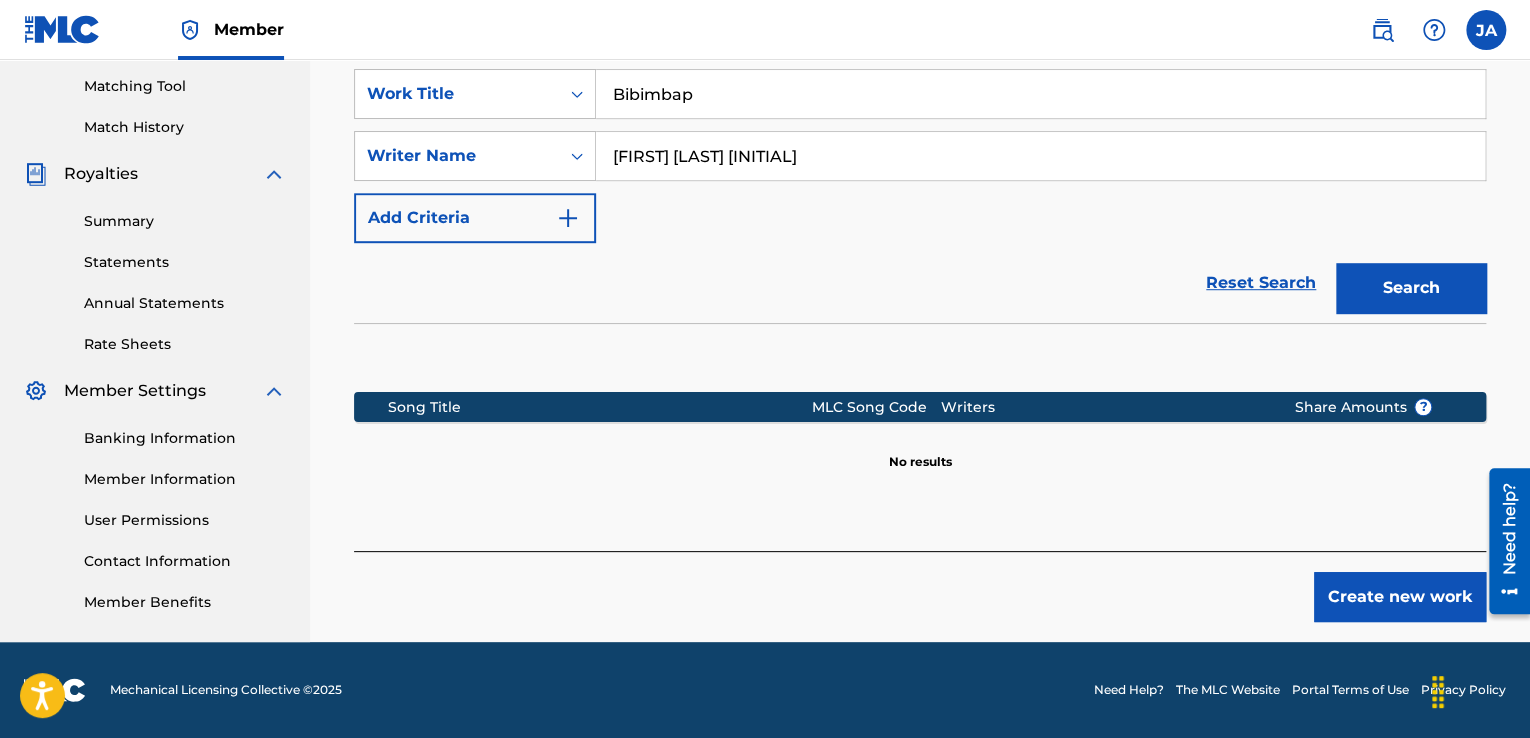 click at bounding box center [568, 218] 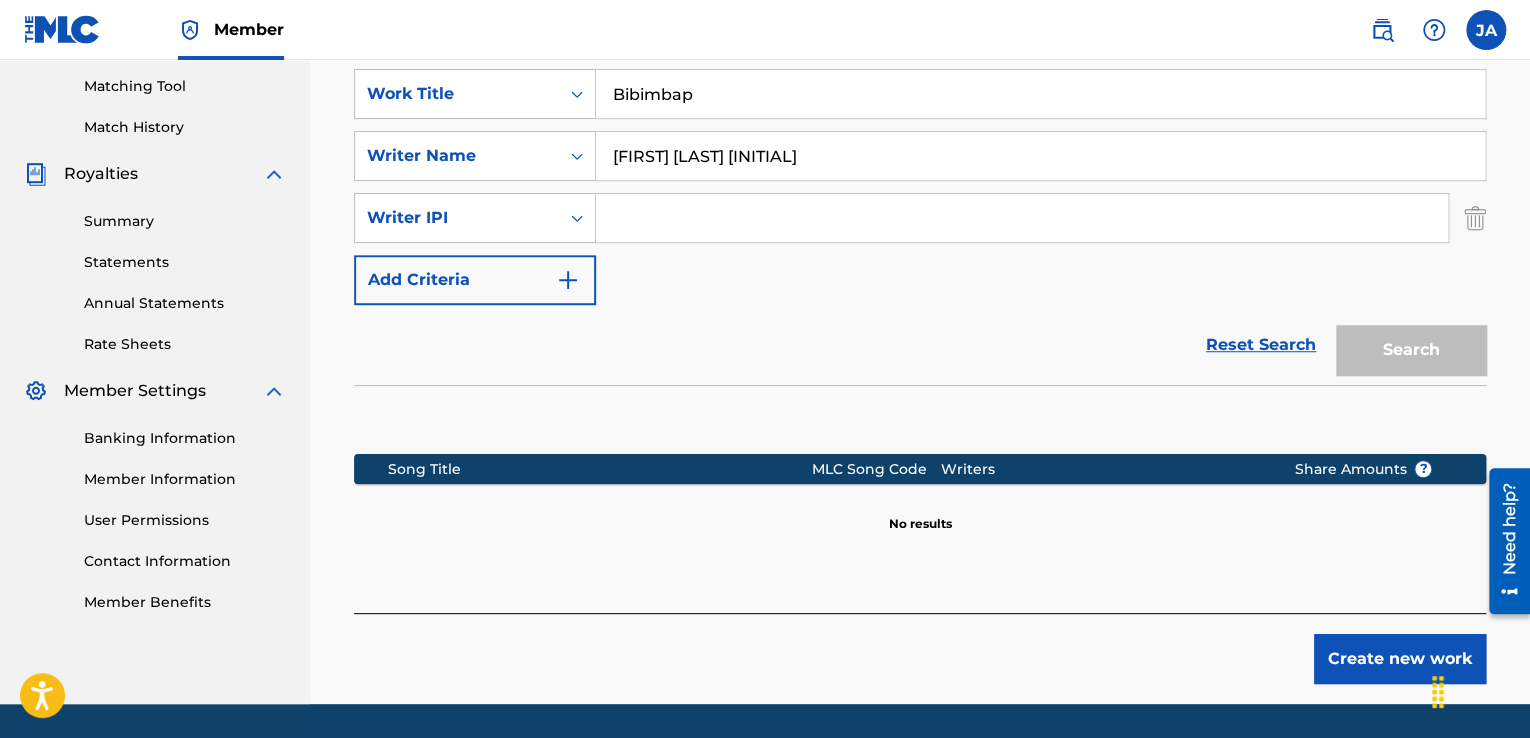 click at bounding box center [1022, 218] 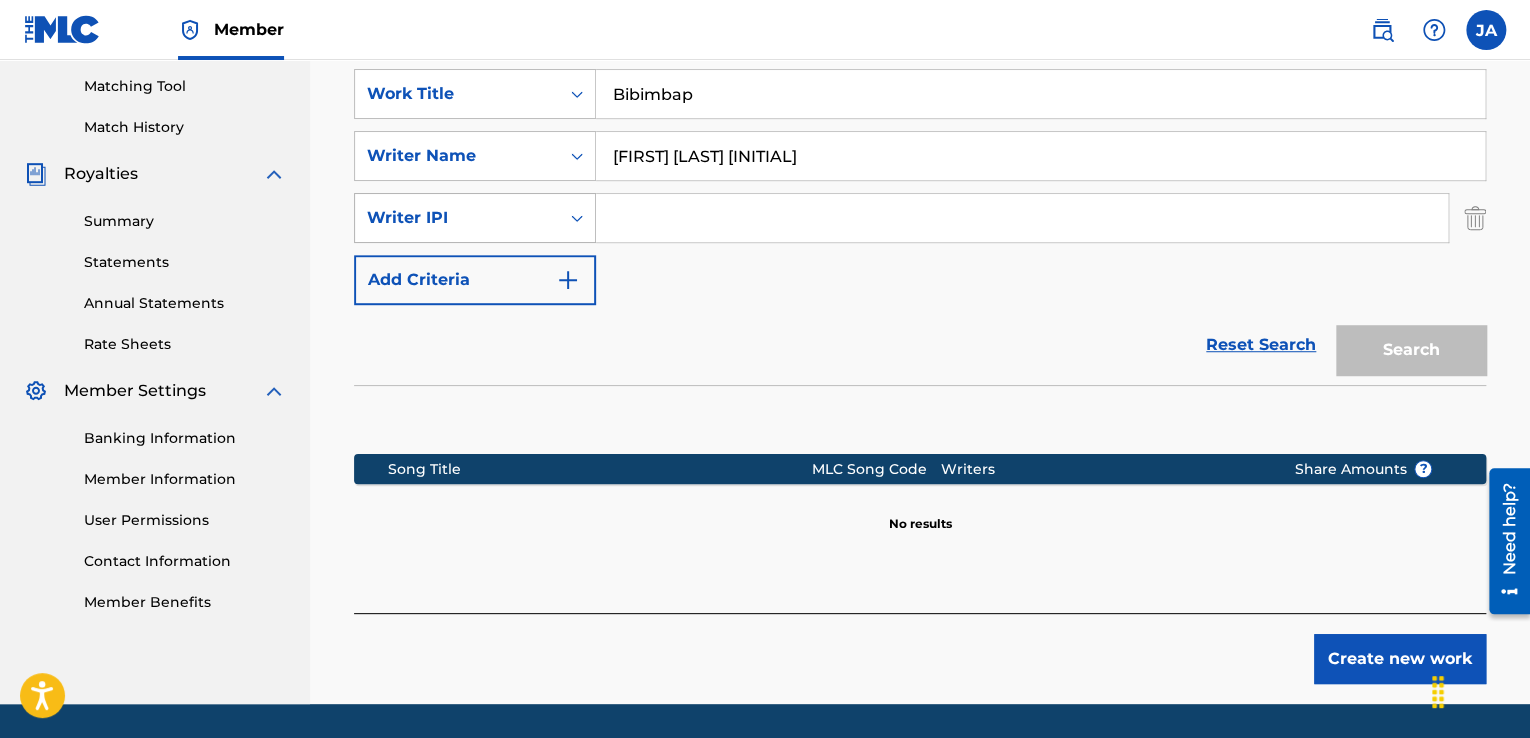 click 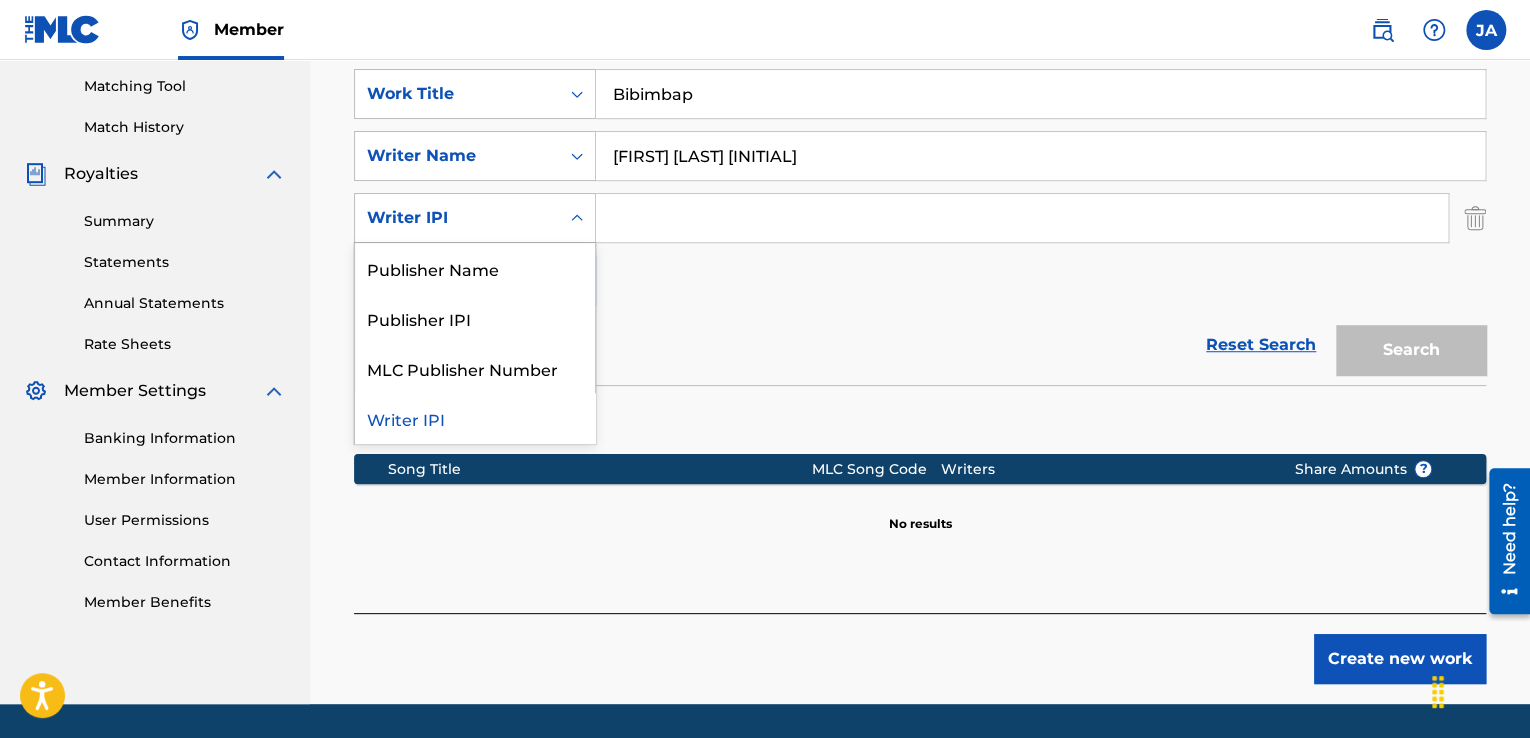 click on "Work Title Bibimbap SearchWithCriteria[UUID] Writer Name [FIRST] [LAST] [INITIAL] SearchWithCriteria[UUID] 4 results available. Use Up and Down to choose options, press Enter to select the currently focused option, press Escape to exit the menu, press Tab to select the option and exit the menu. Writer IPI Publisher Name Publisher IPI MLC Publisher Number Writer IPI Add Criteria" at bounding box center (920, 187) 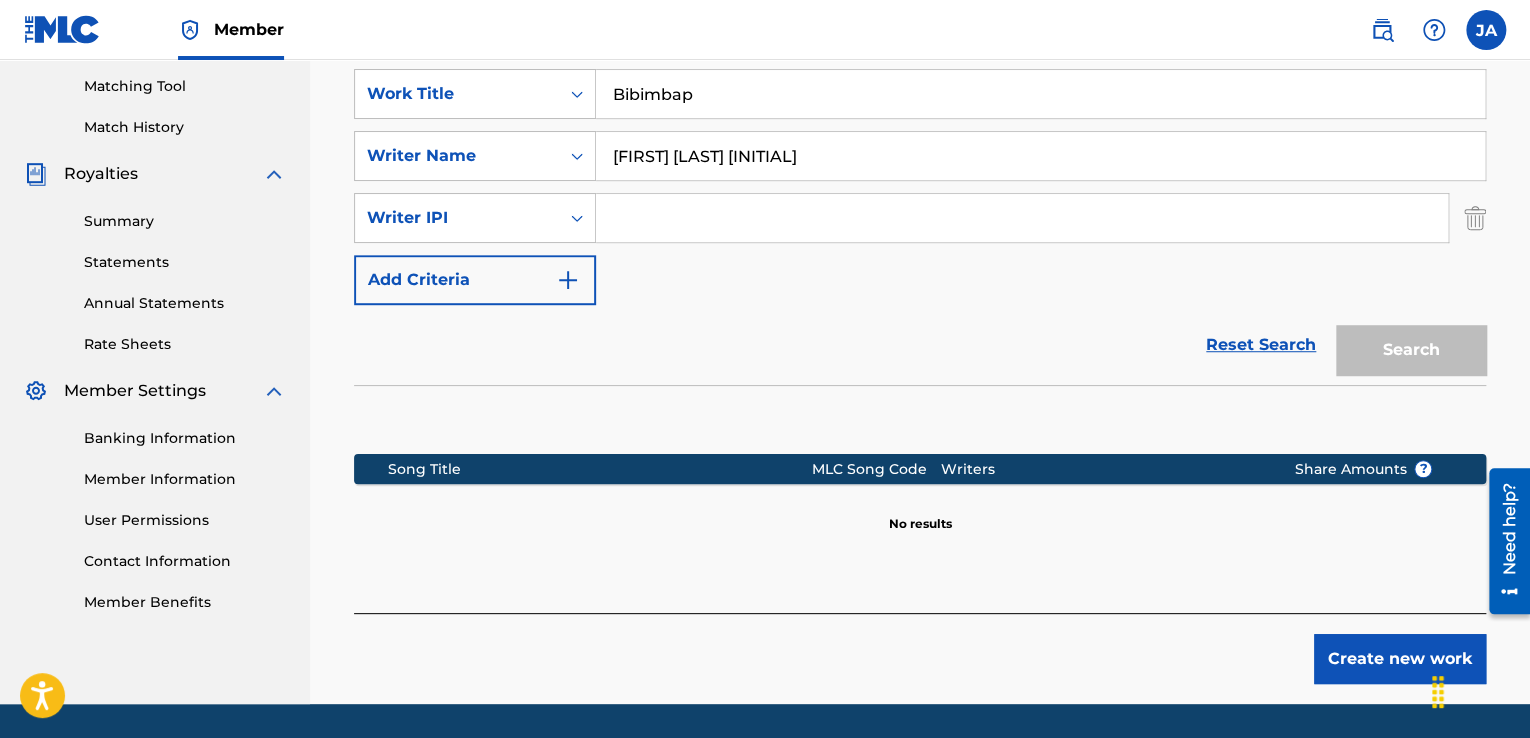 click at bounding box center (1022, 218) 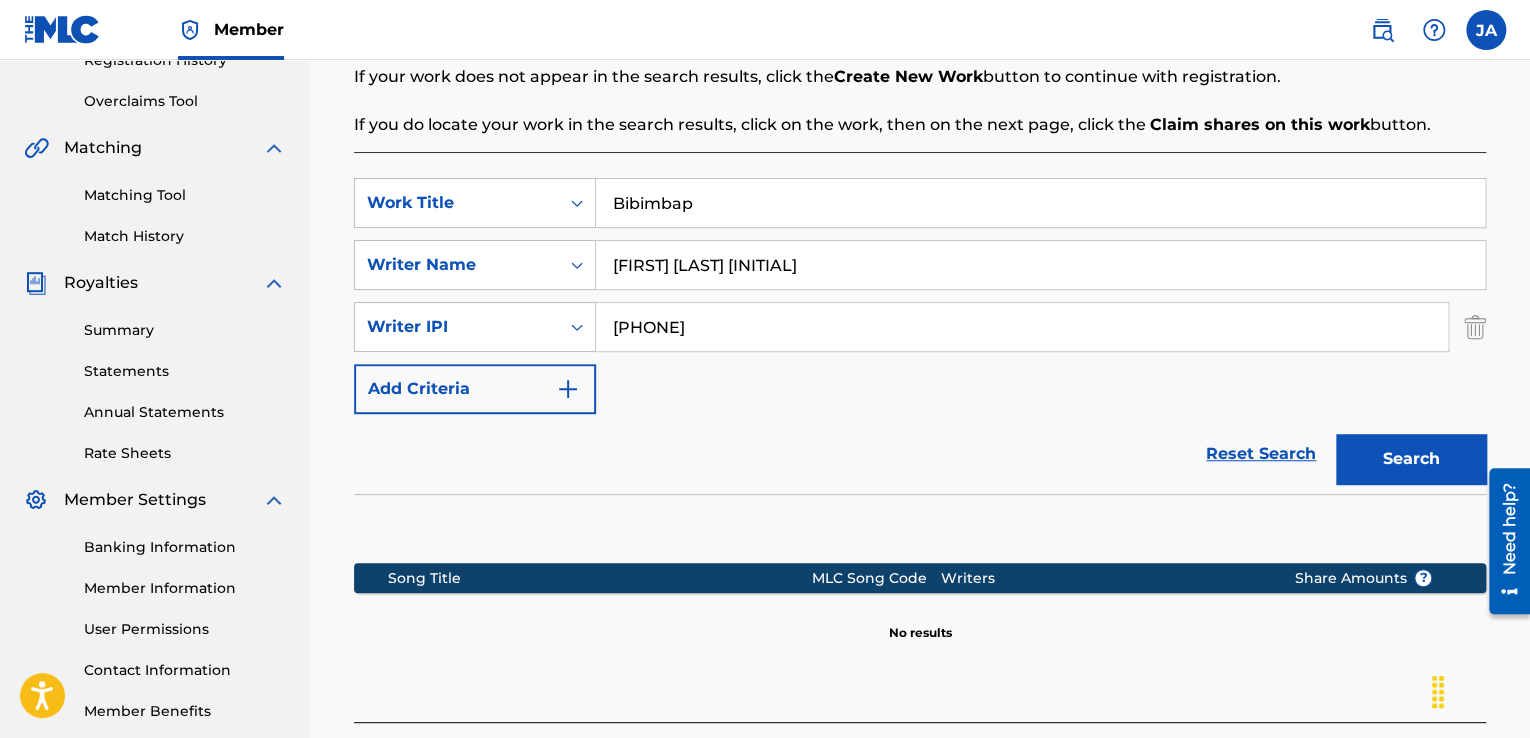 scroll, scrollTop: 568, scrollLeft: 0, axis: vertical 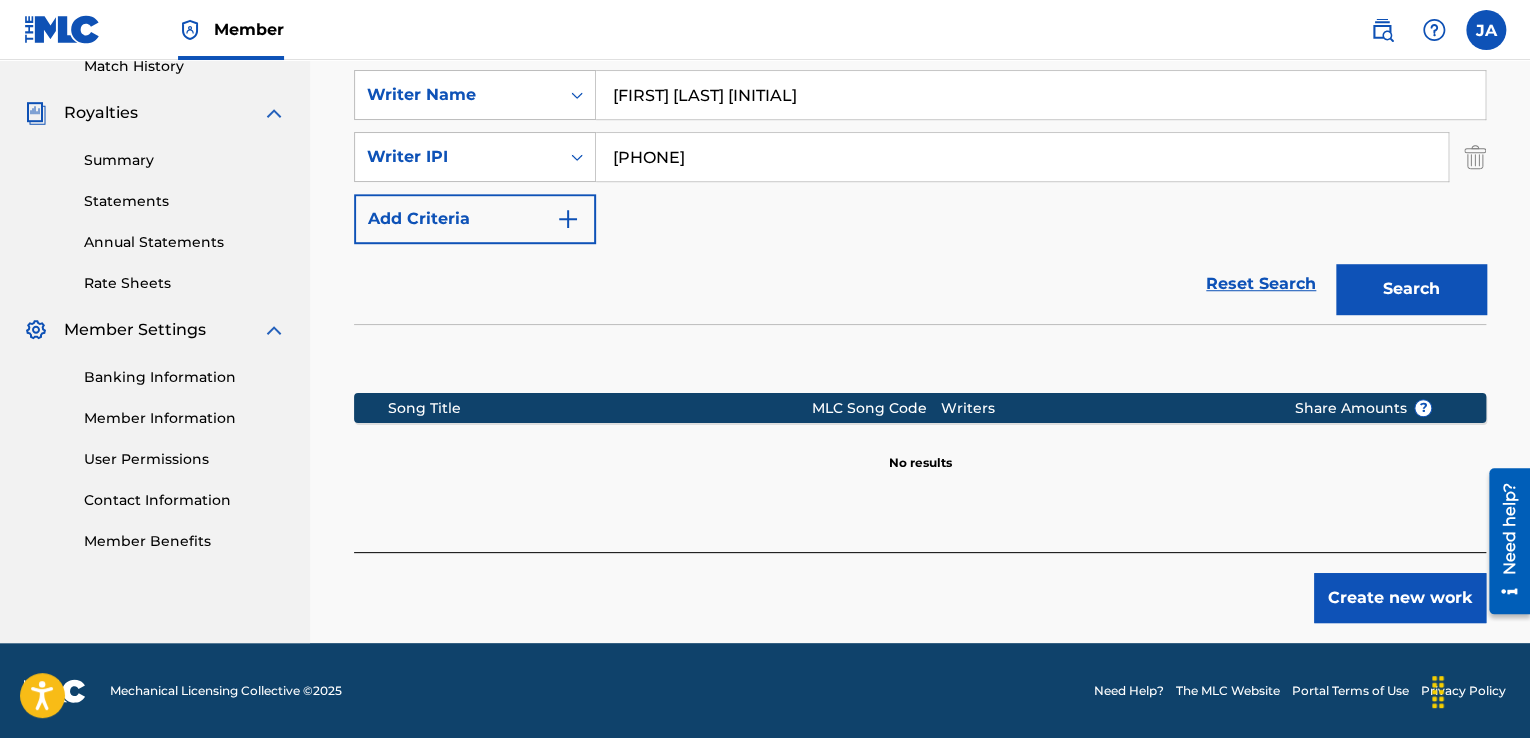 type on "[PHONE]" 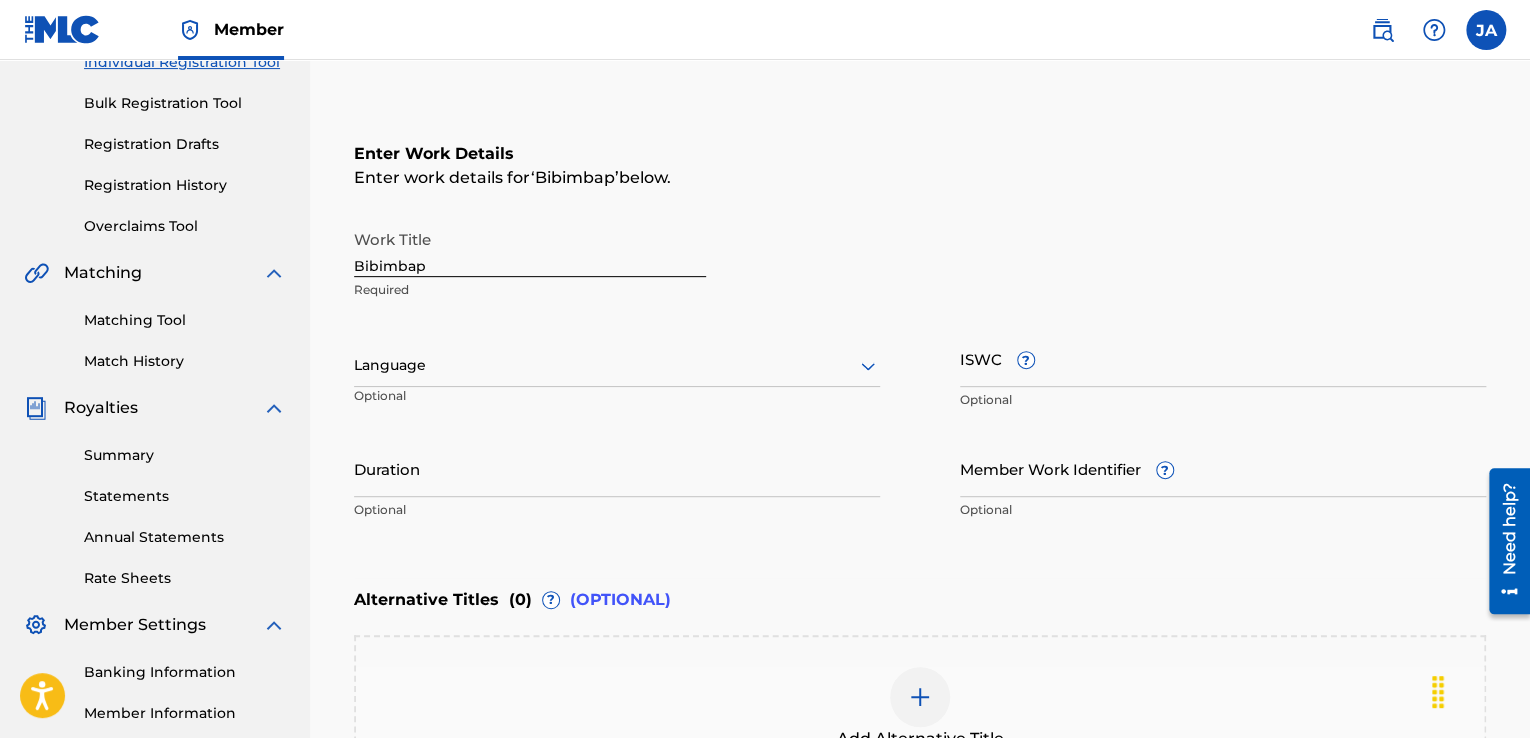 scroll, scrollTop: 353, scrollLeft: 0, axis: vertical 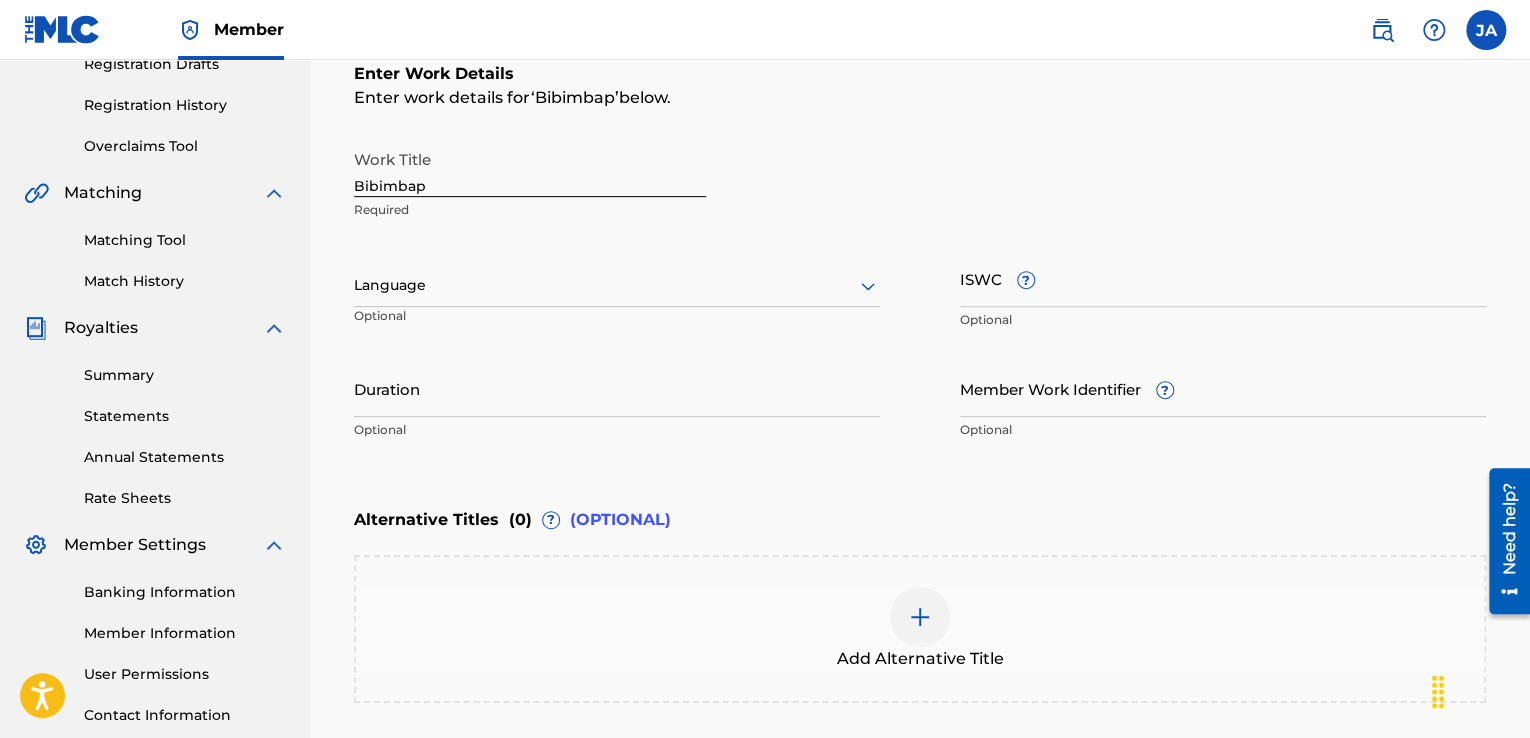 click 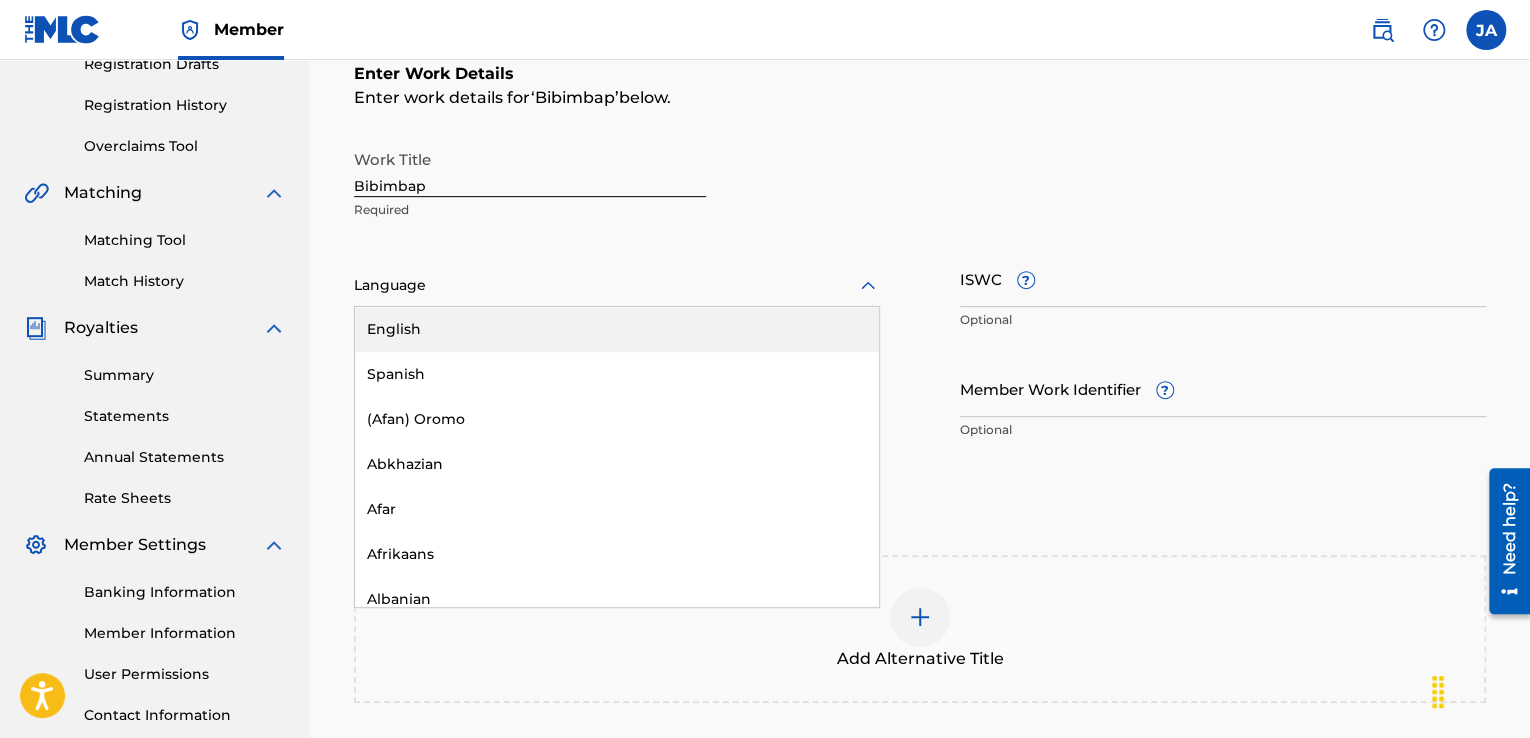click on "English" at bounding box center (617, 329) 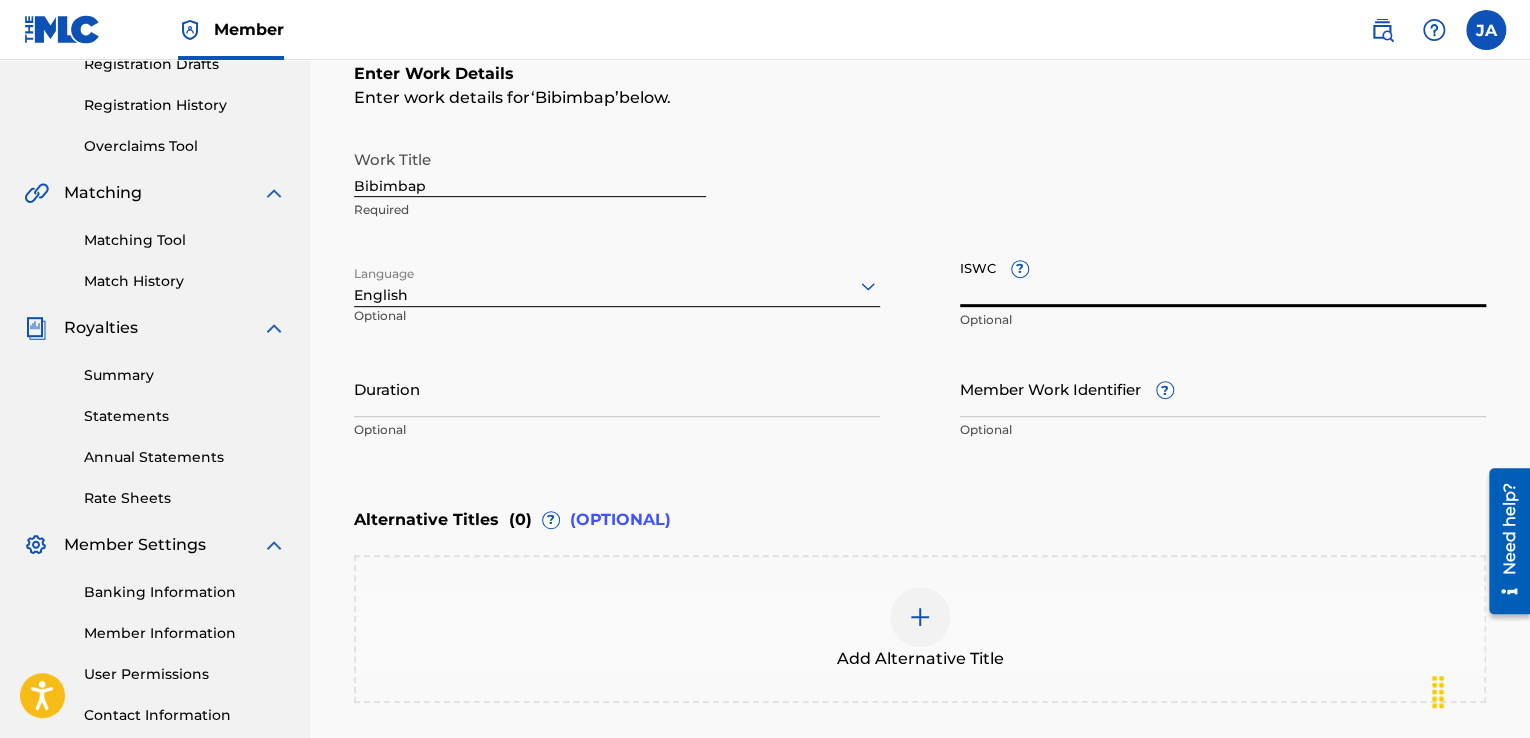 click on "ISWC   ?" at bounding box center [1223, 278] 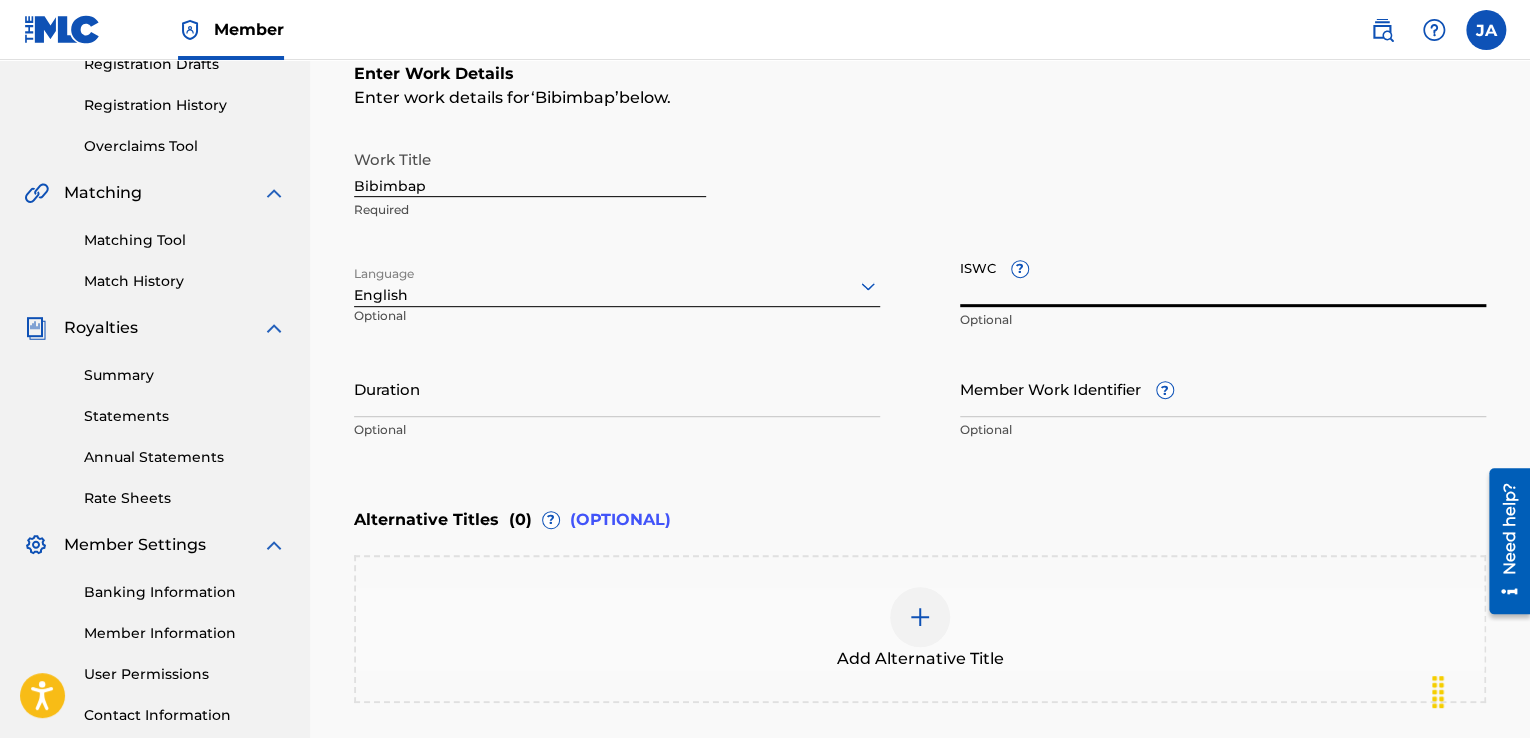 click on "Duration" at bounding box center (617, 388) 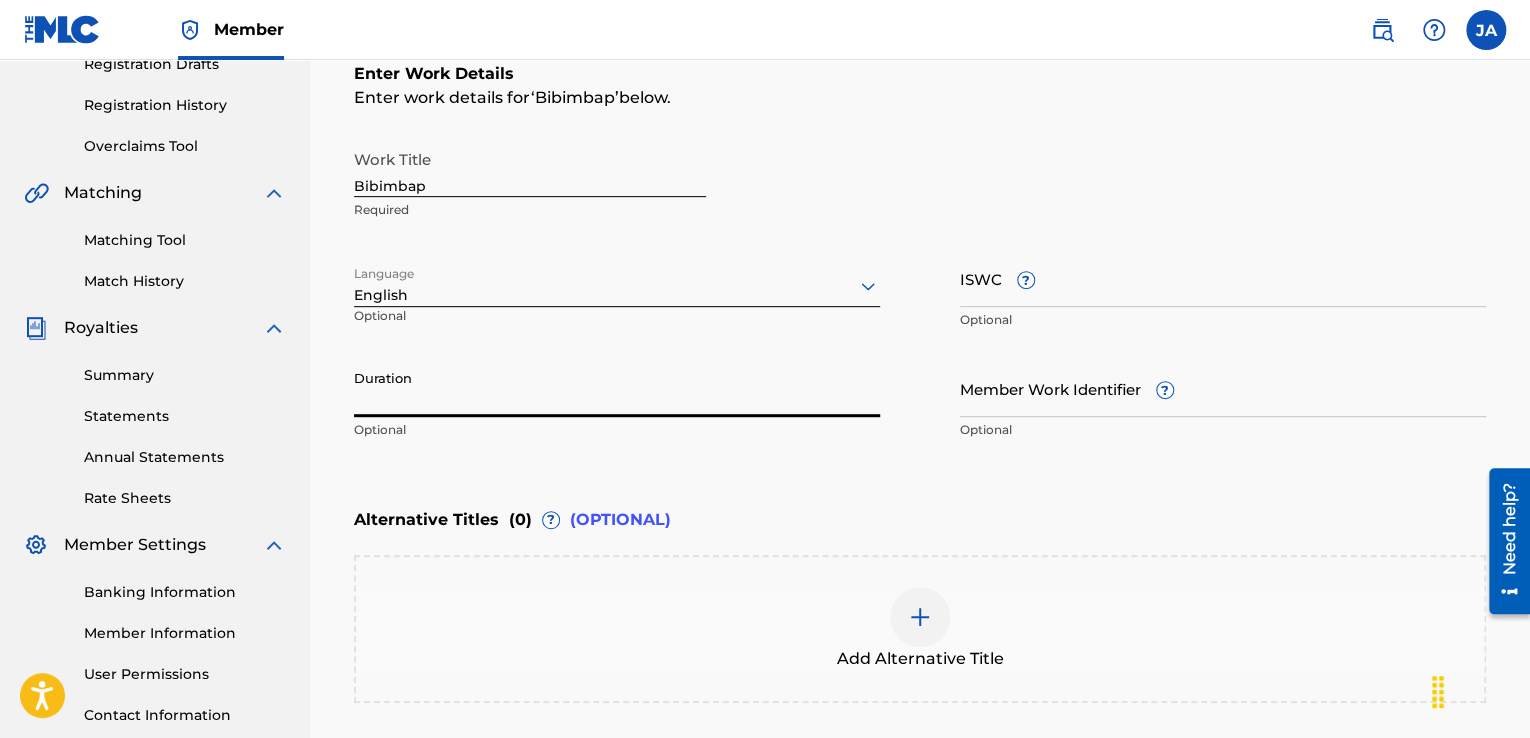 type on "1" 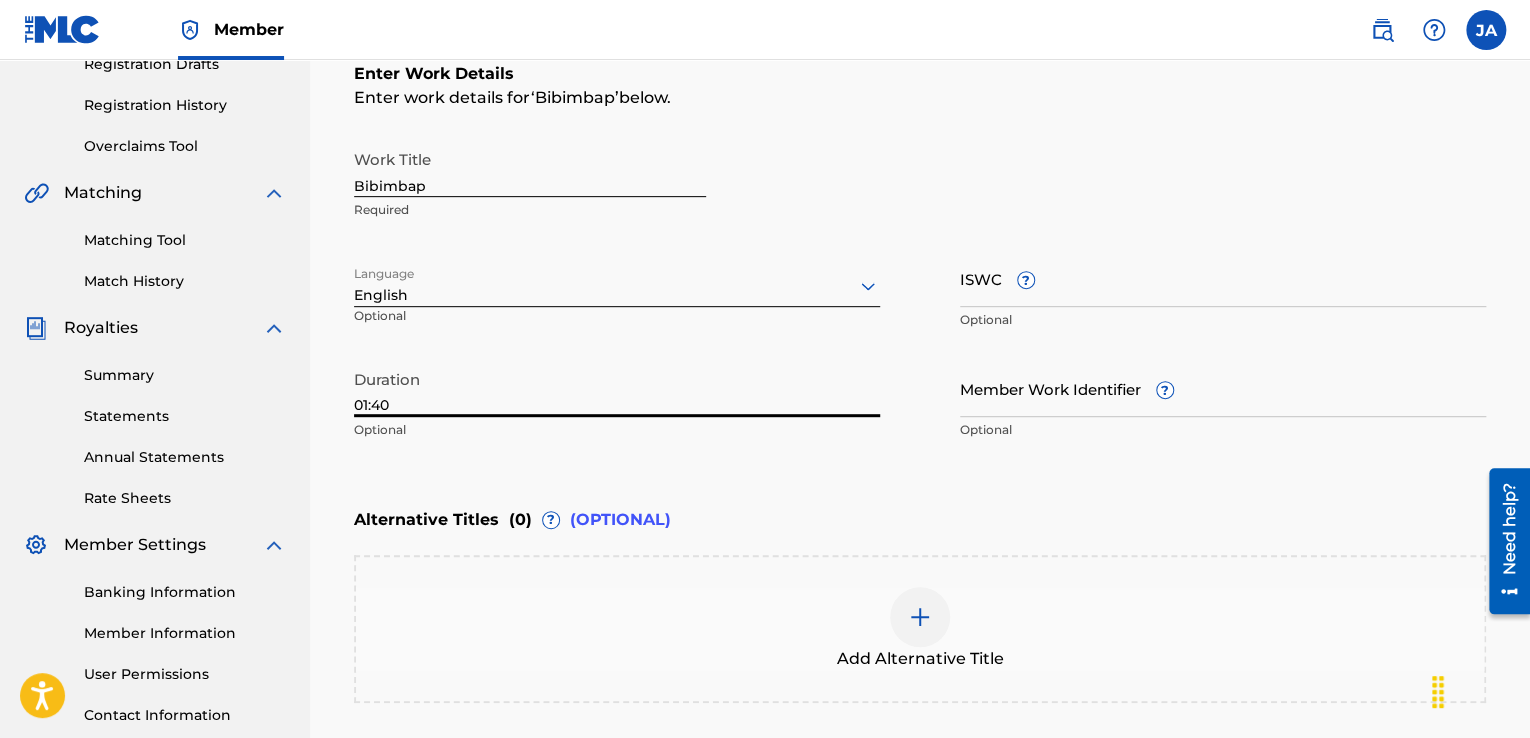 type on "01:40" 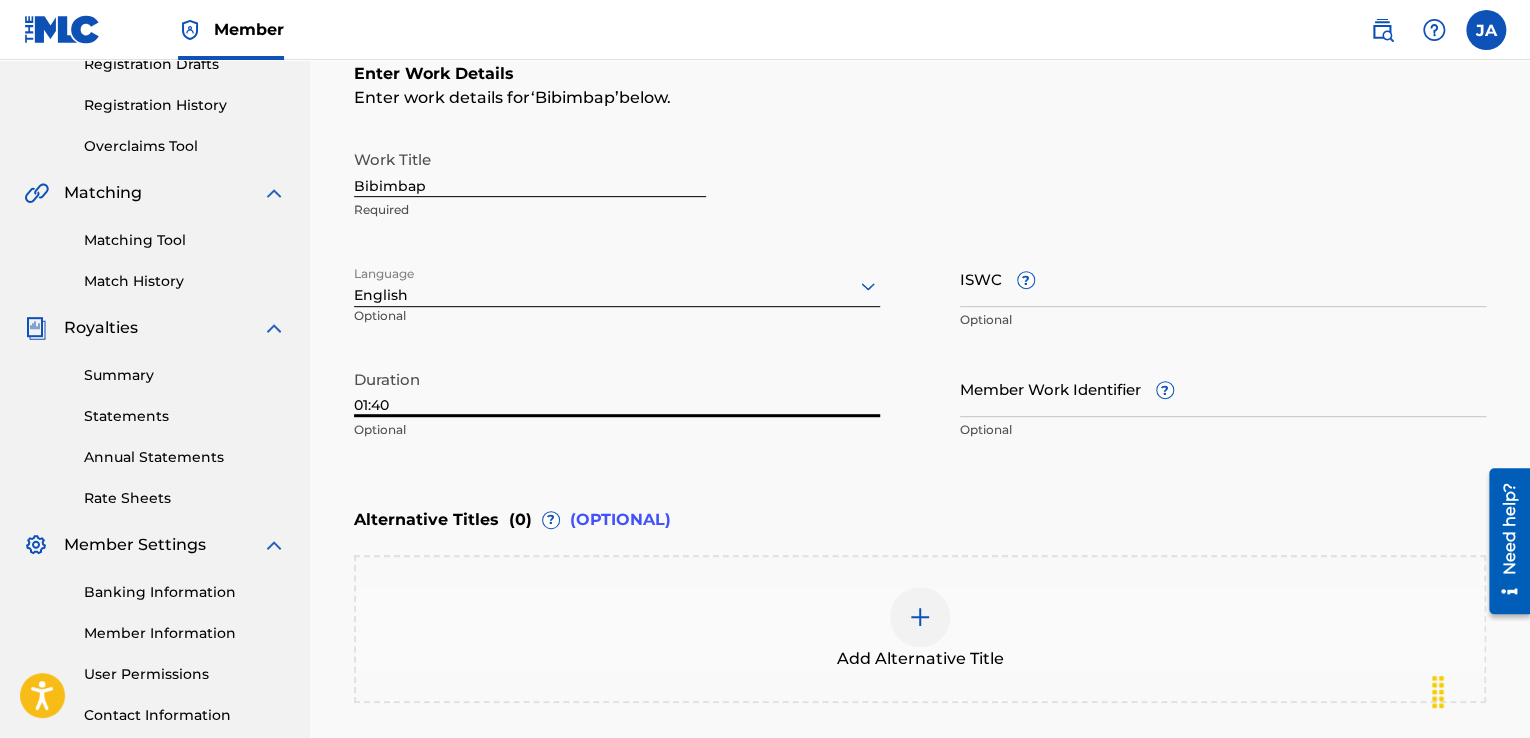 click on "Member Work Identifier   ?" at bounding box center (1223, 388) 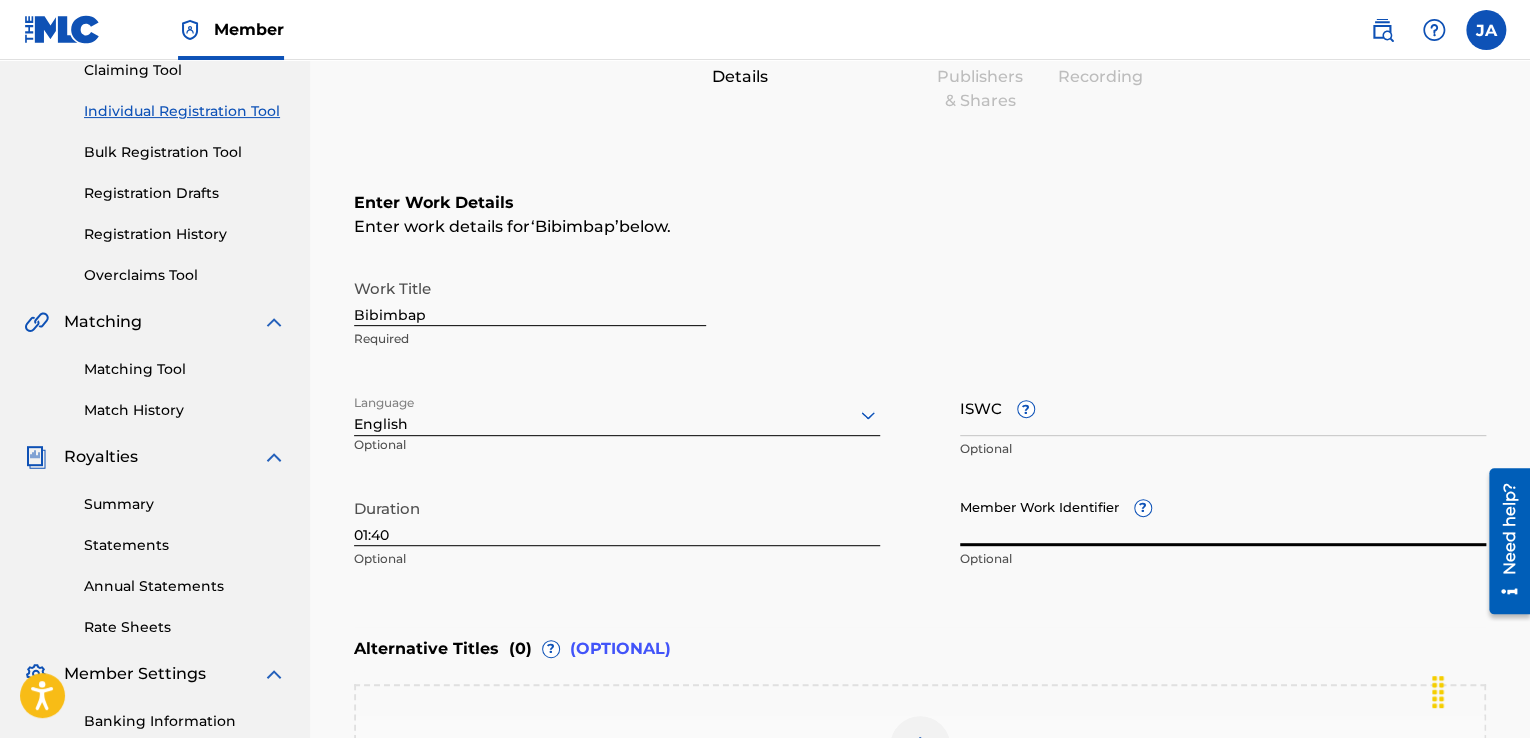 scroll, scrollTop: 453, scrollLeft: 0, axis: vertical 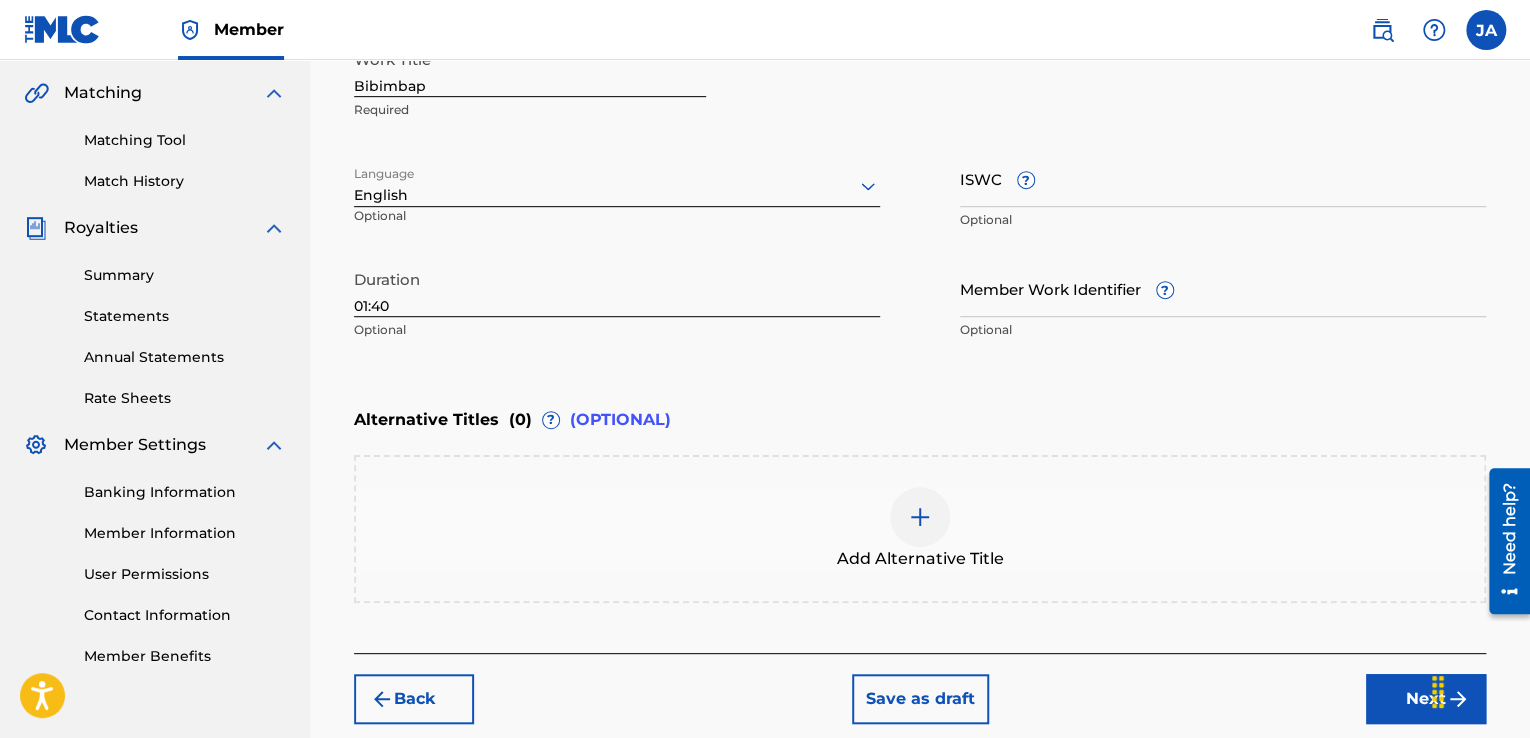 click on "Next" at bounding box center (1426, 699) 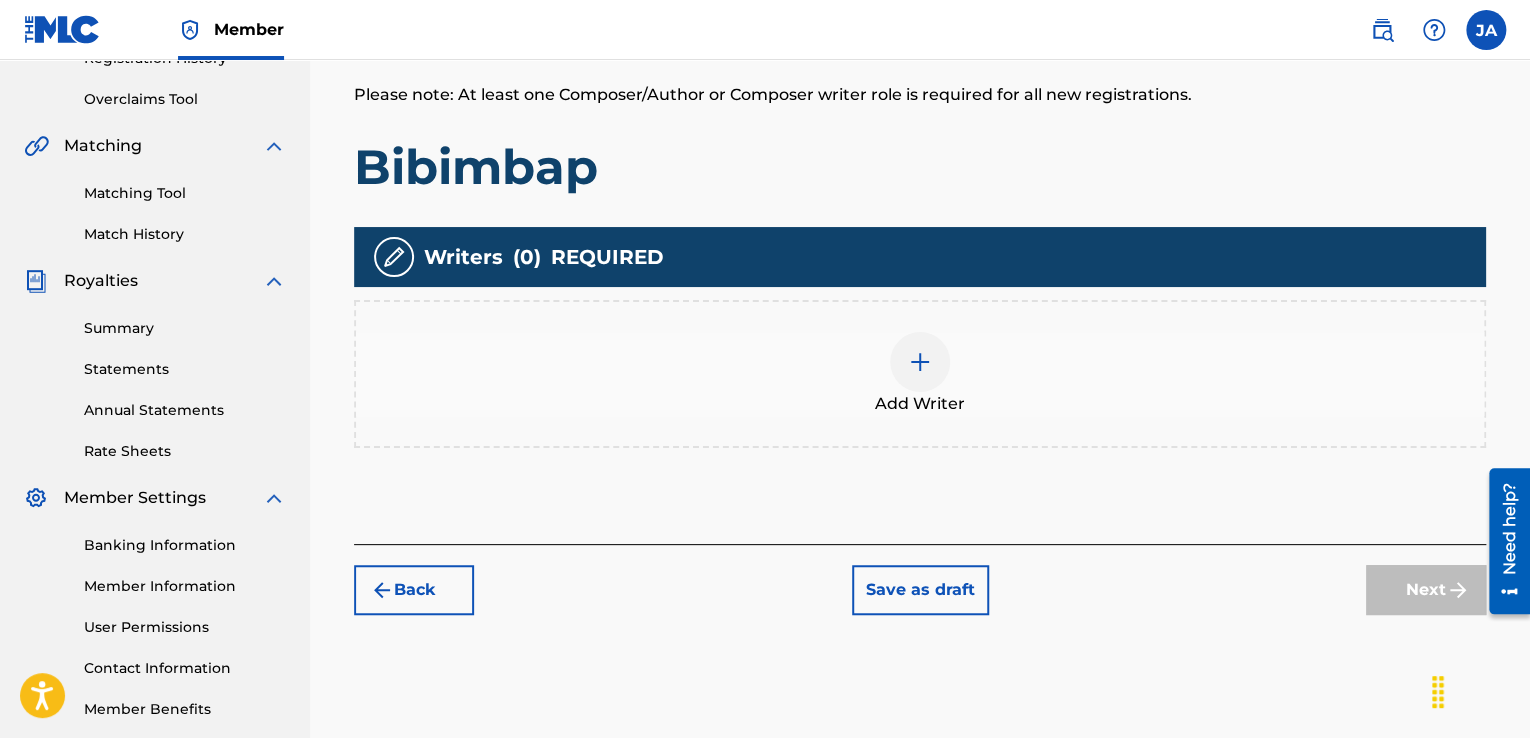 scroll, scrollTop: 502, scrollLeft: 0, axis: vertical 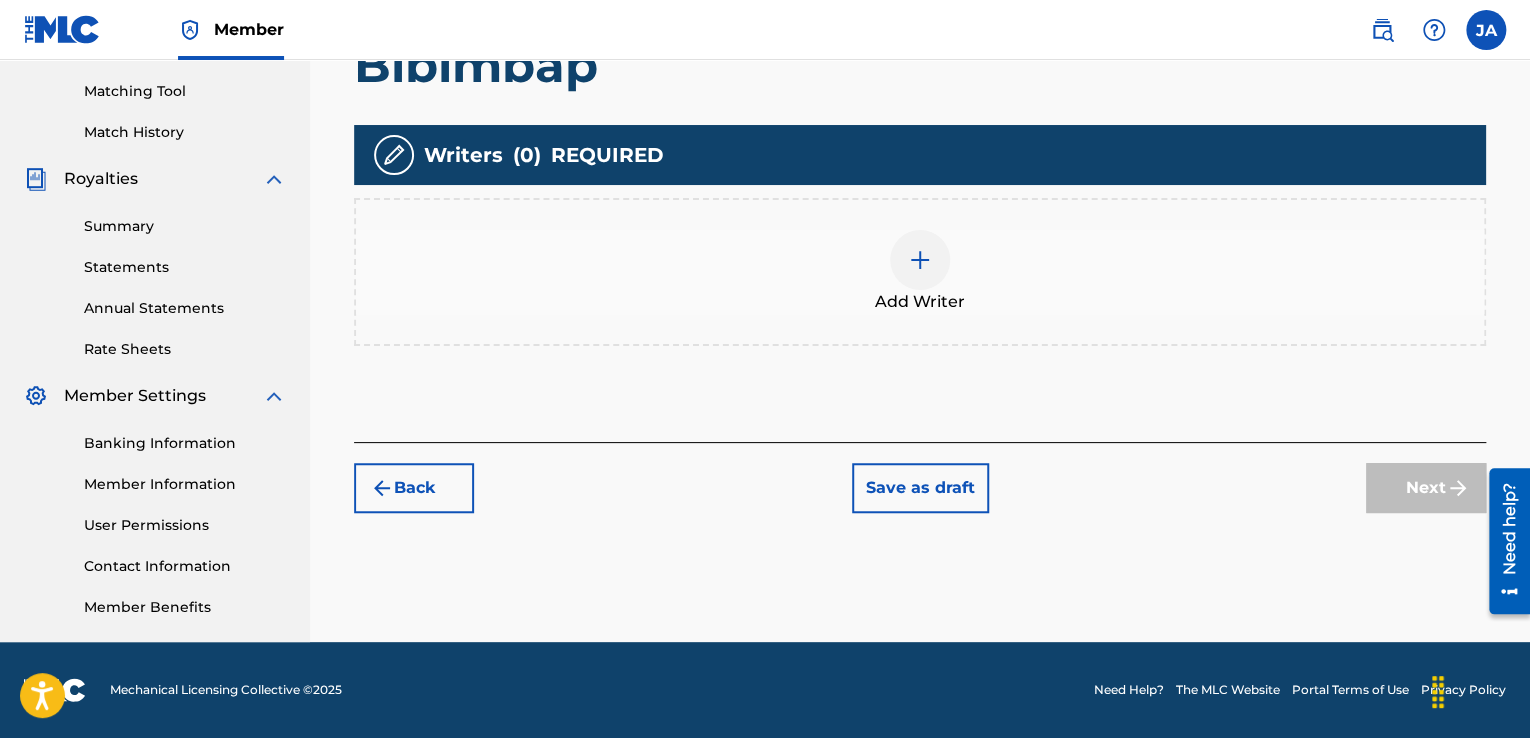 click on "Save as draft" at bounding box center [920, 488] 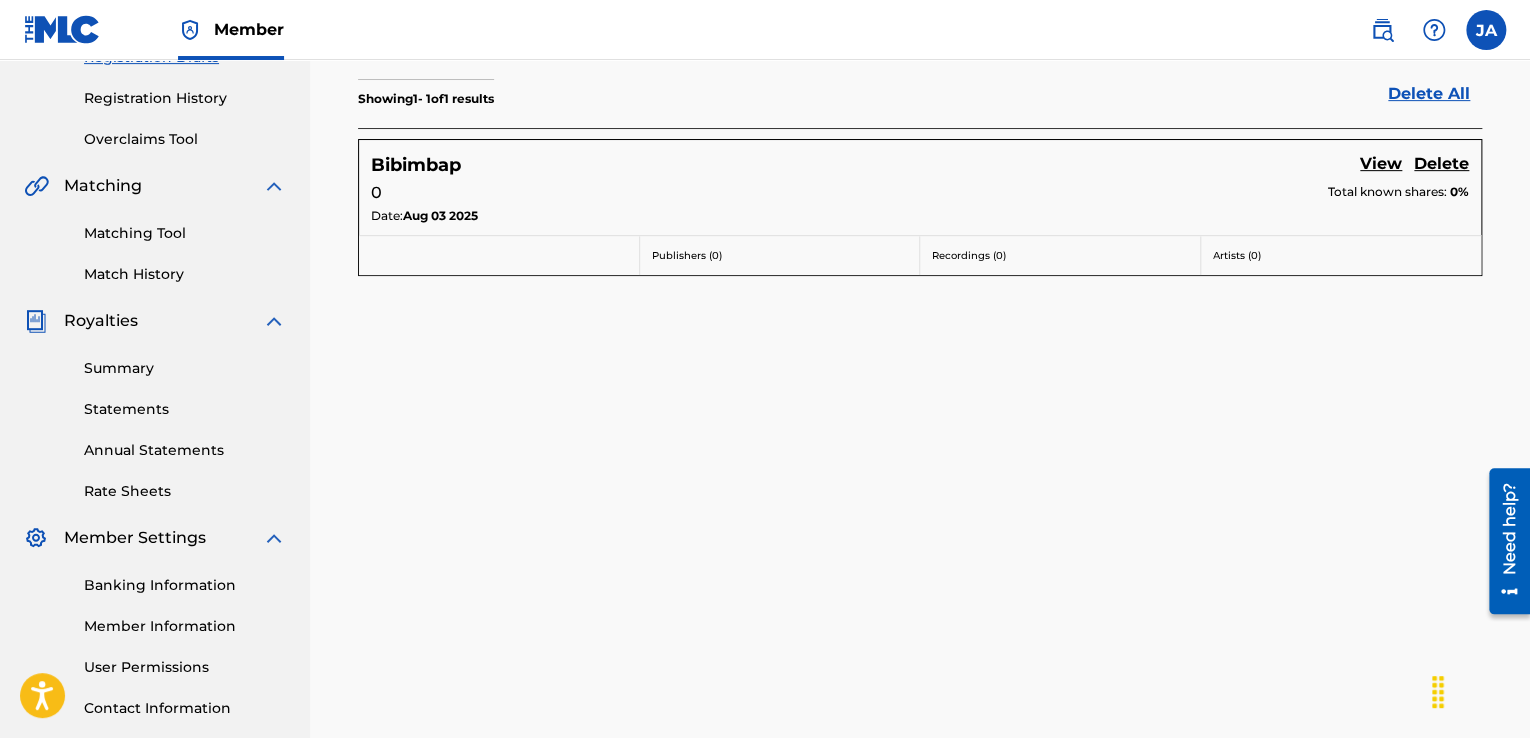 scroll, scrollTop: 400, scrollLeft: 0, axis: vertical 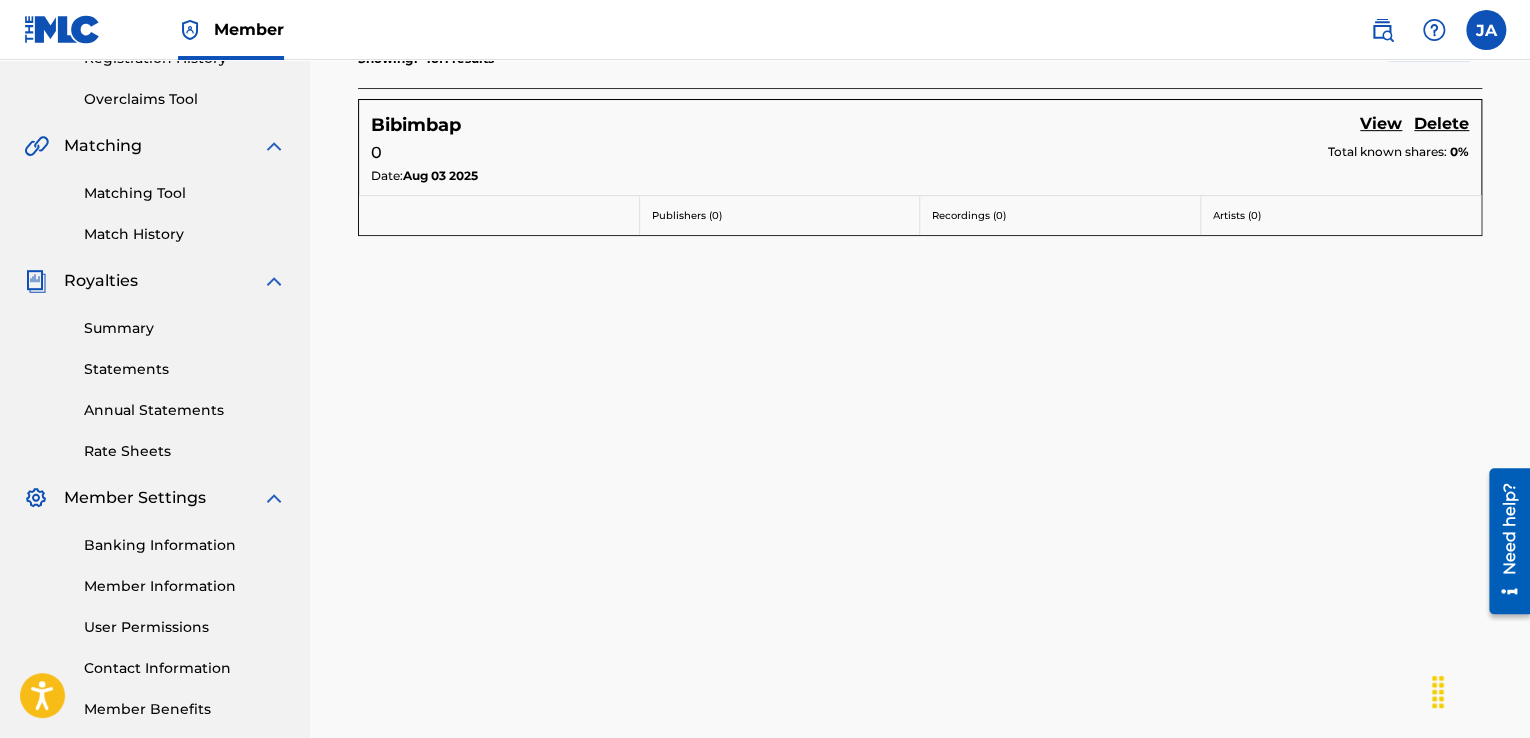 click on "View" at bounding box center [1381, 125] 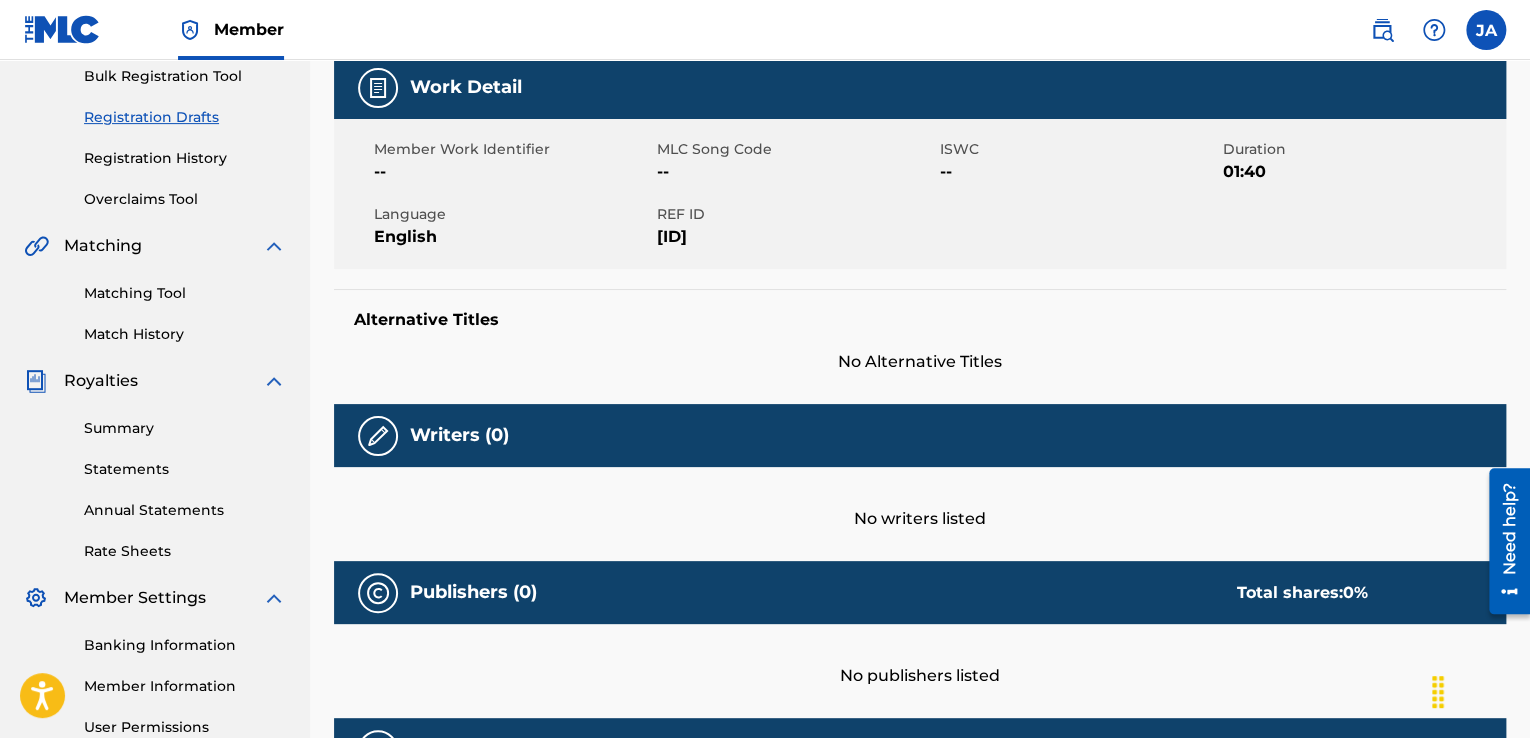 scroll, scrollTop: 500, scrollLeft: 0, axis: vertical 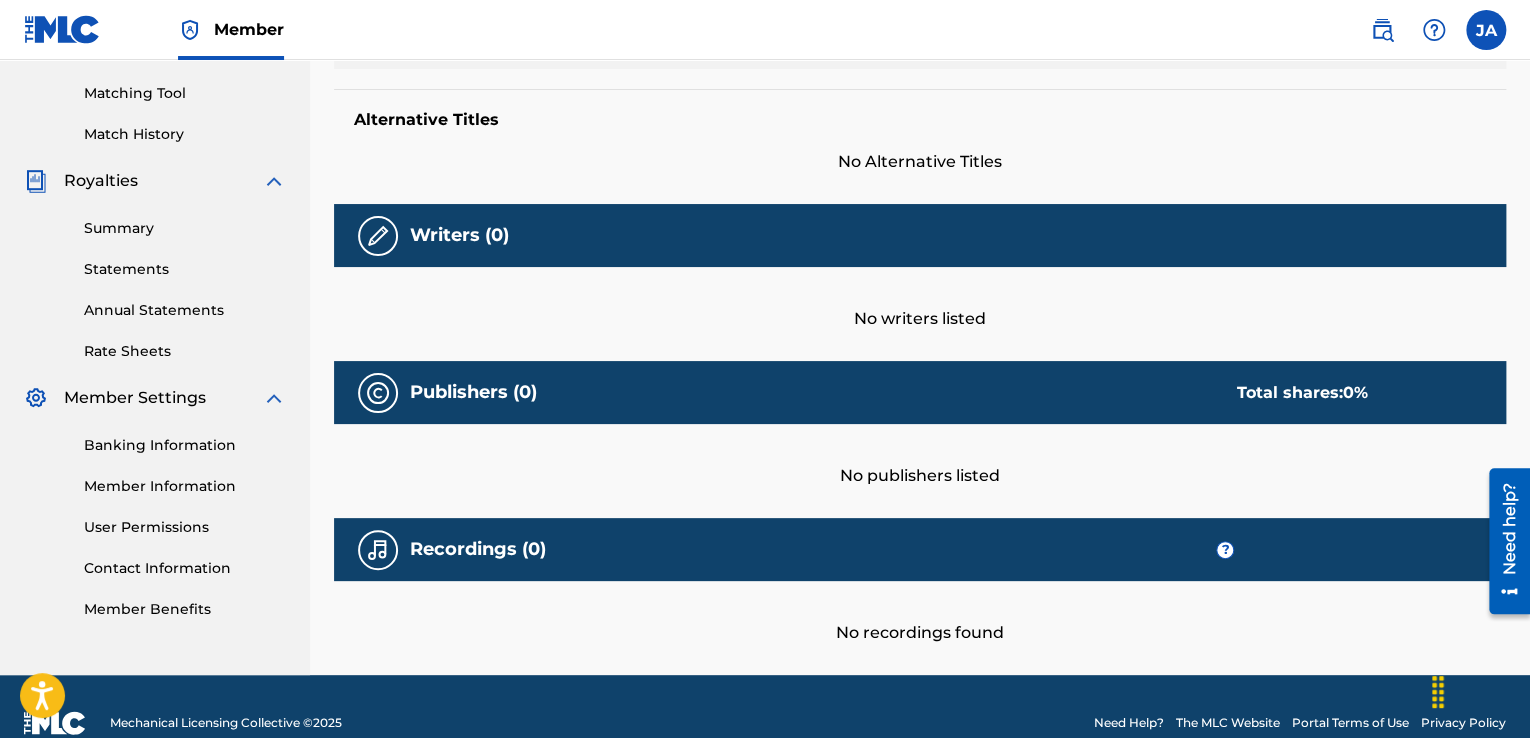click at bounding box center (378, 236) 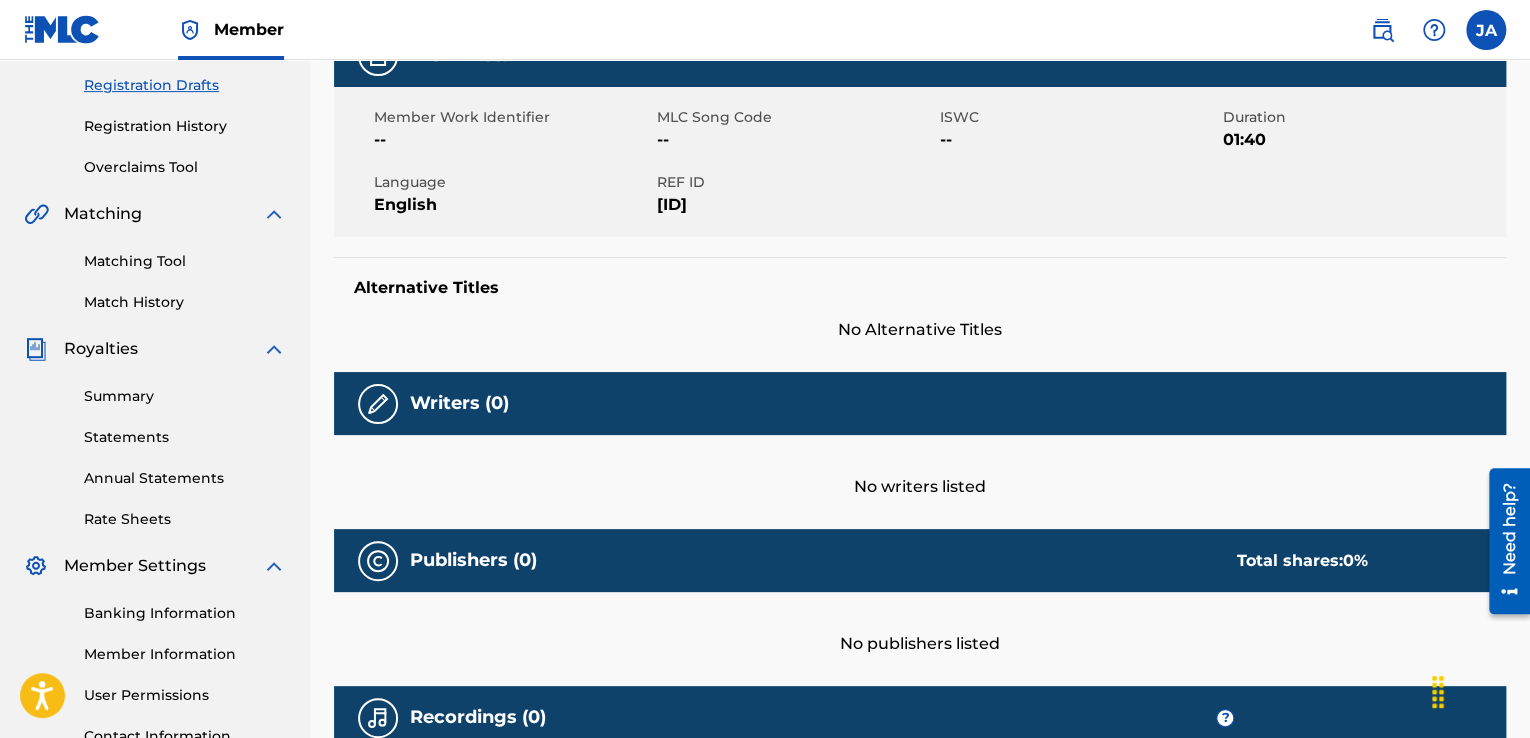 scroll, scrollTop: 0, scrollLeft: 0, axis: both 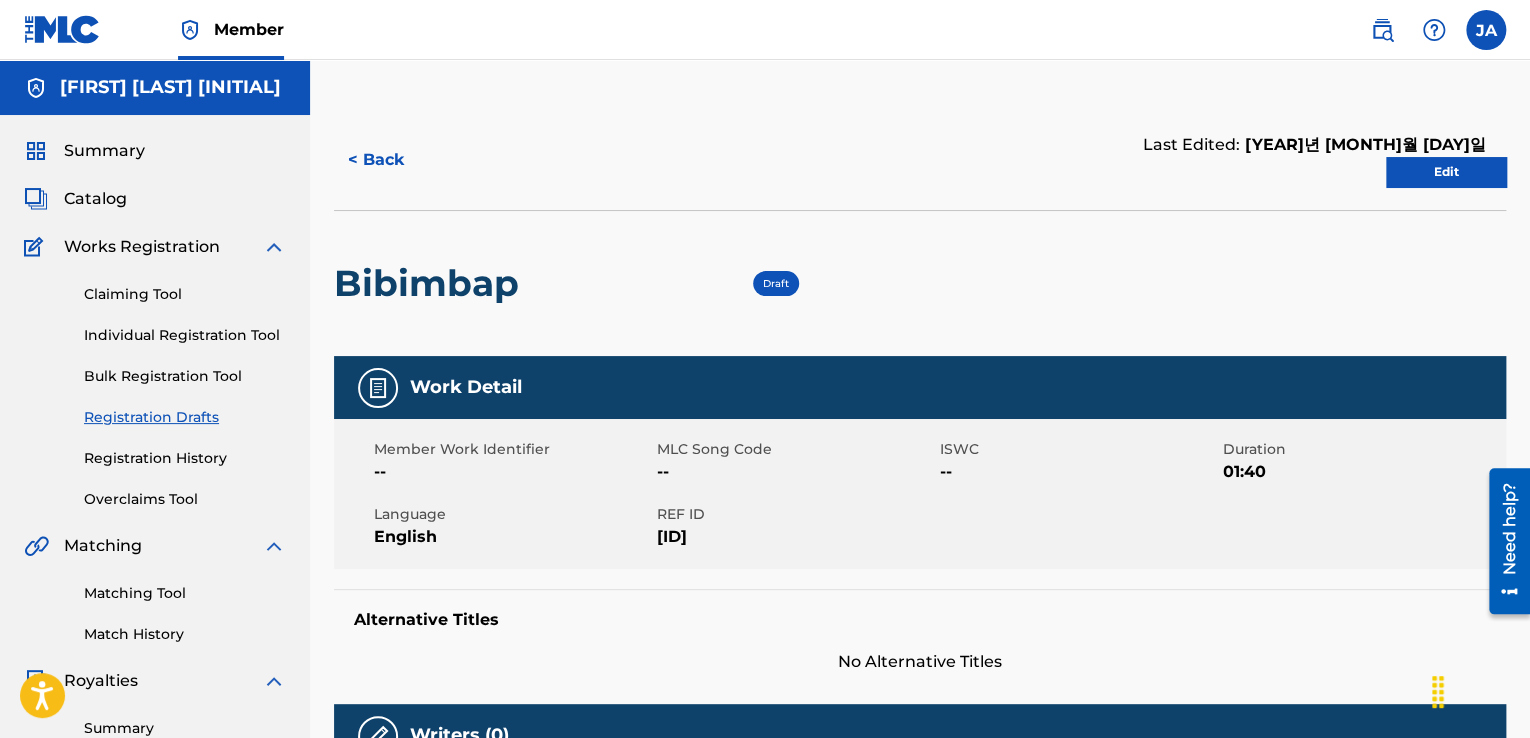 click on "Edit" at bounding box center (1446, 172) 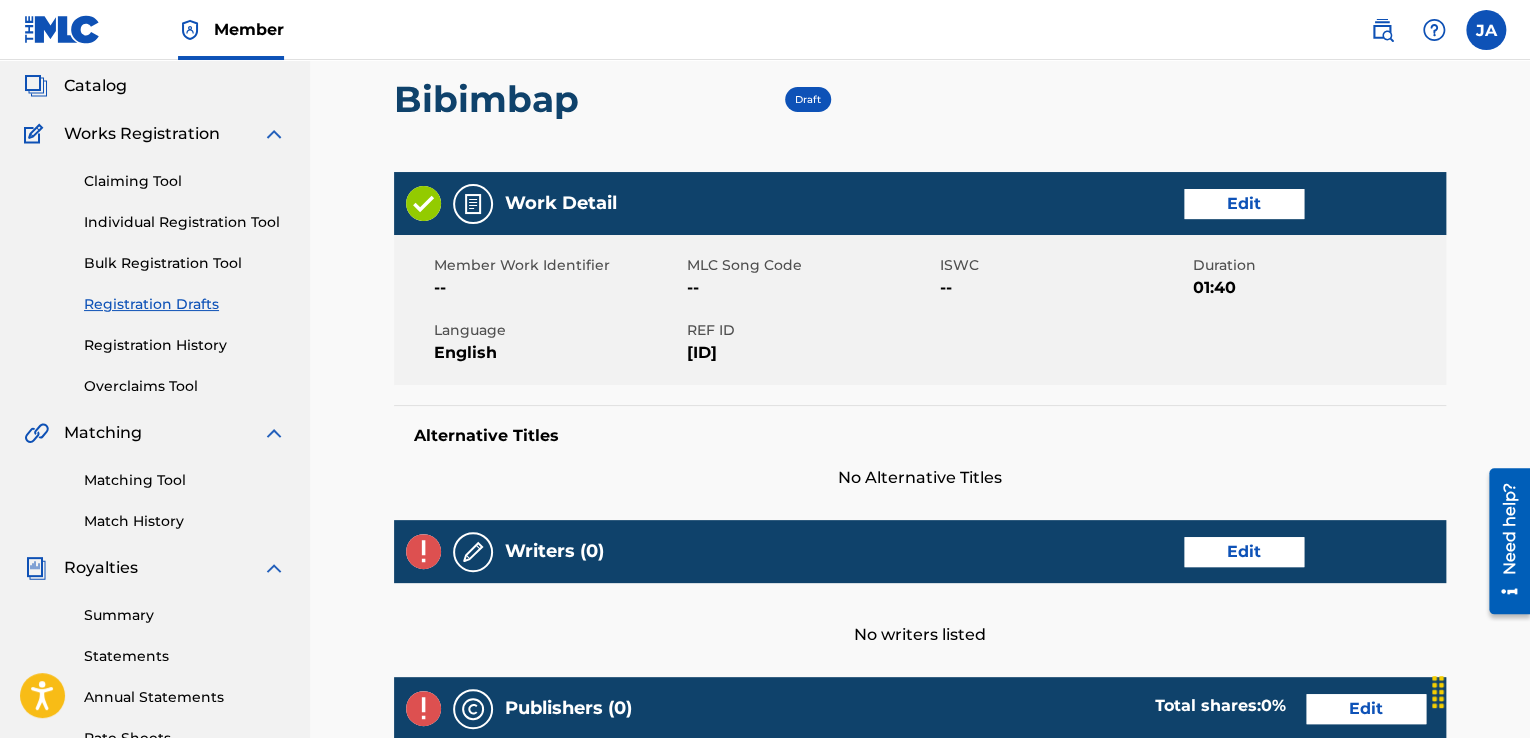 scroll, scrollTop: 300, scrollLeft: 0, axis: vertical 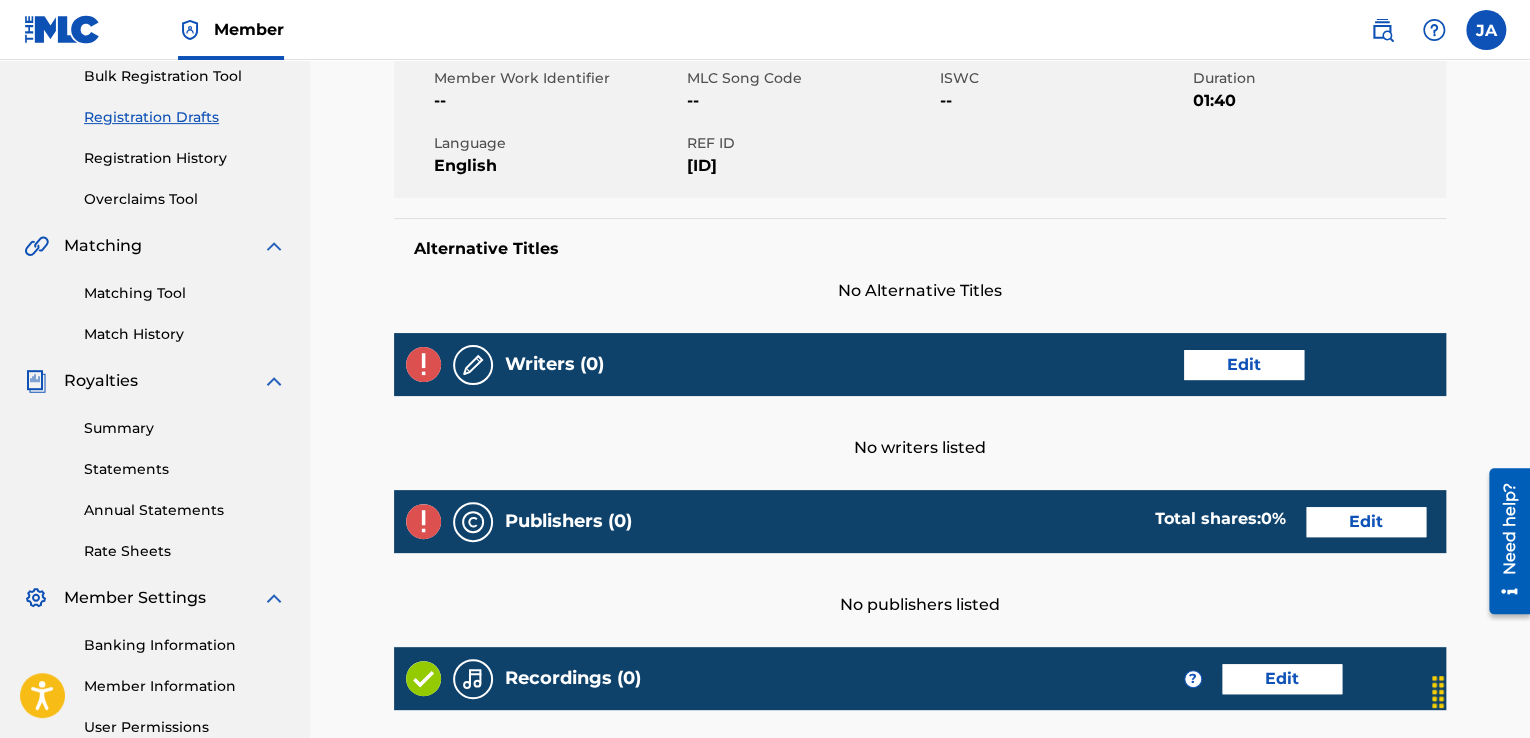 click on "Edit" at bounding box center (1244, 365) 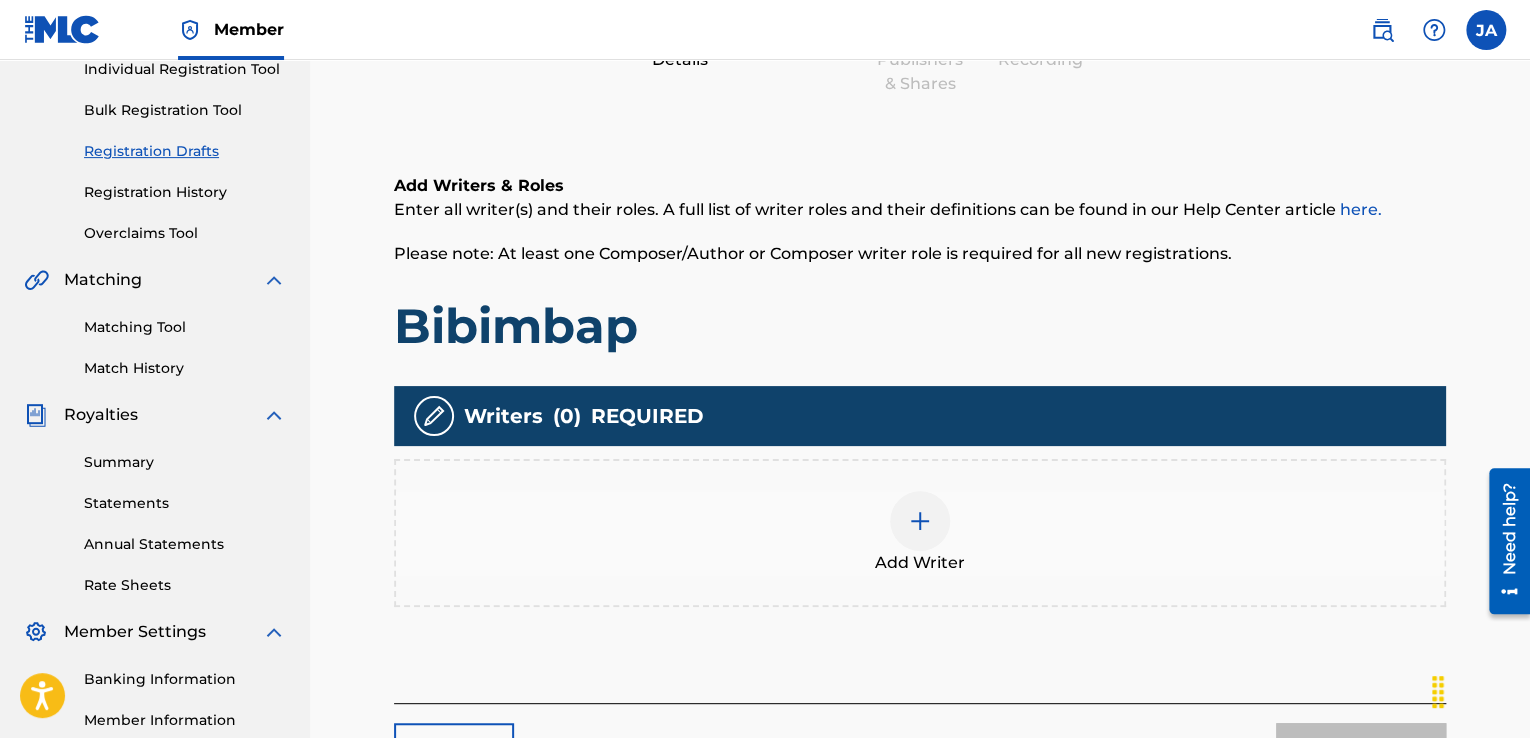 scroll, scrollTop: 300, scrollLeft: 0, axis: vertical 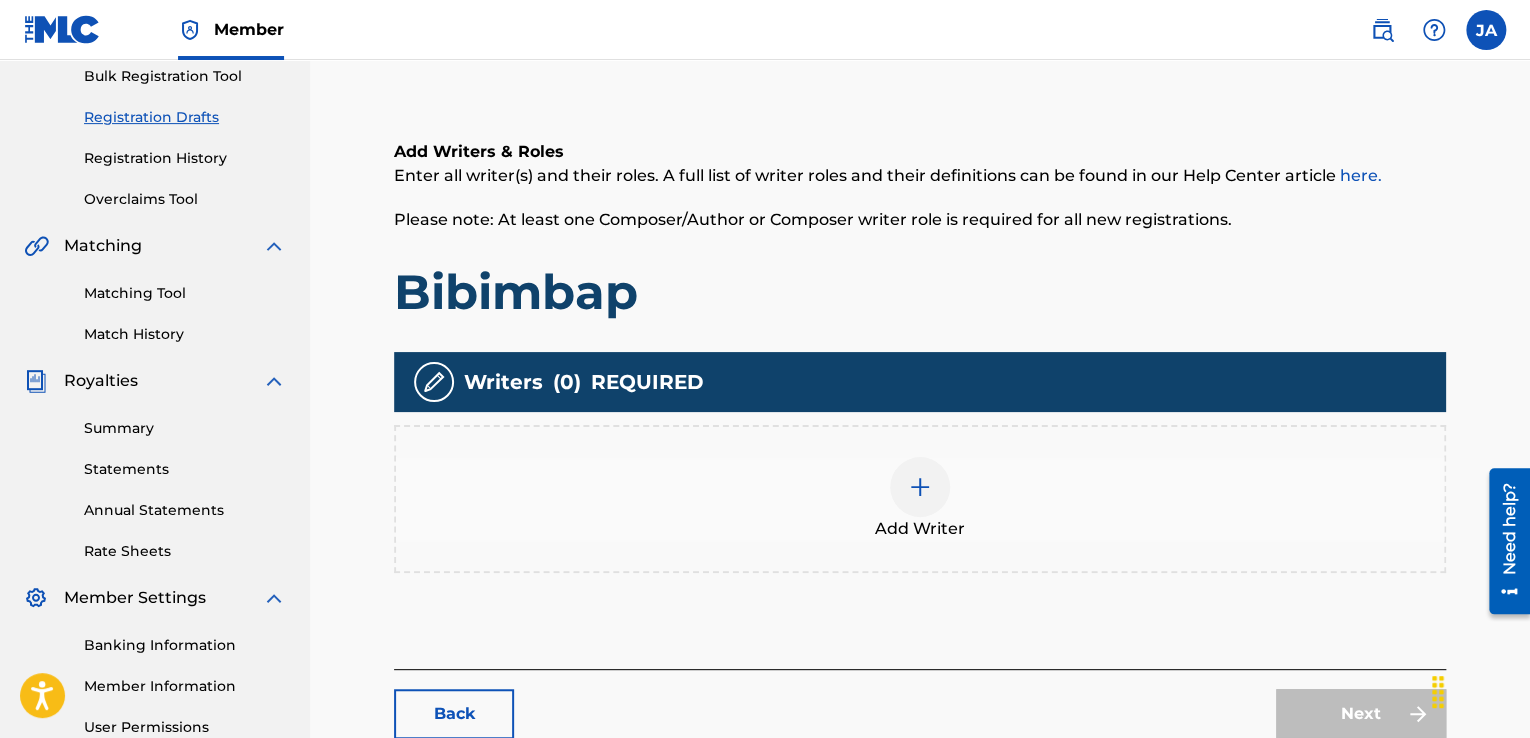 click at bounding box center [920, 487] 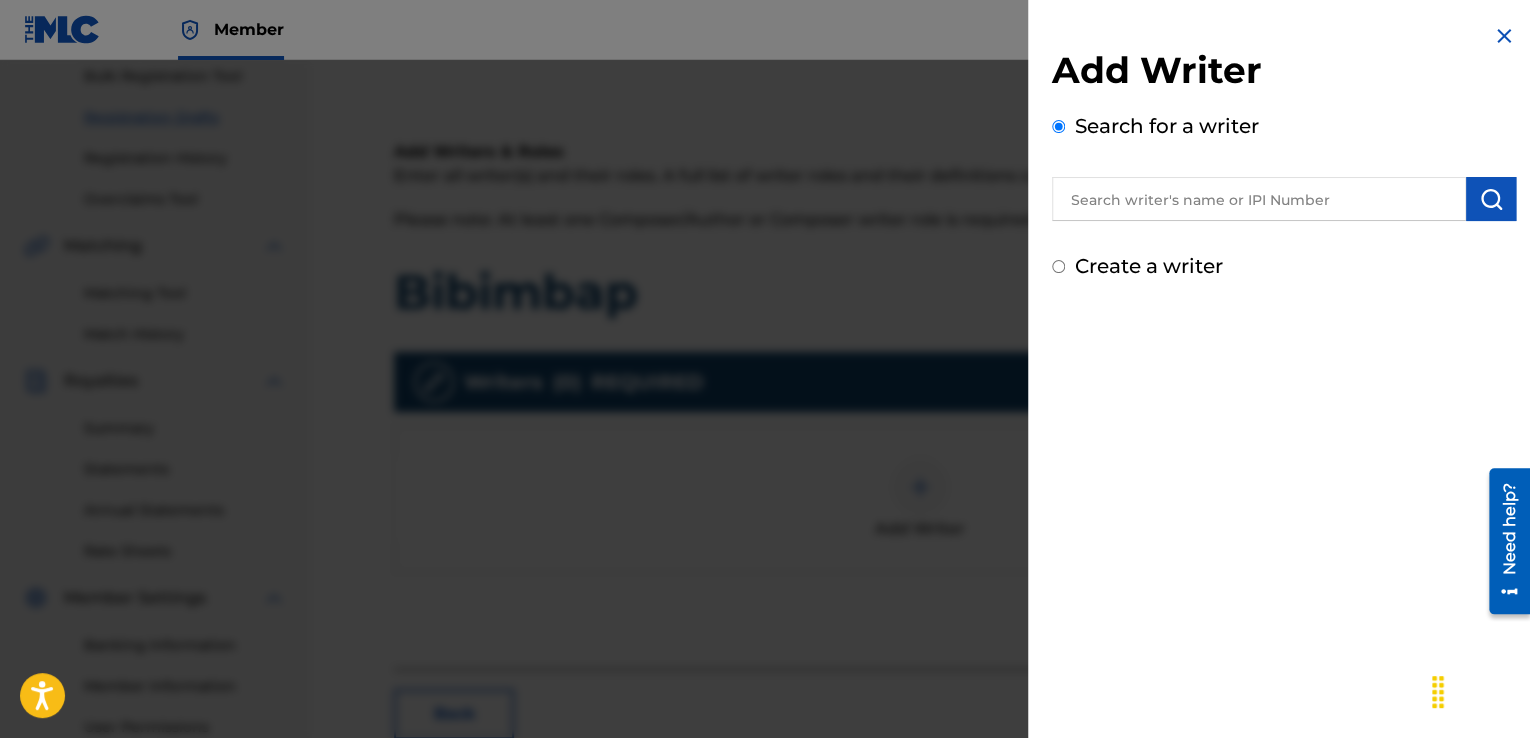 click at bounding box center [1259, 199] 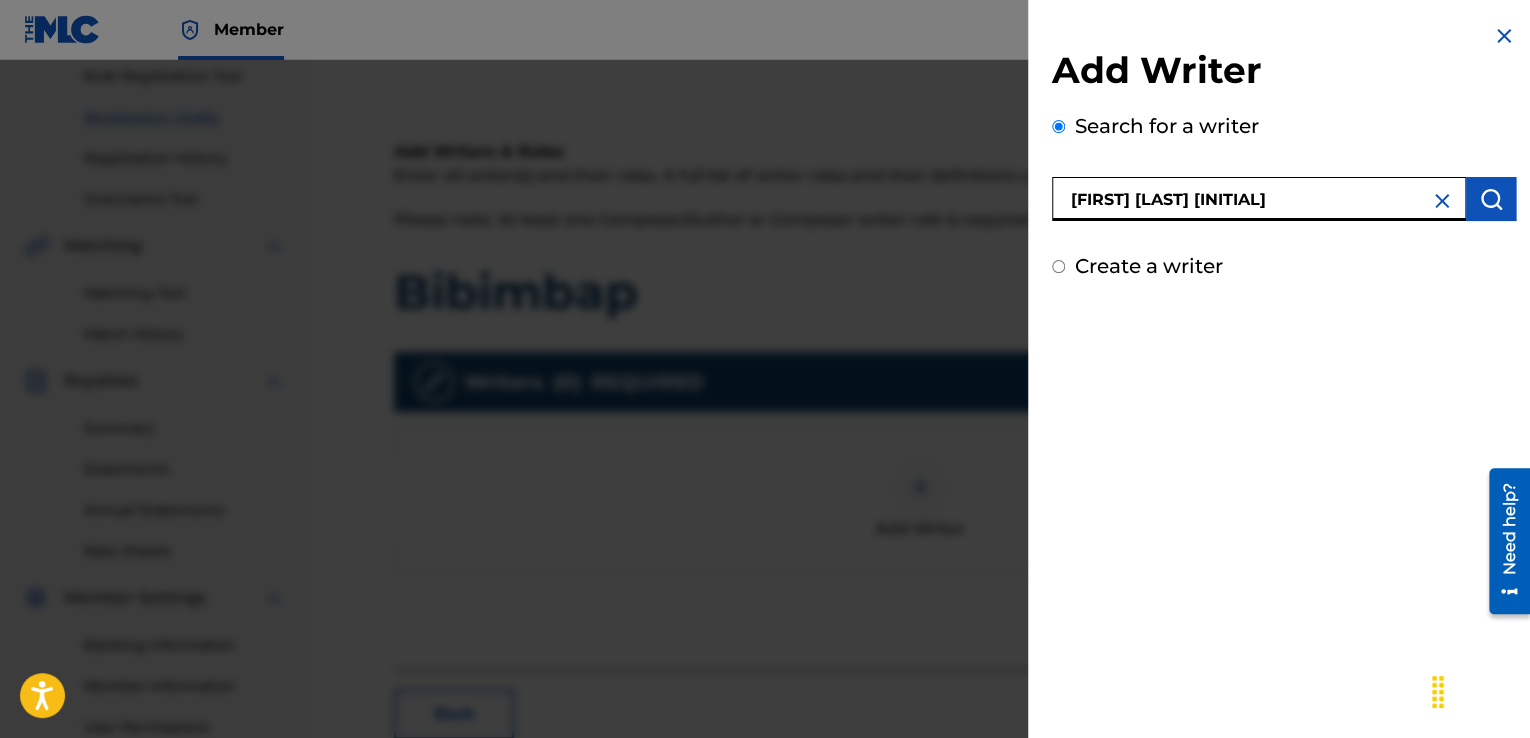 type on "[FIRST] [LAST] [INITIAL]" 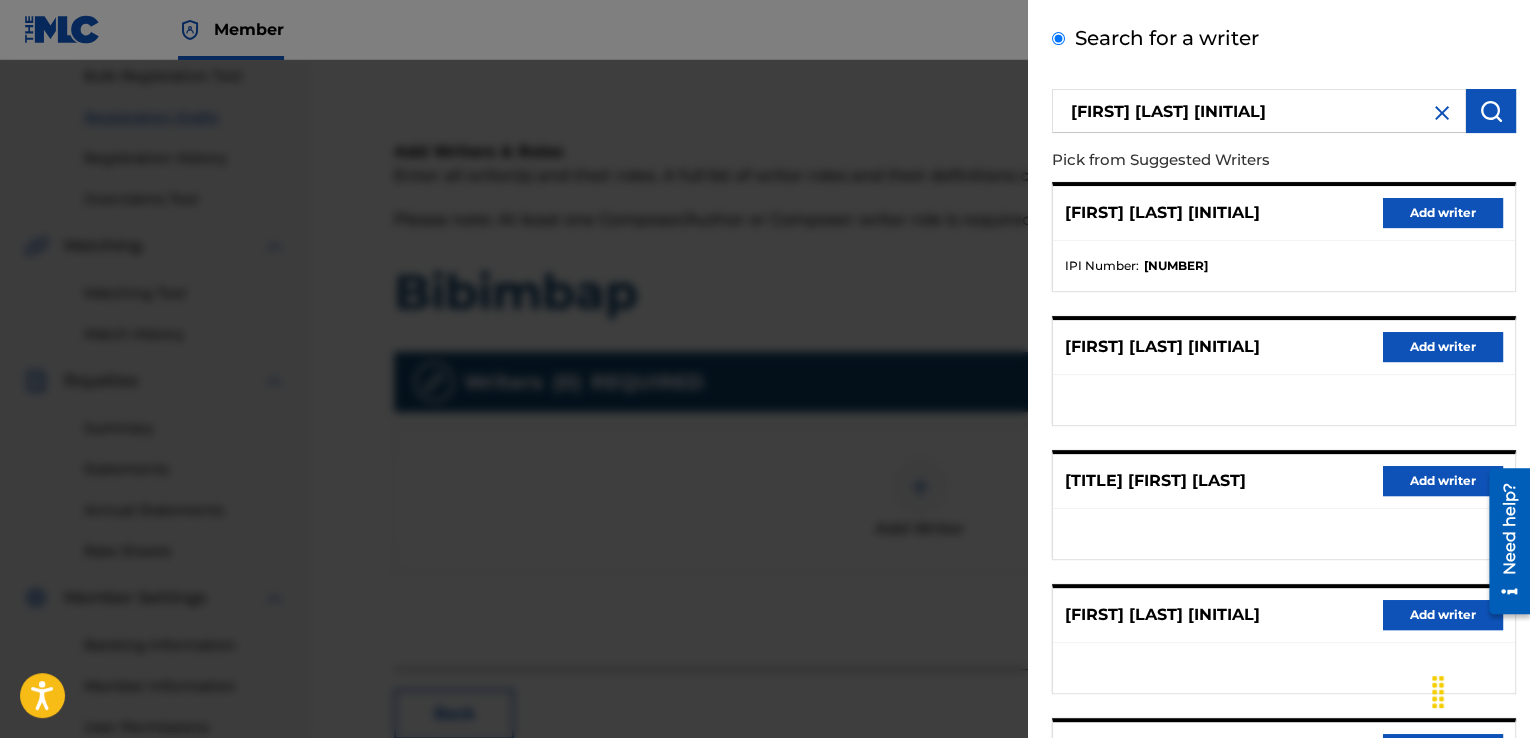 scroll, scrollTop: 300, scrollLeft: 0, axis: vertical 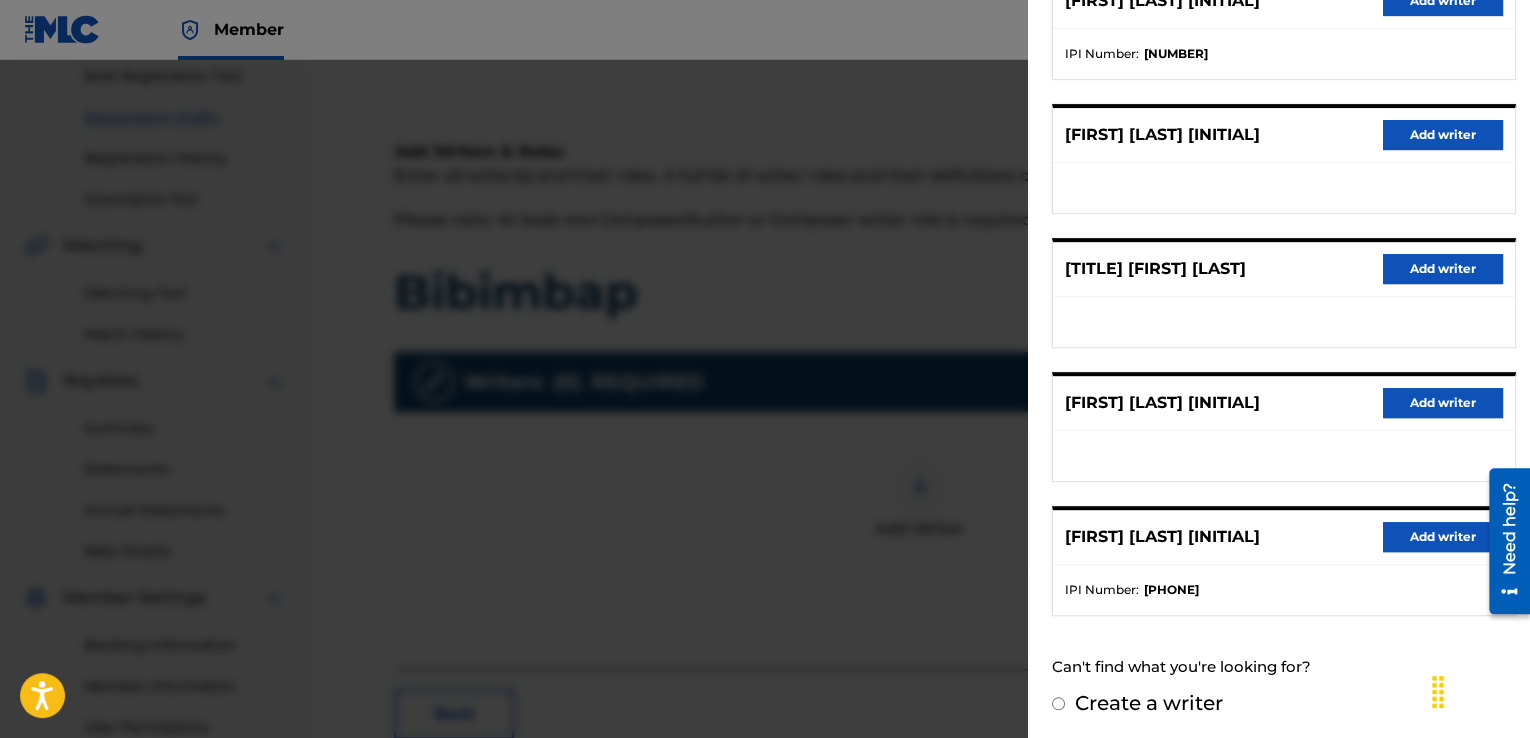 click on "Add writer" at bounding box center (1443, 537) 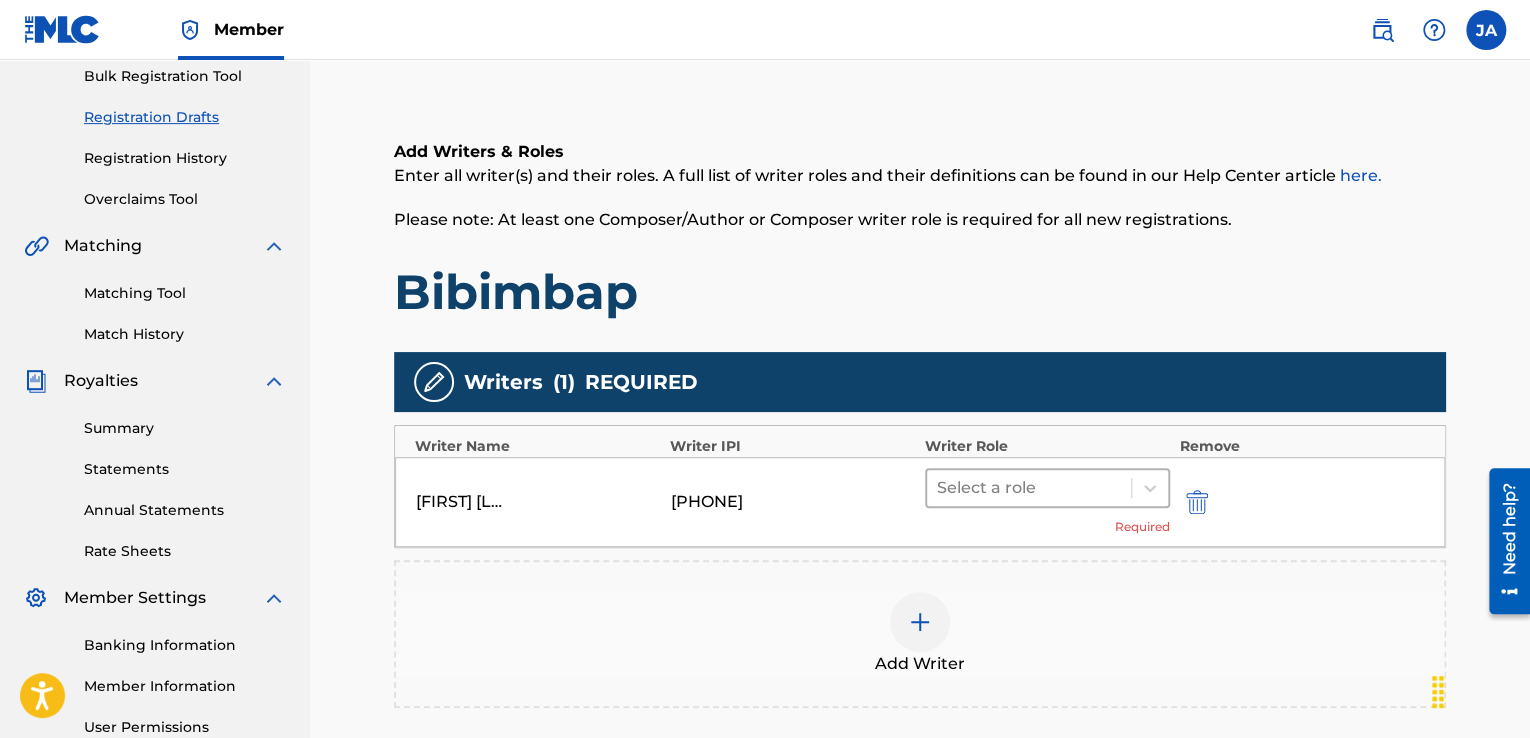 click at bounding box center (1029, 488) 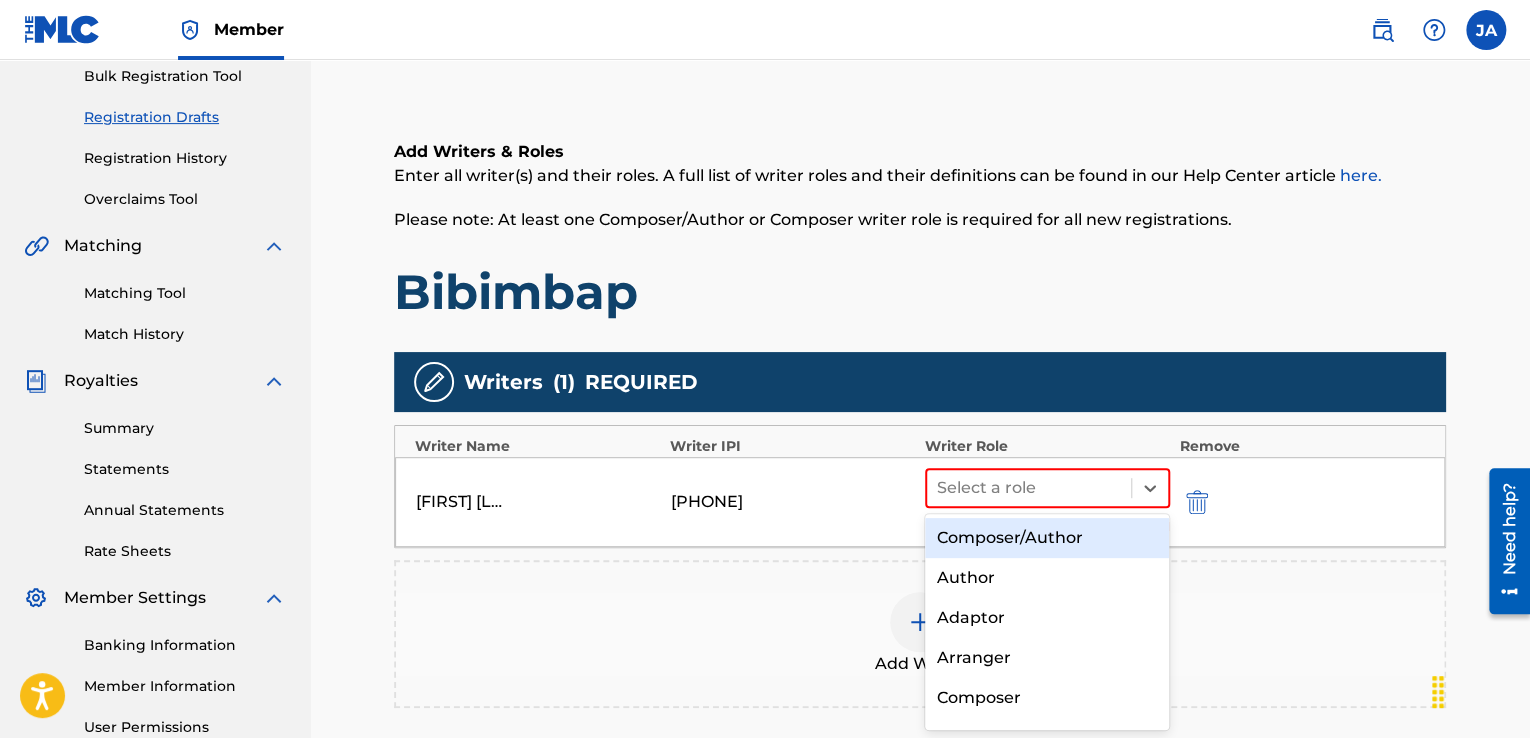 click on "Composer/Author" at bounding box center (1047, 538) 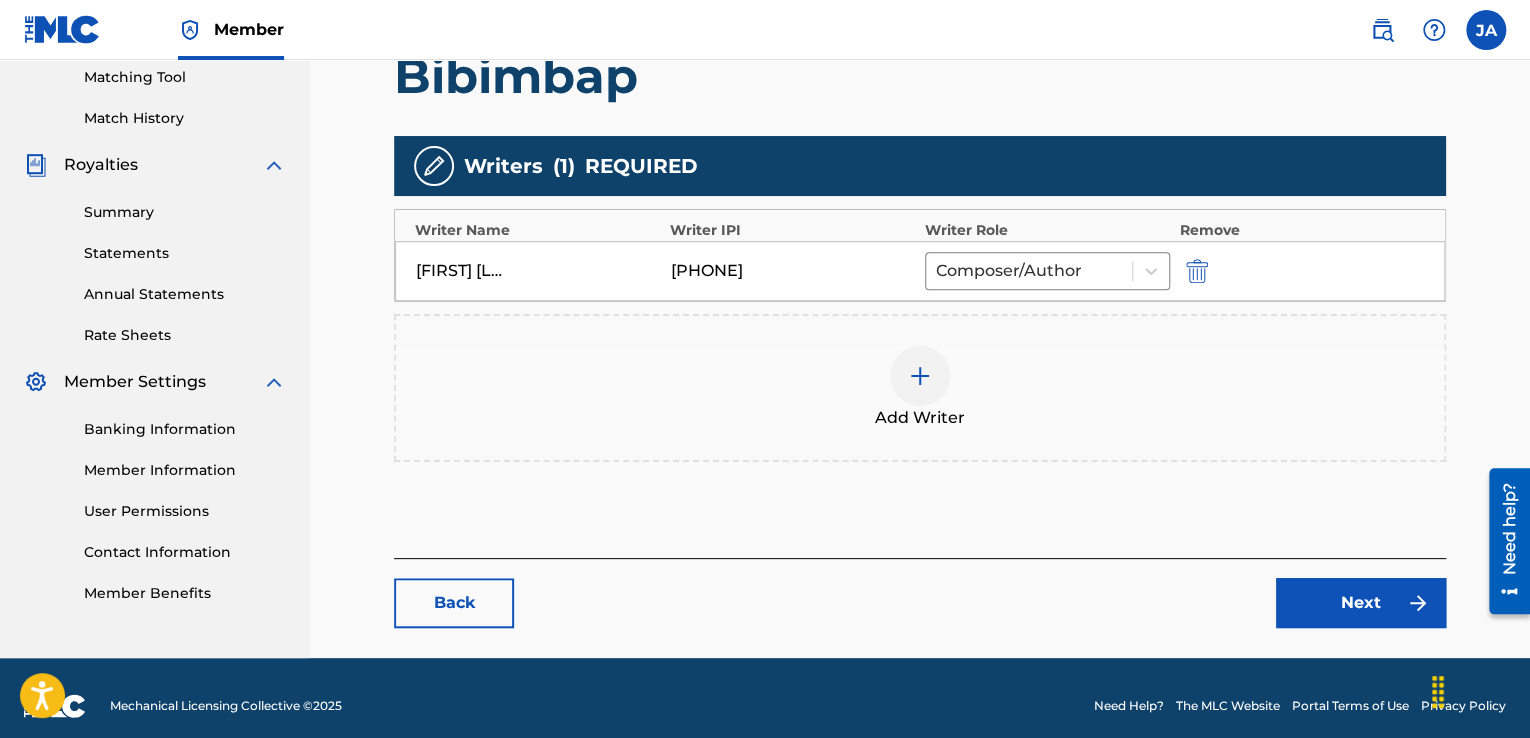 scroll, scrollTop: 531, scrollLeft: 0, axis: vertical 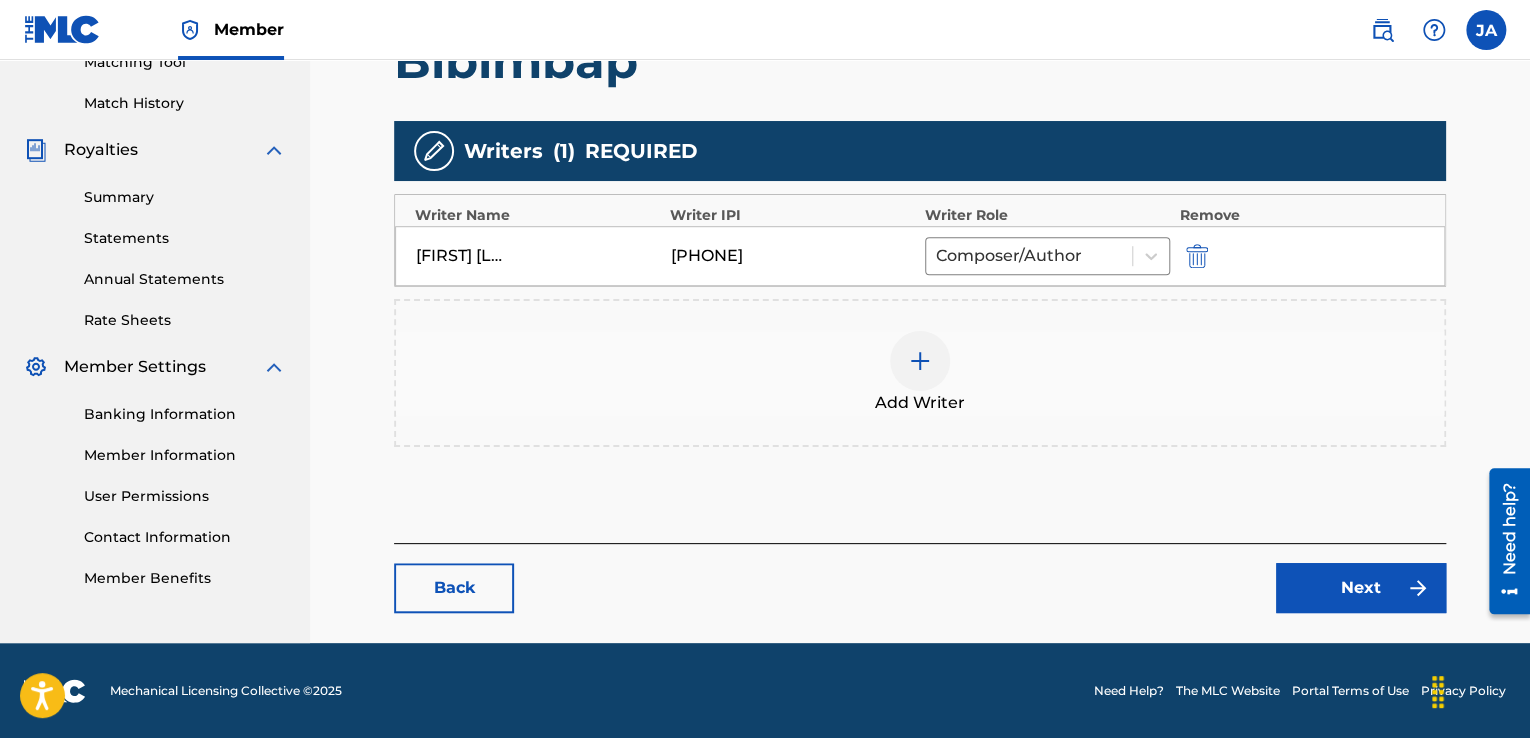 click on "Next" at bounding box center [1361, 588] 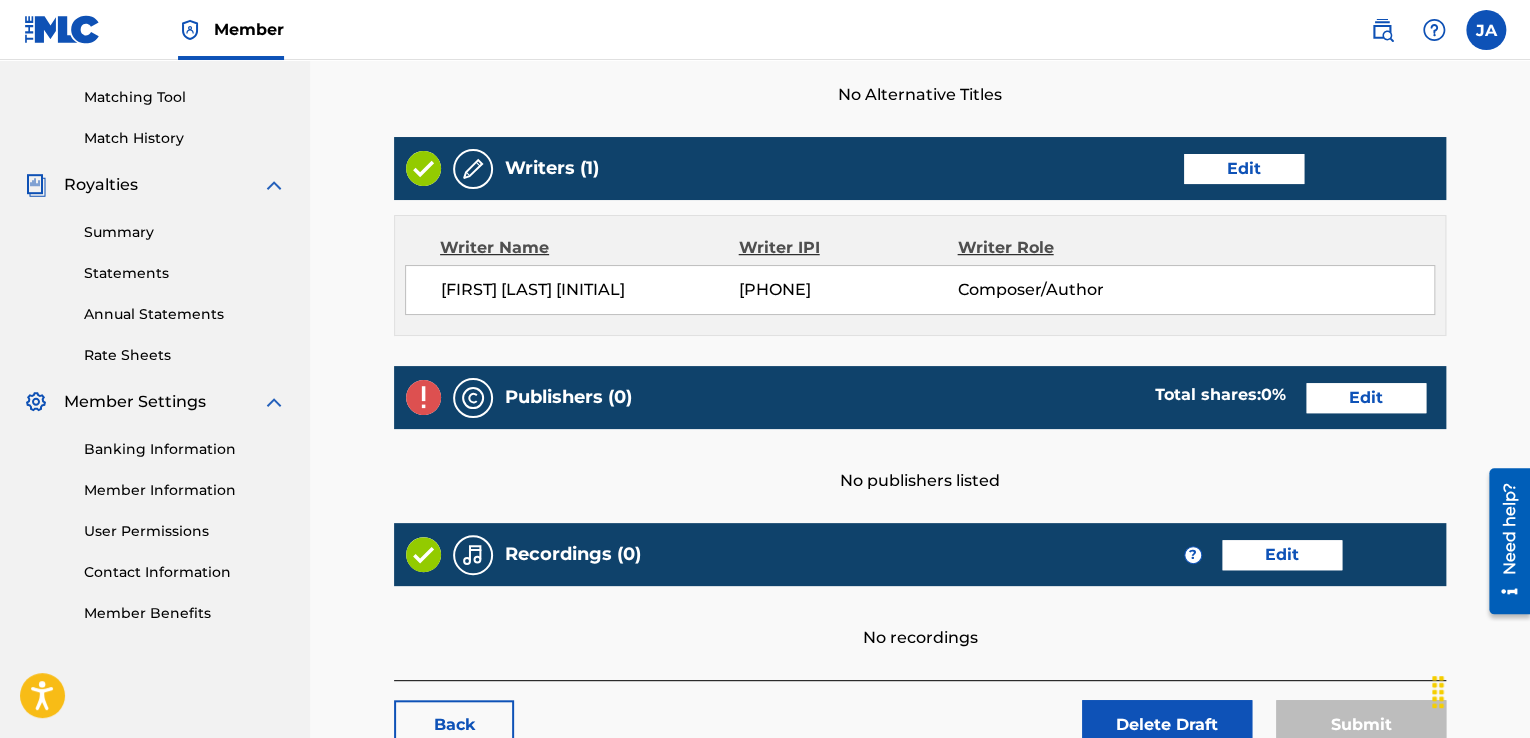 scroll, scrollTop: 500, scrollLeft: 0, axis: vertical 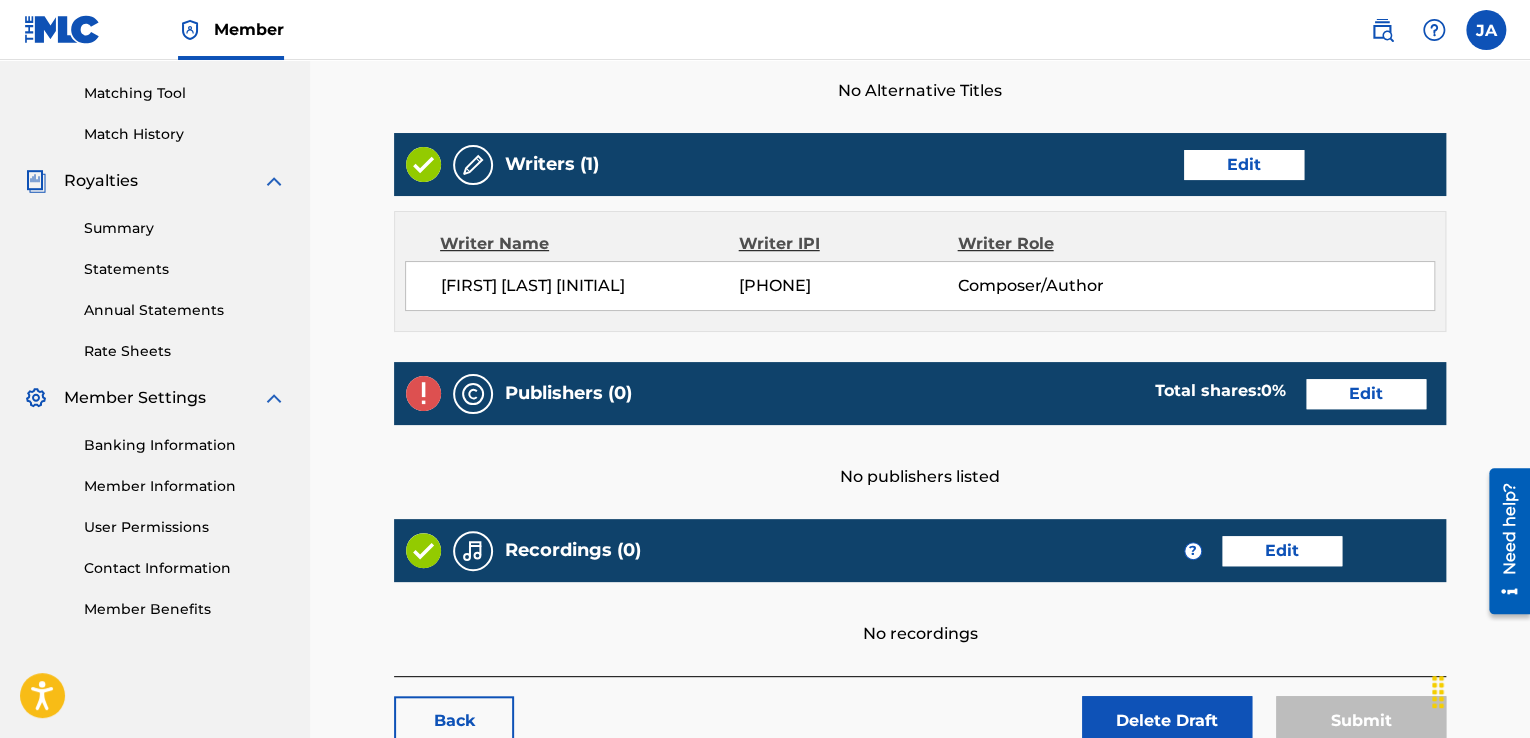 click on "Edit" at bounding box center (1366, 394) 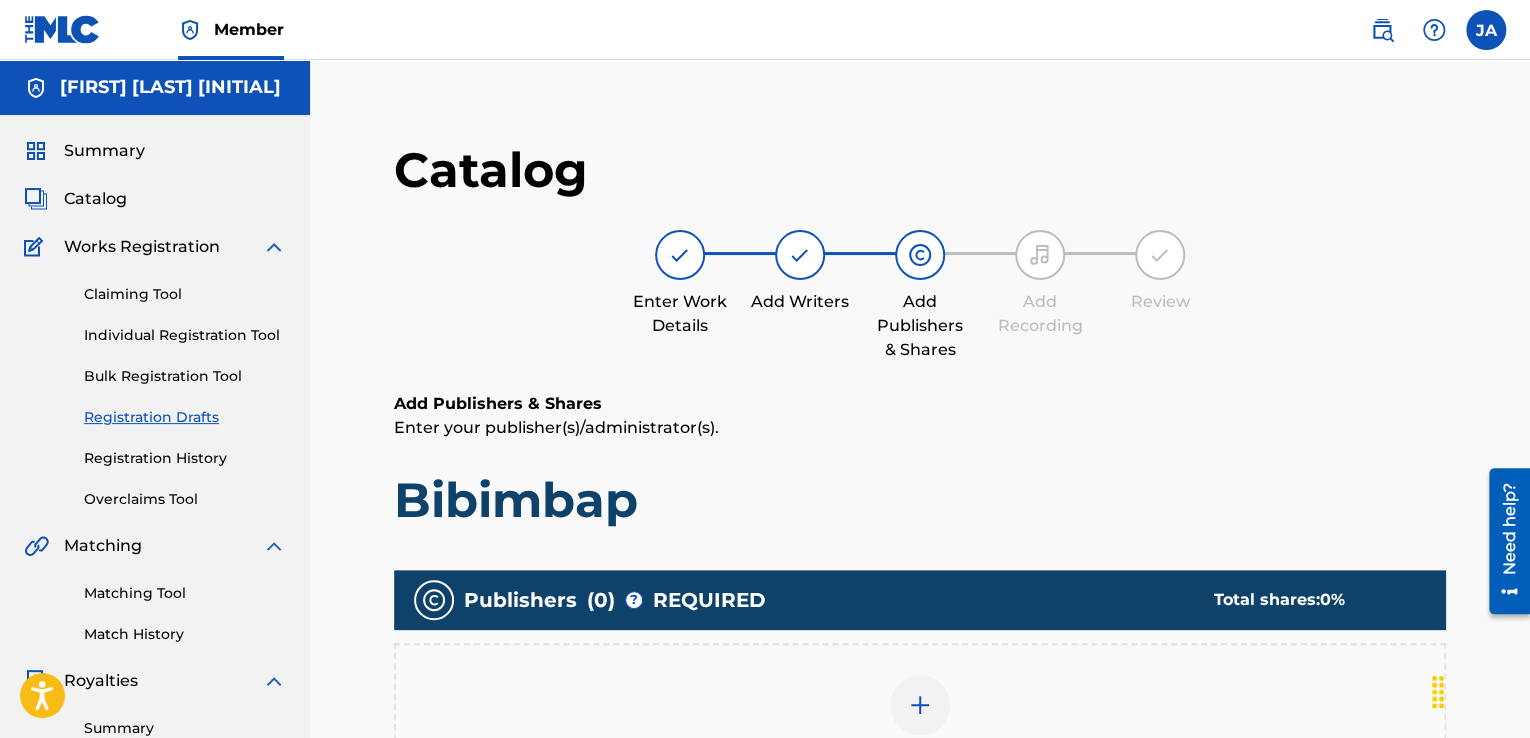 scroll, scrollTop: 300, scrollLeft: 0, axis: vertical 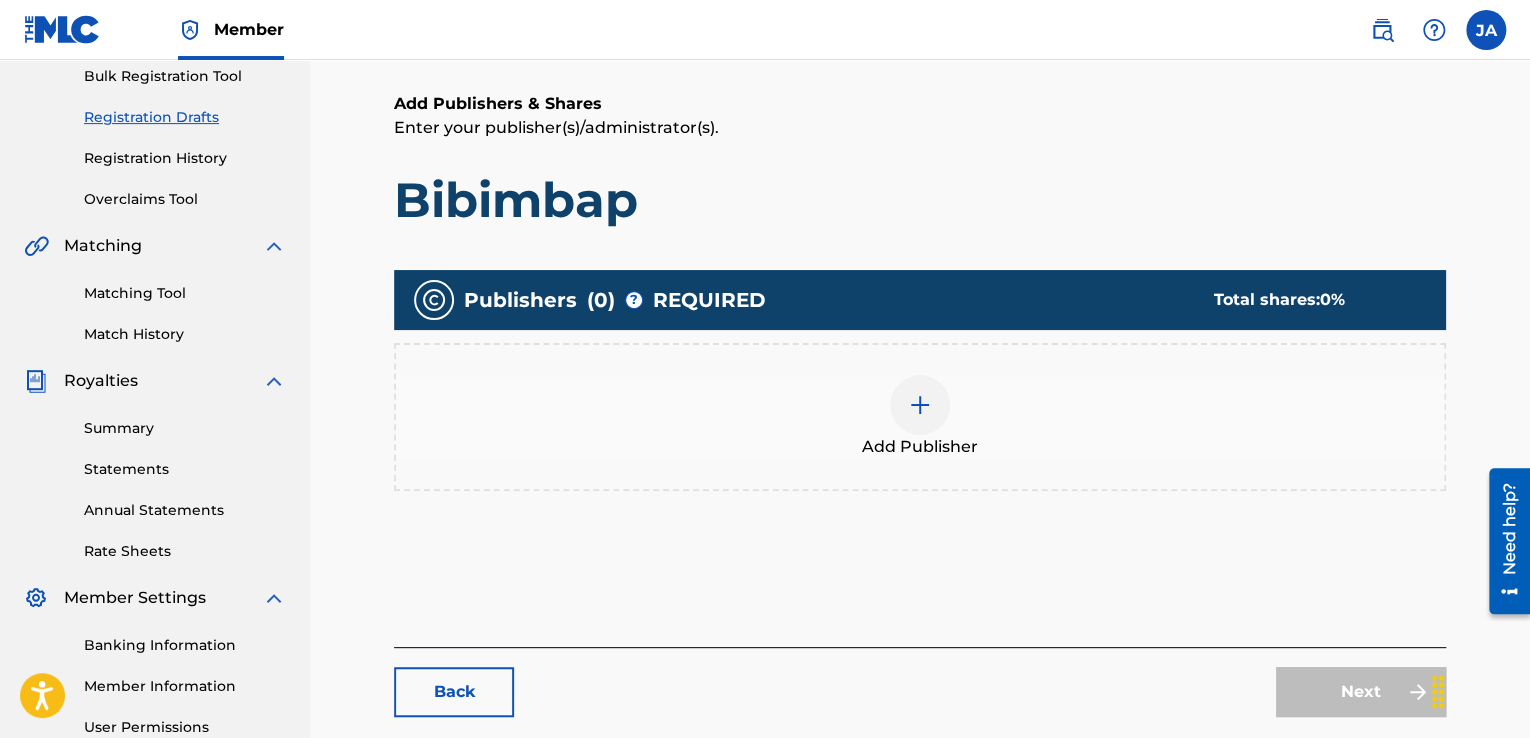 click at bounding box center (920, 405) 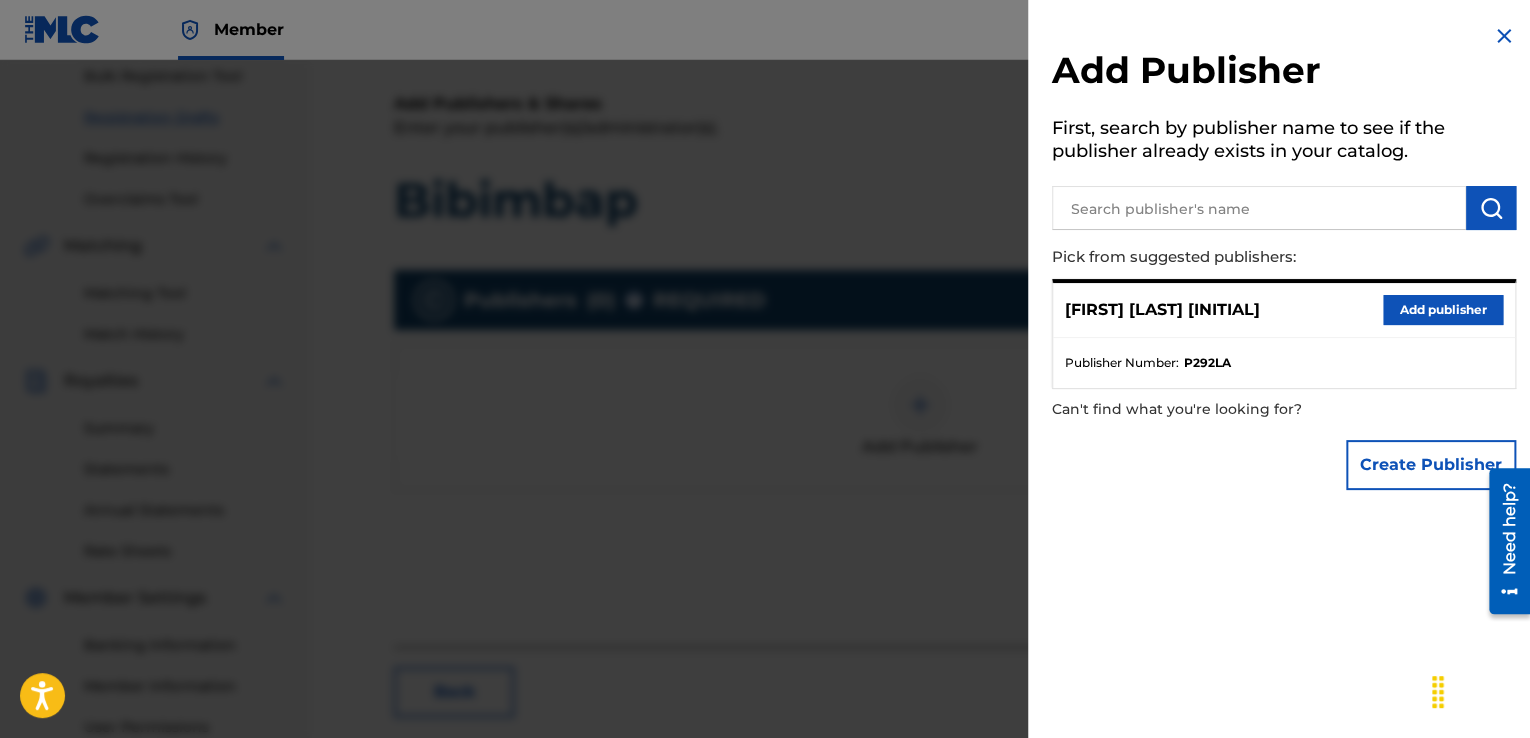 click on "Add publisher" at bounding box center (1443, 310) 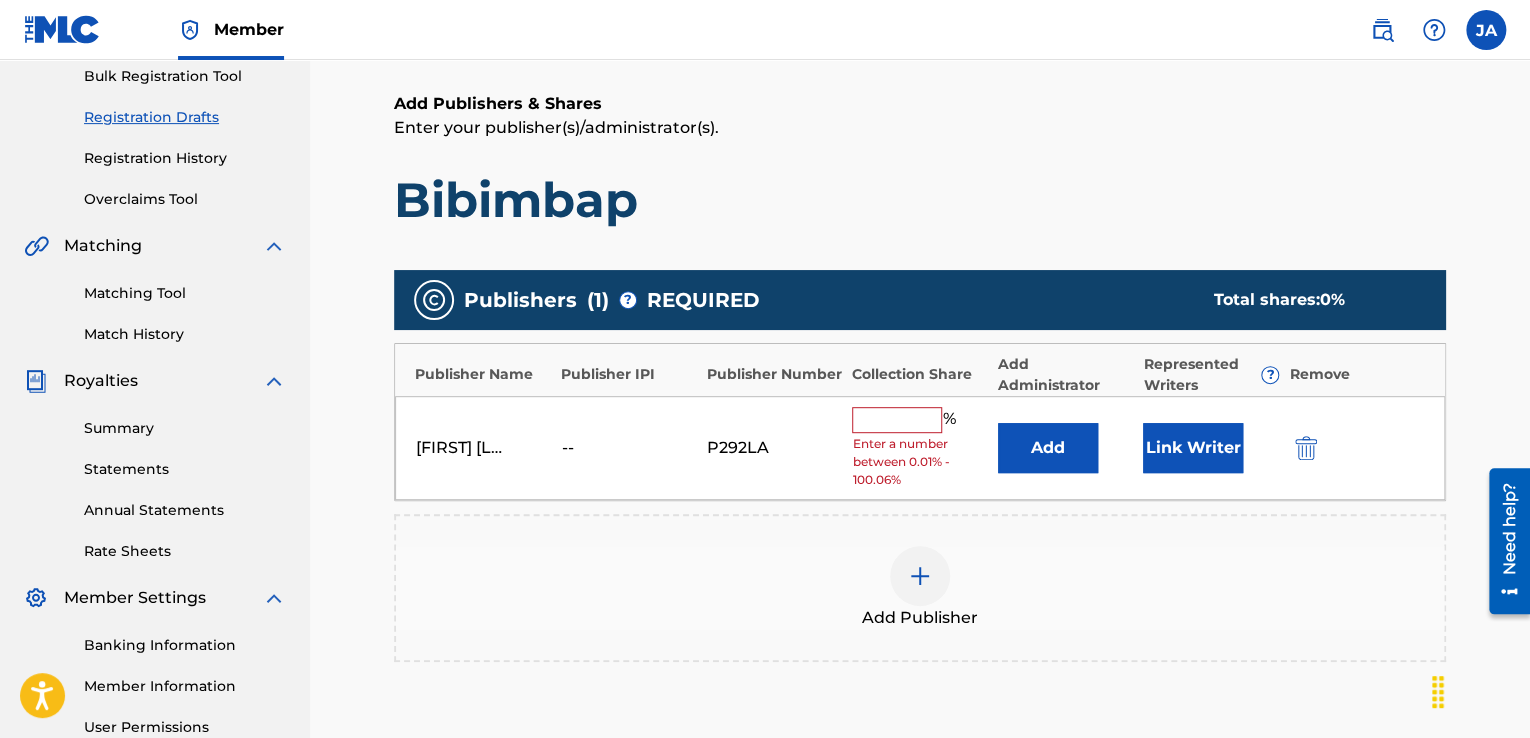 click at bounding box center [897, 420] 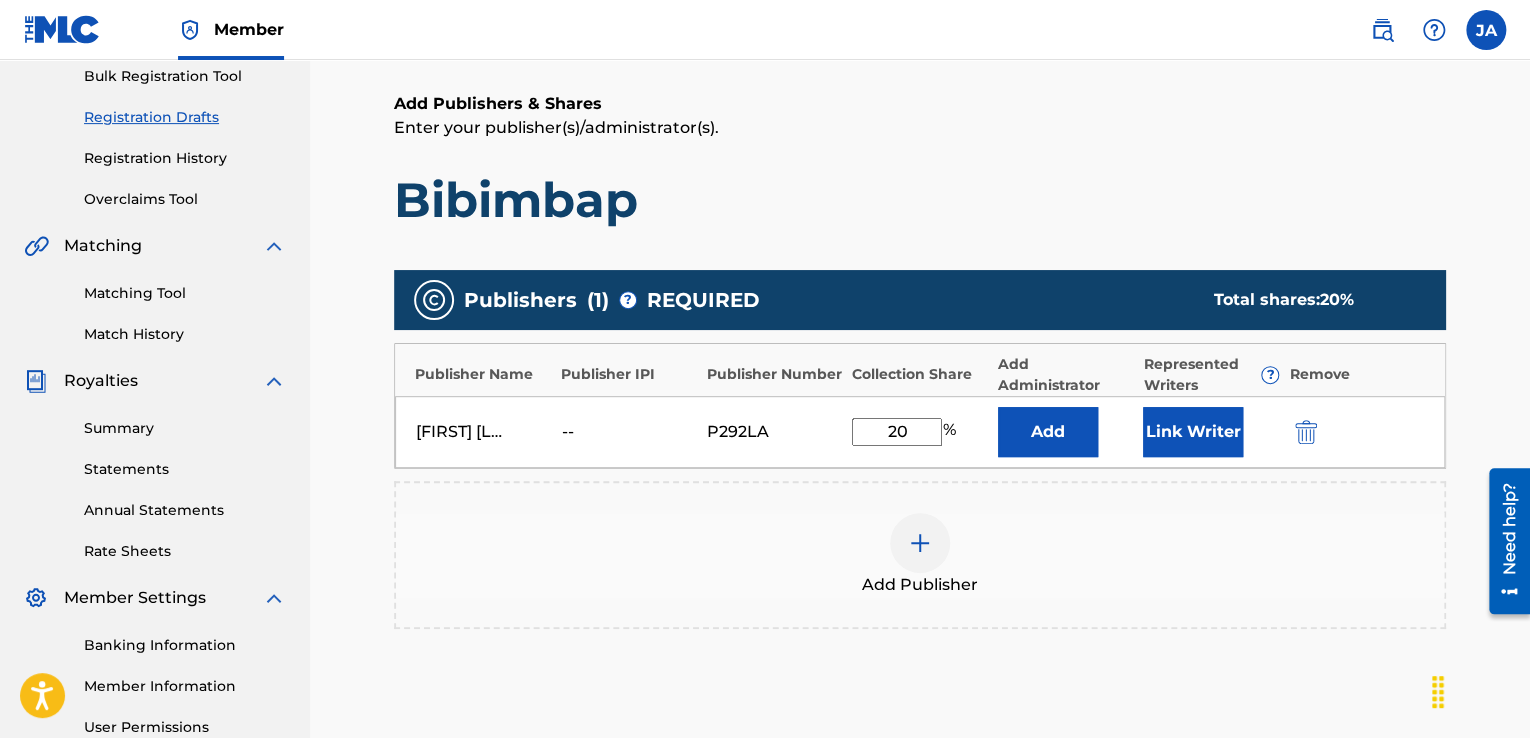 type on "2" 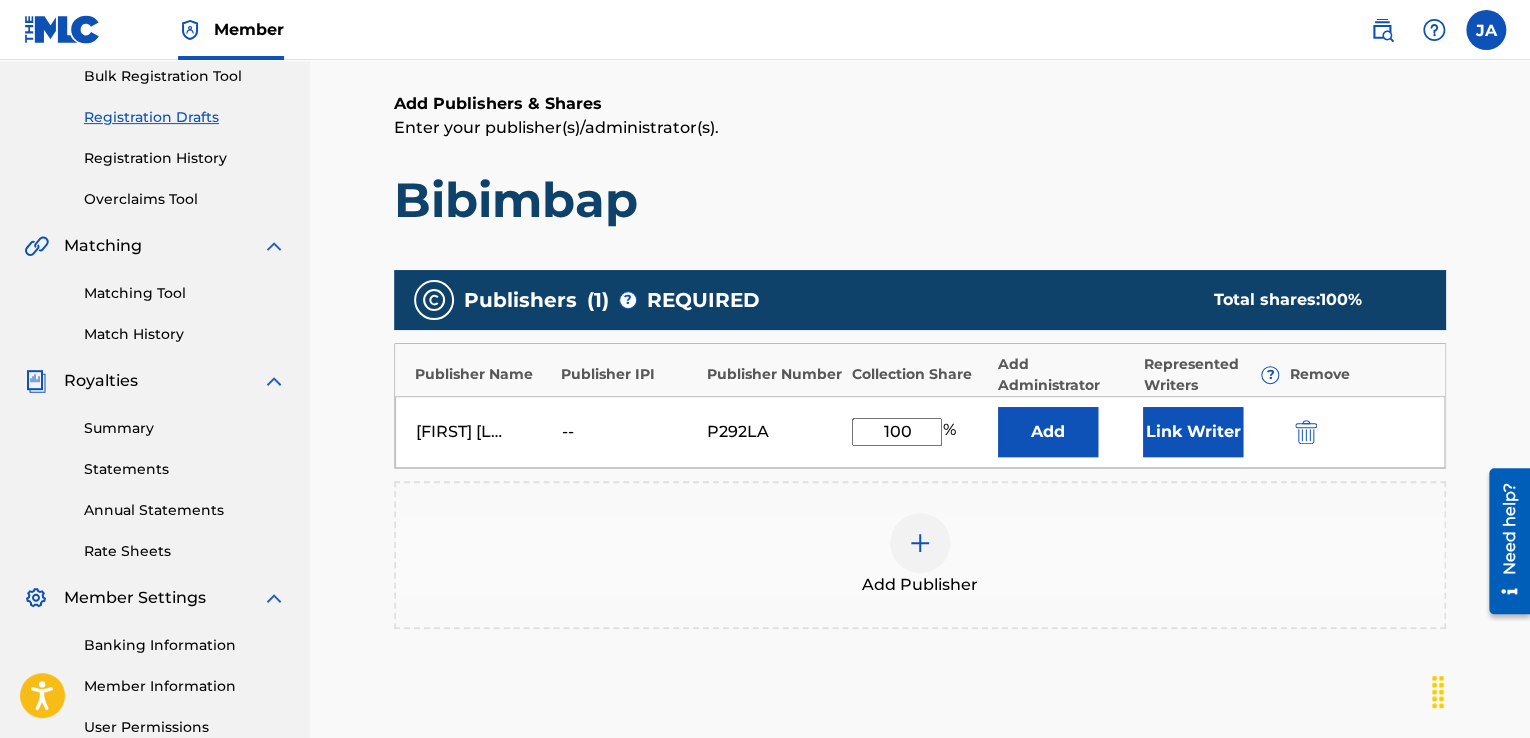 type on "100" 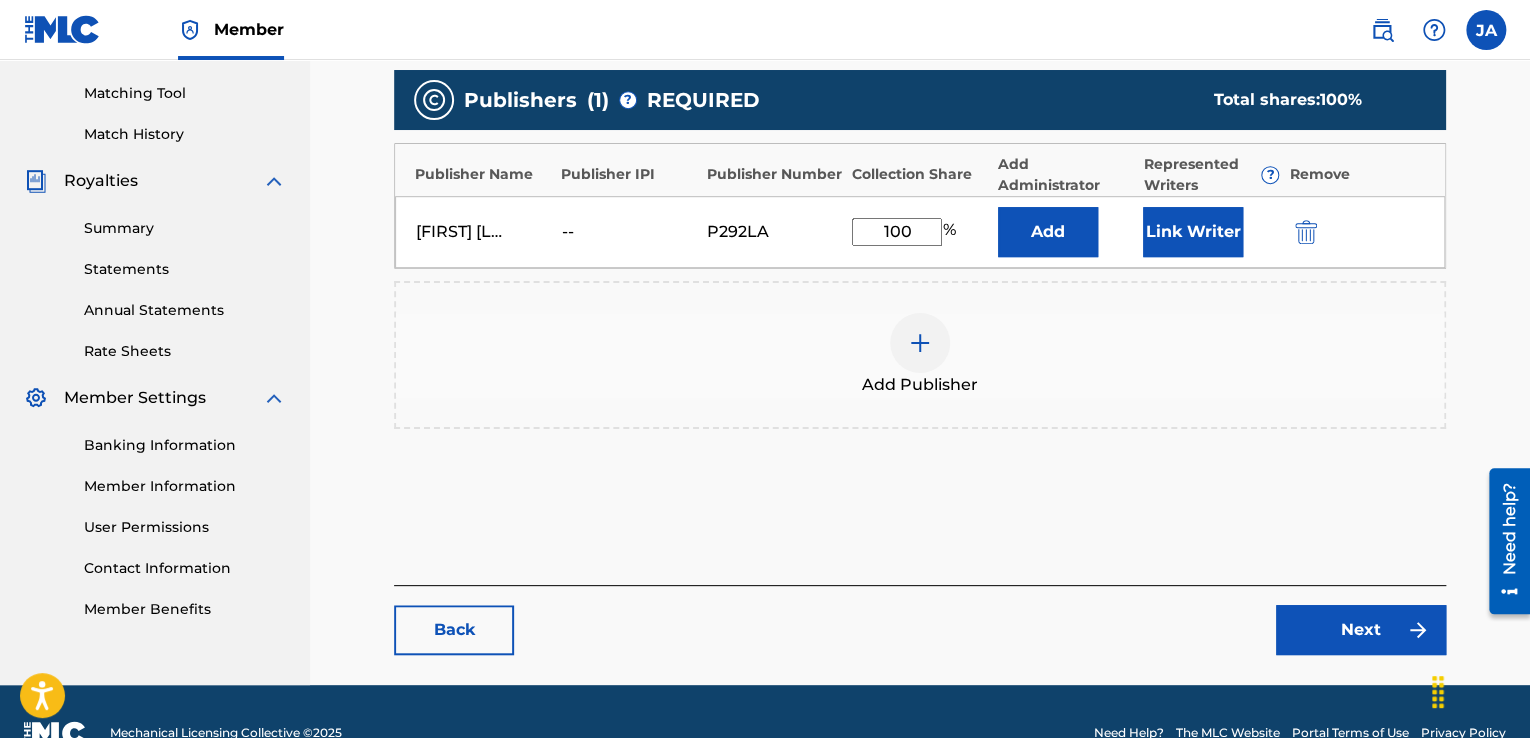 click on "Next" at bounding box center (1361, 630) 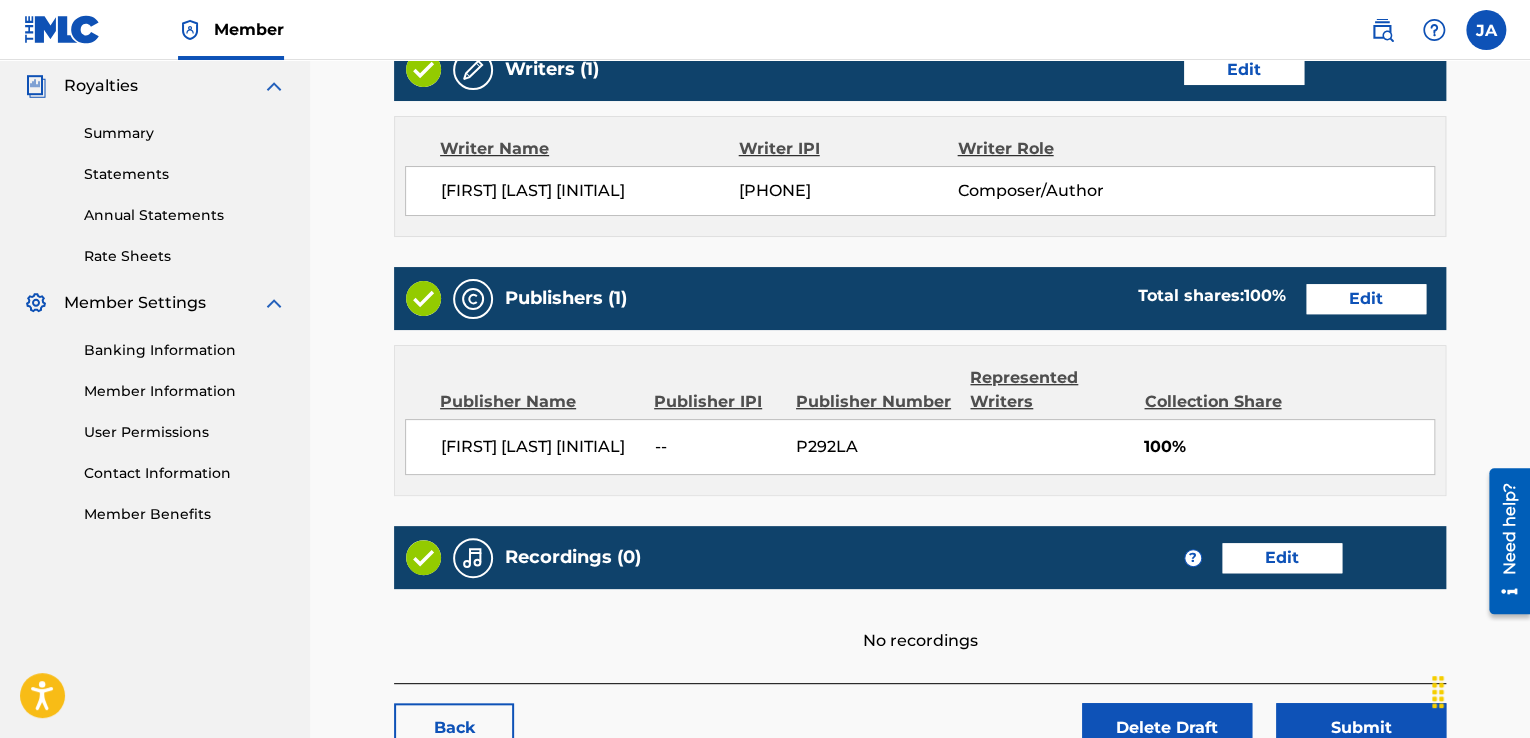 scroll, scrollTop: 700, scrollLeft: 0, axis: vertical 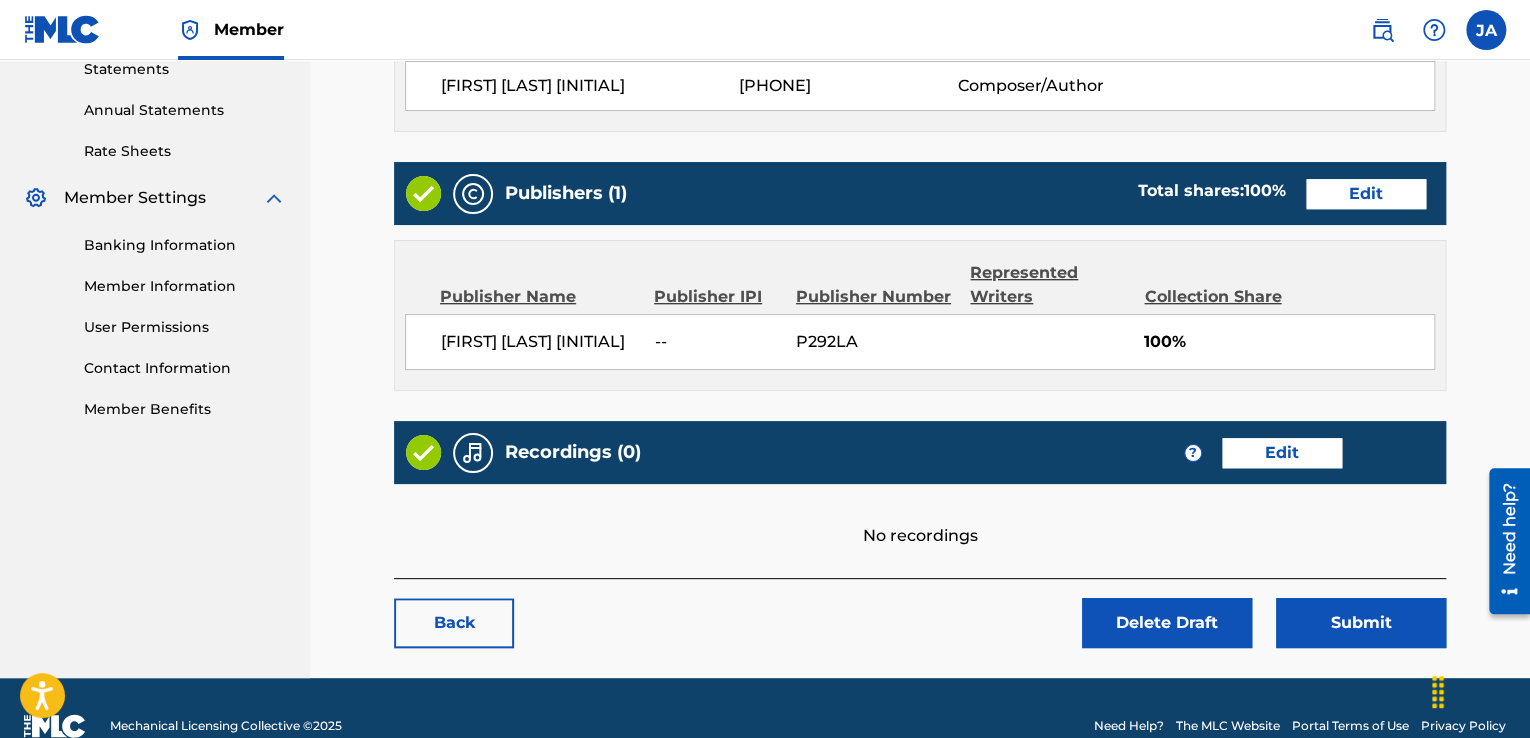 click on "Edit" at bounding box center [1282, 453] 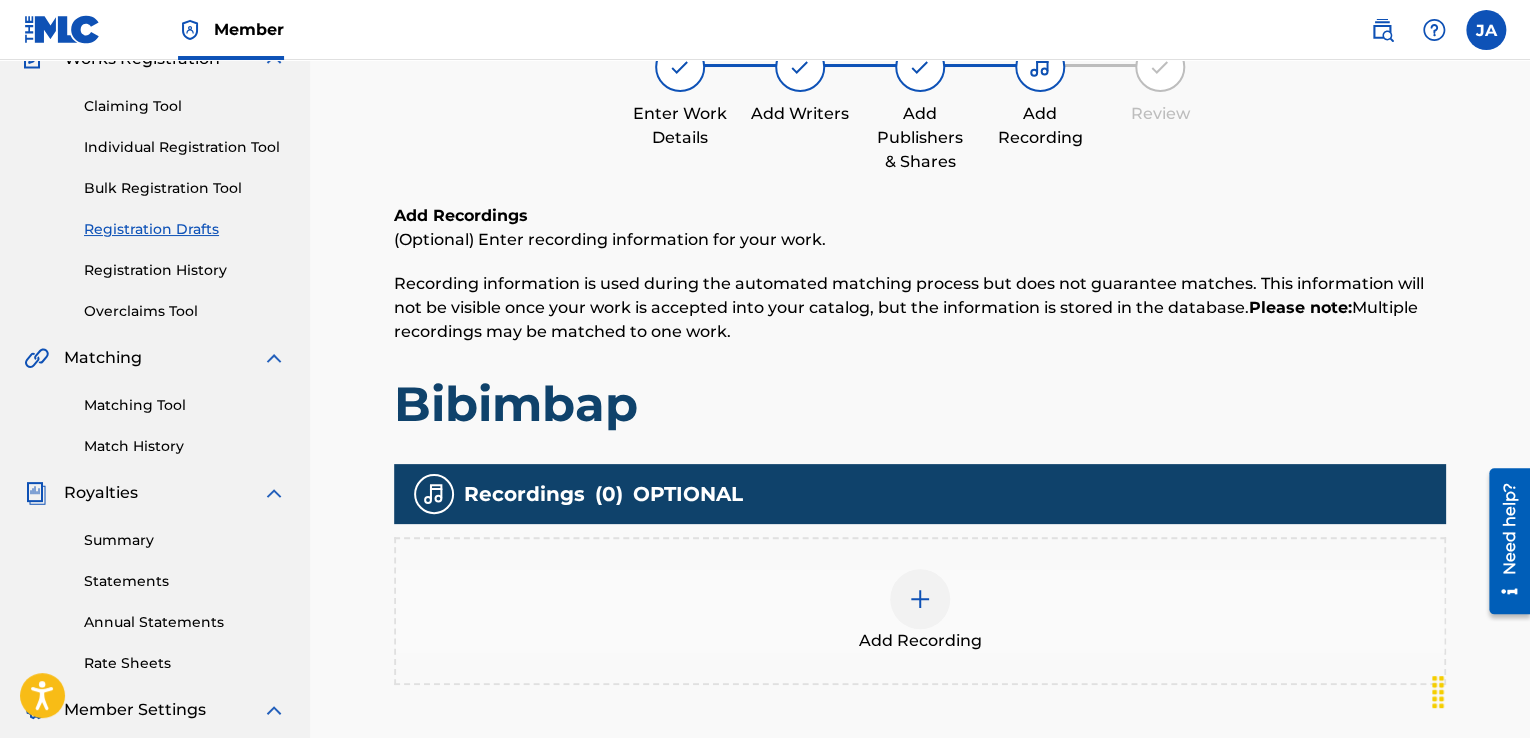 scroll, scrollTop: 200, scrollLeft: 0, axis: vertical 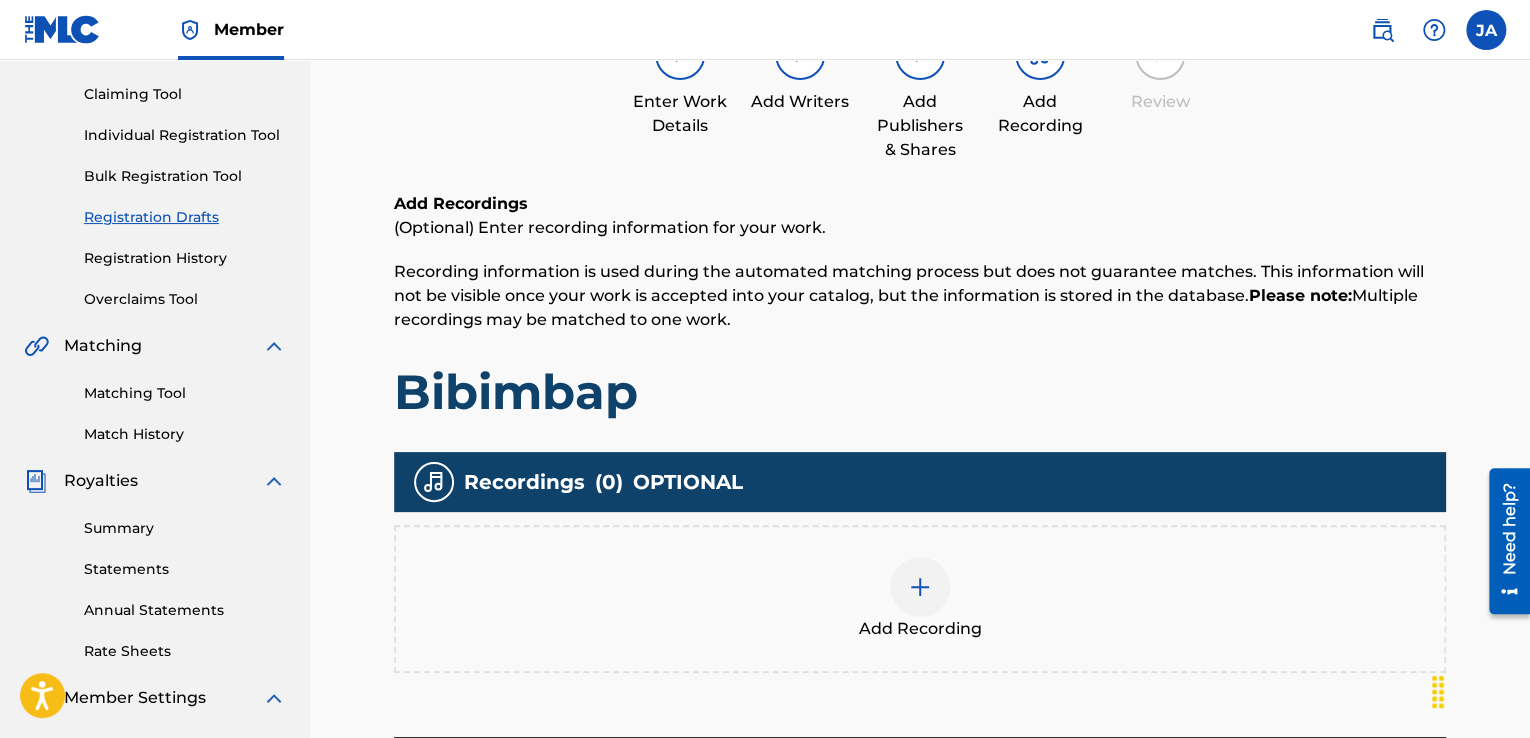 click at bounding box center [920, 587] 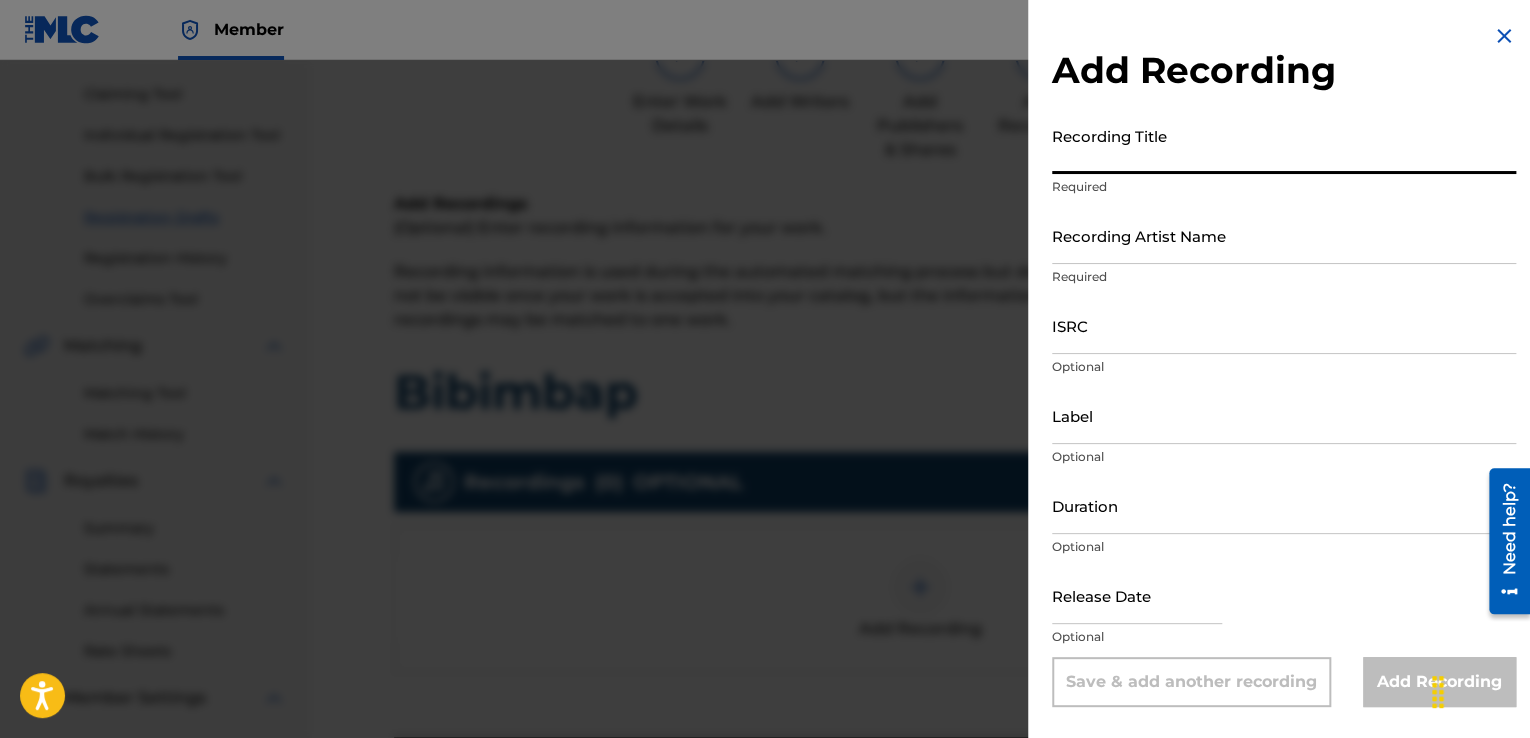 click on "Recording Title" at bounding box center (1284, 145) 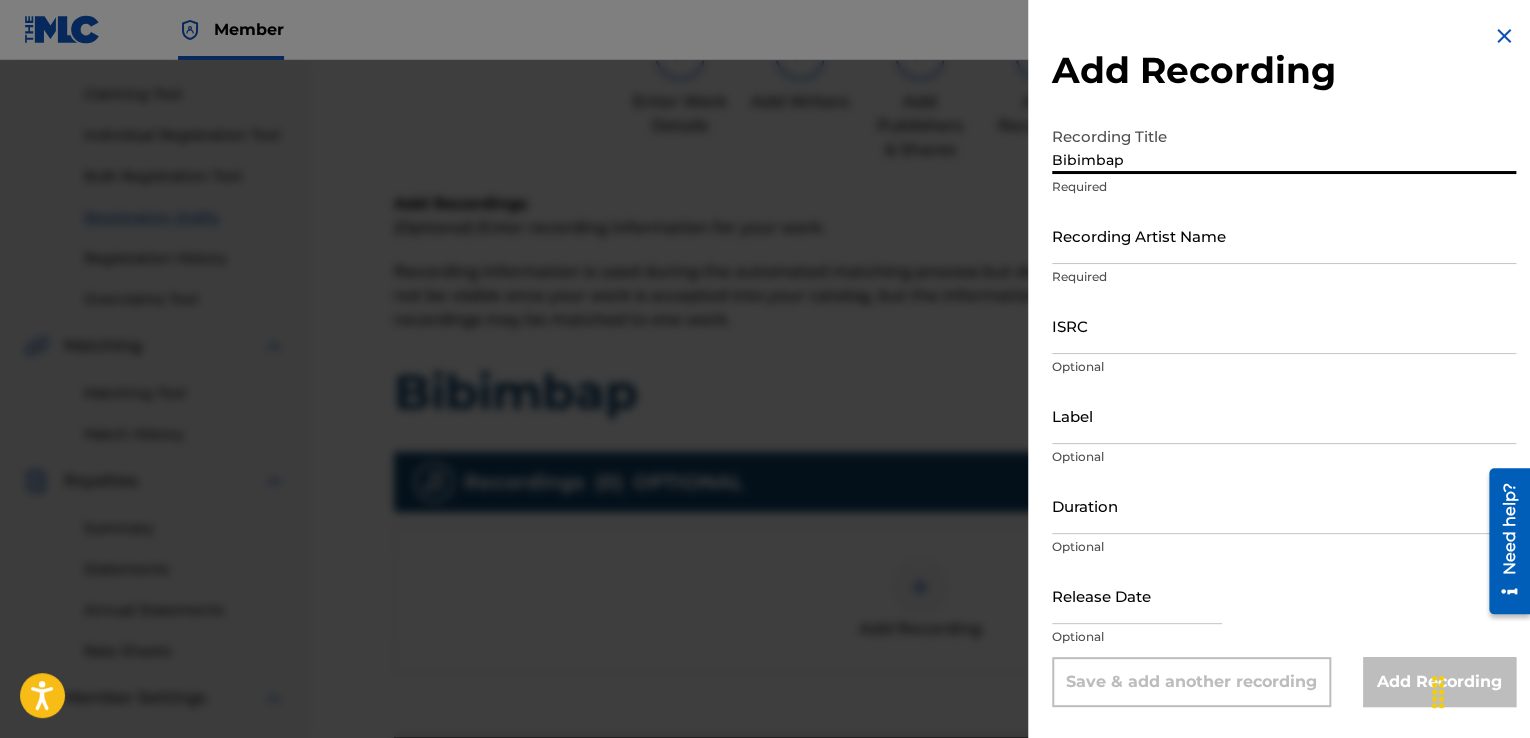 type on "Bibimbap" 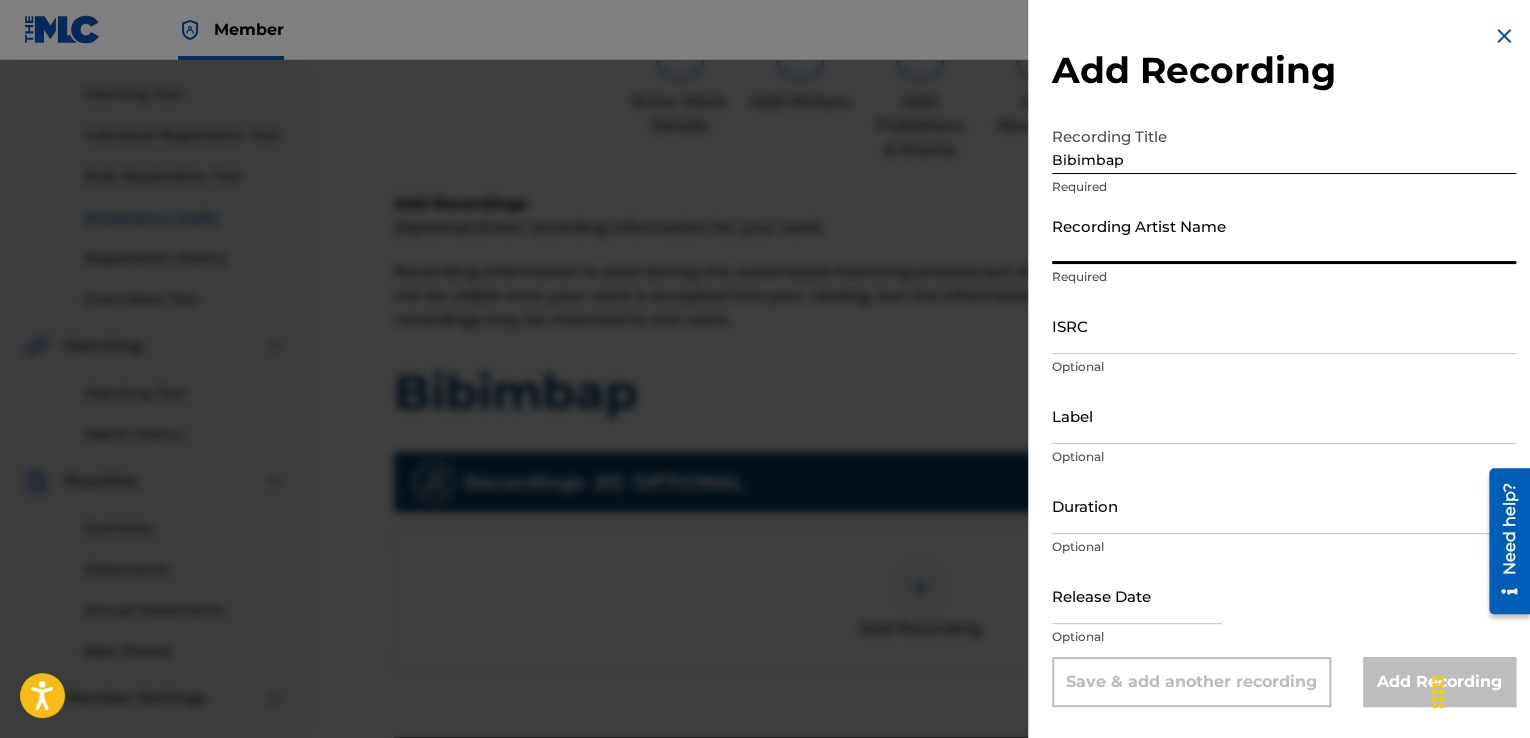 click on "Recording Artist Name" at bounding box center (1284, 235) 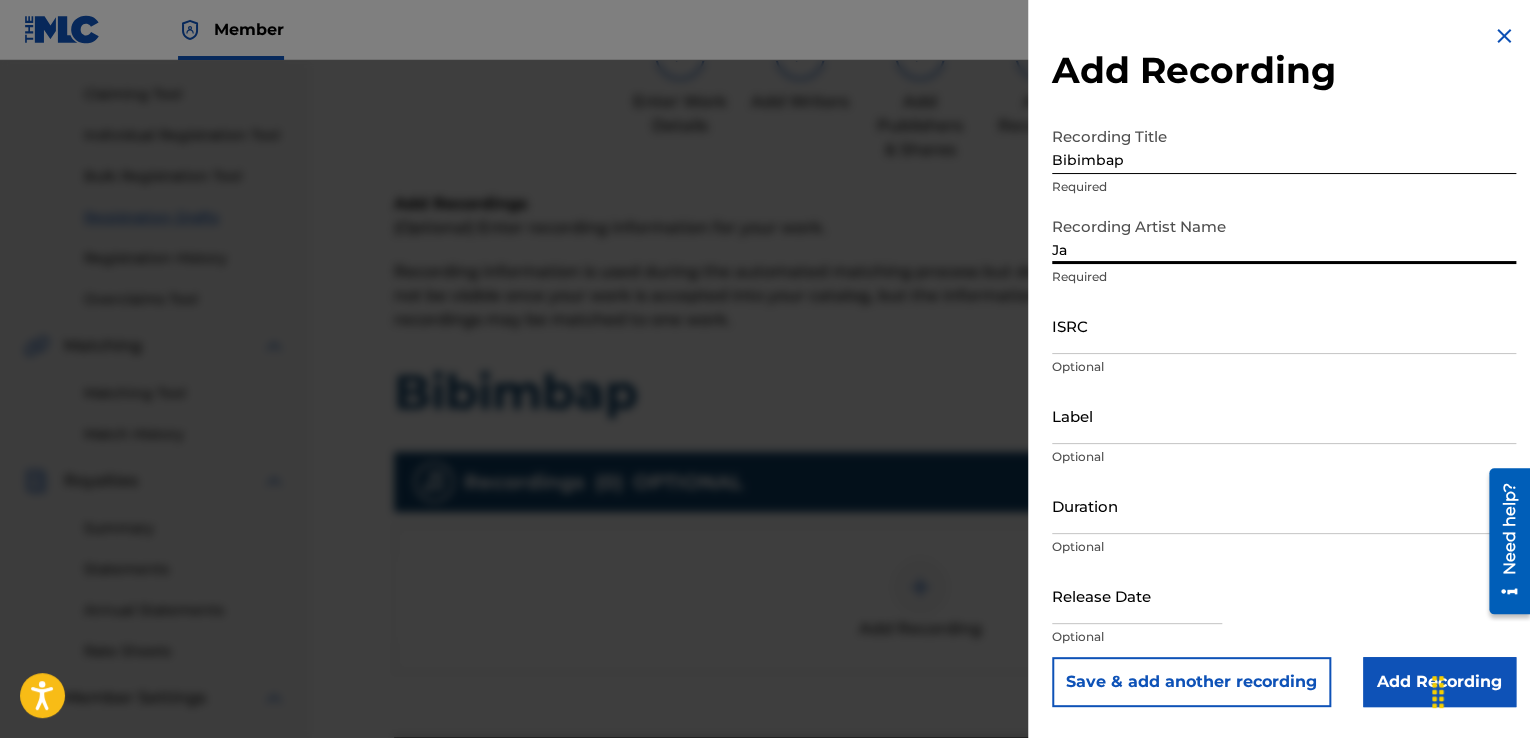 type on "J" 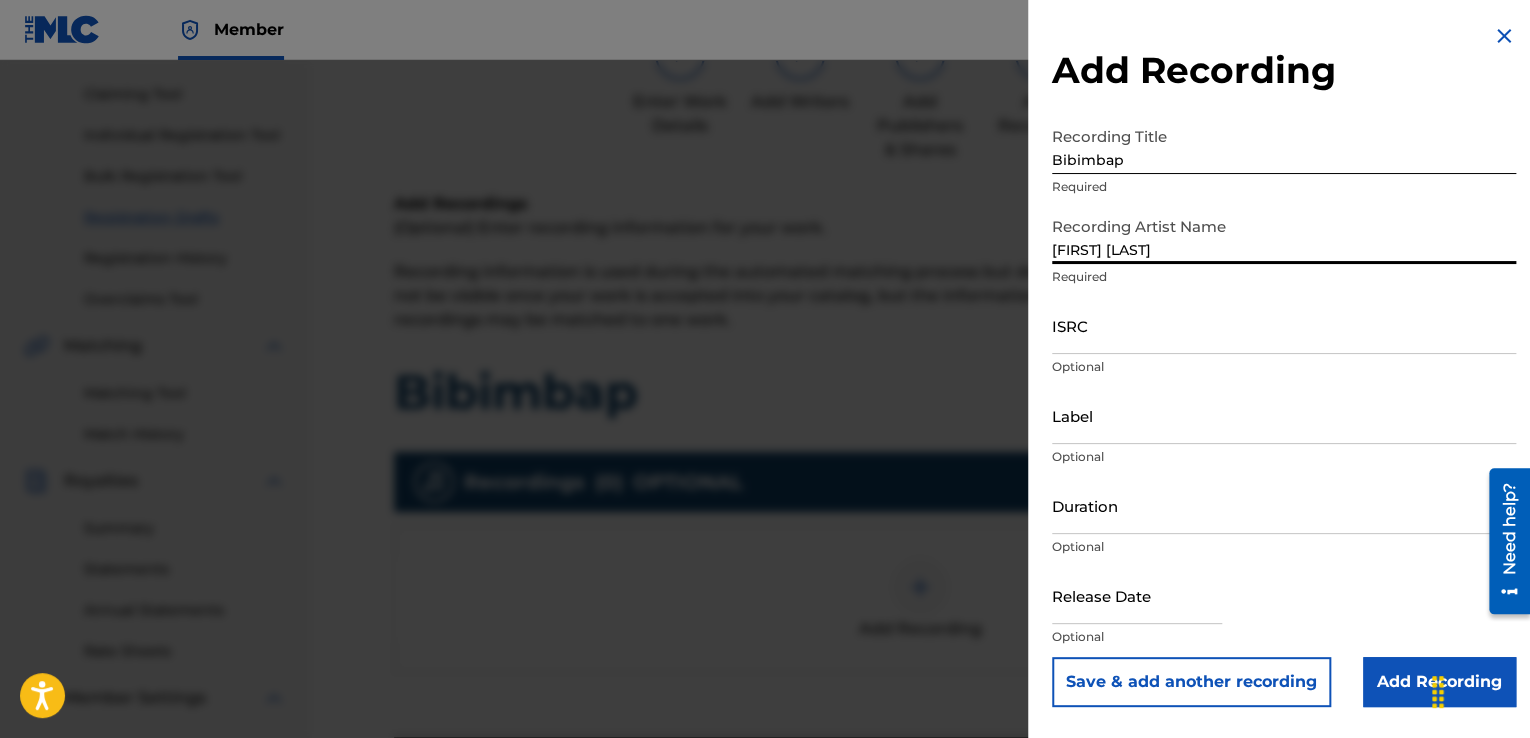 type on "[FIRST] [LAST]" 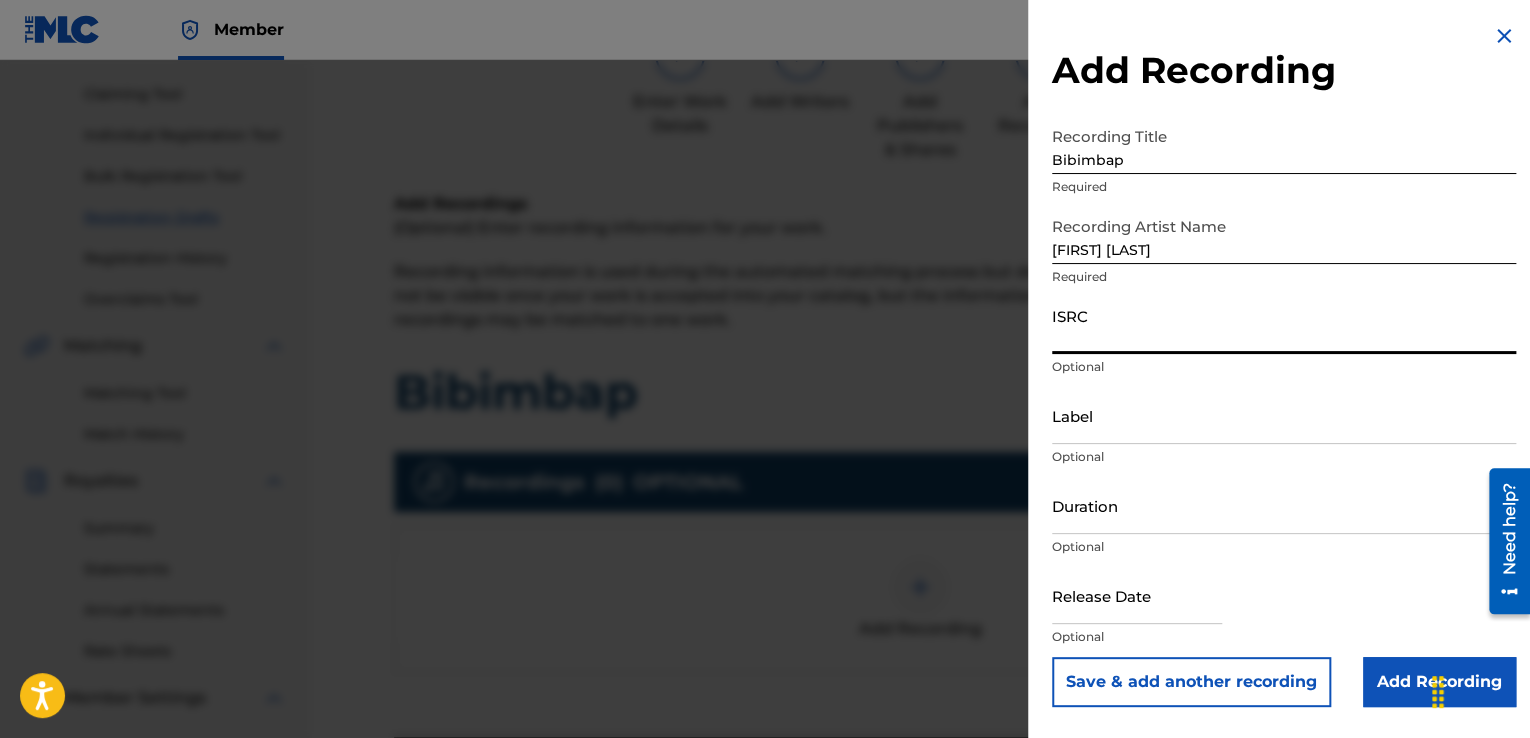 click on "ISRC" at bounding box center [1284, 325] 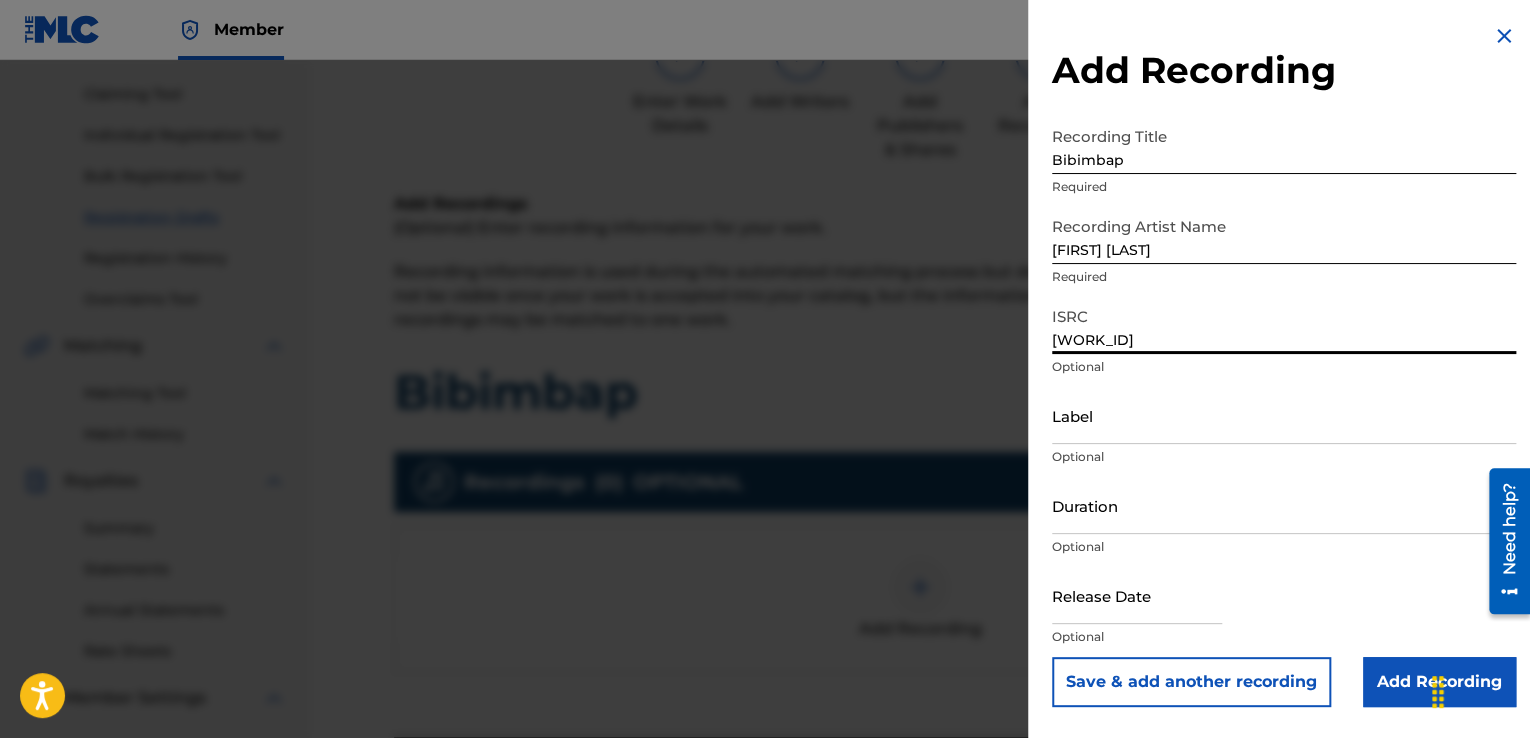 type on "[WORK_ID]" 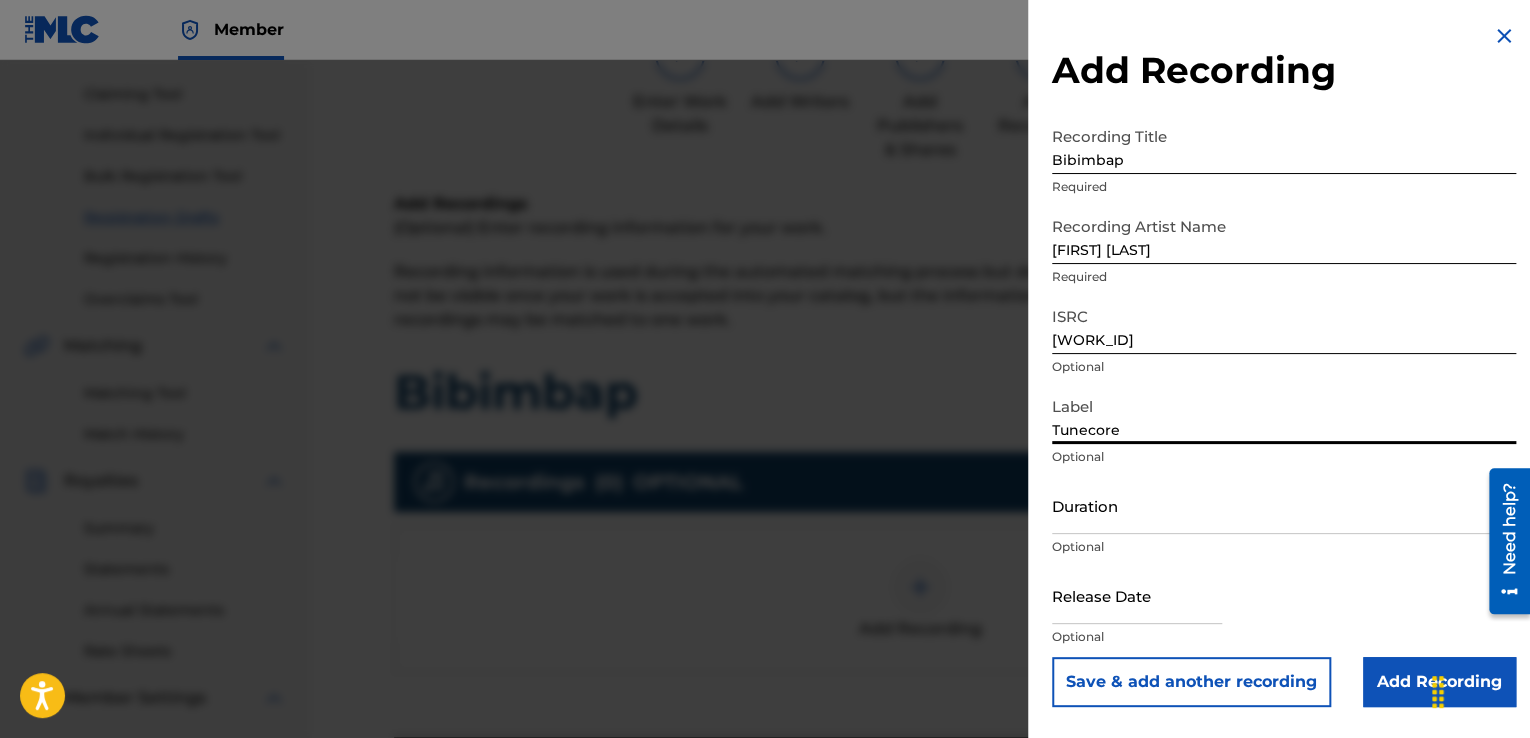 type on "Tunecore" 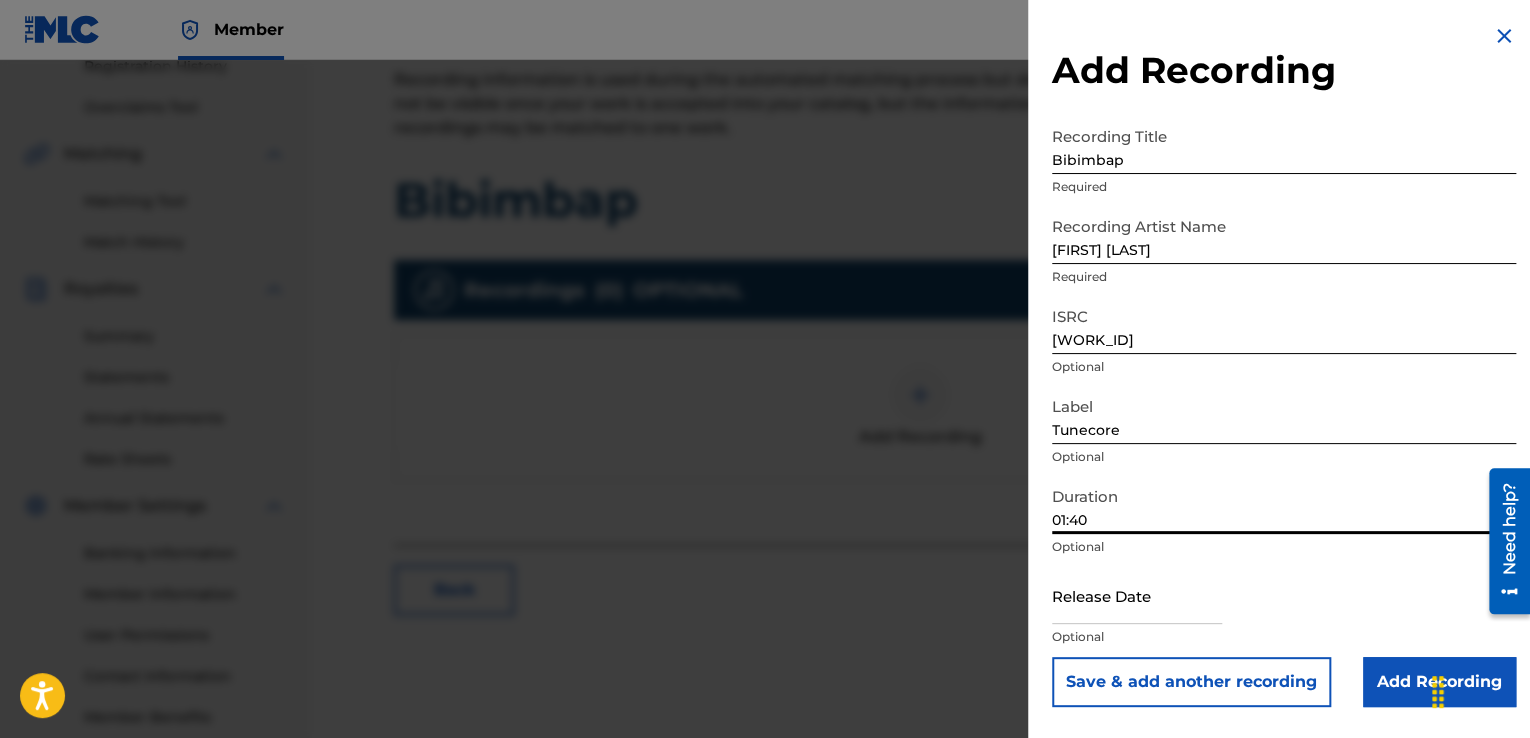 scroll, scrollTop: 400, scrollLeft: 0, axis: vertical 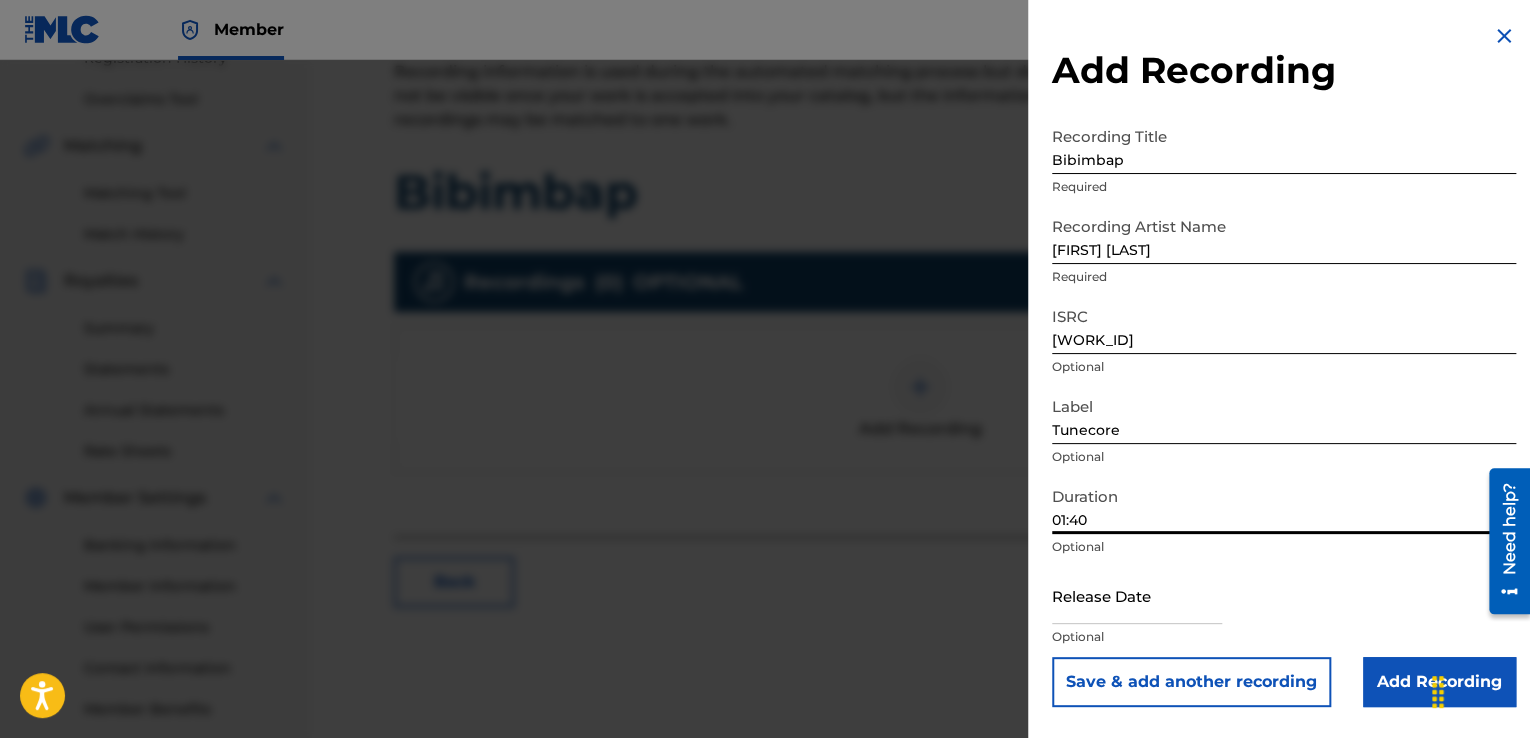type on "01:40" 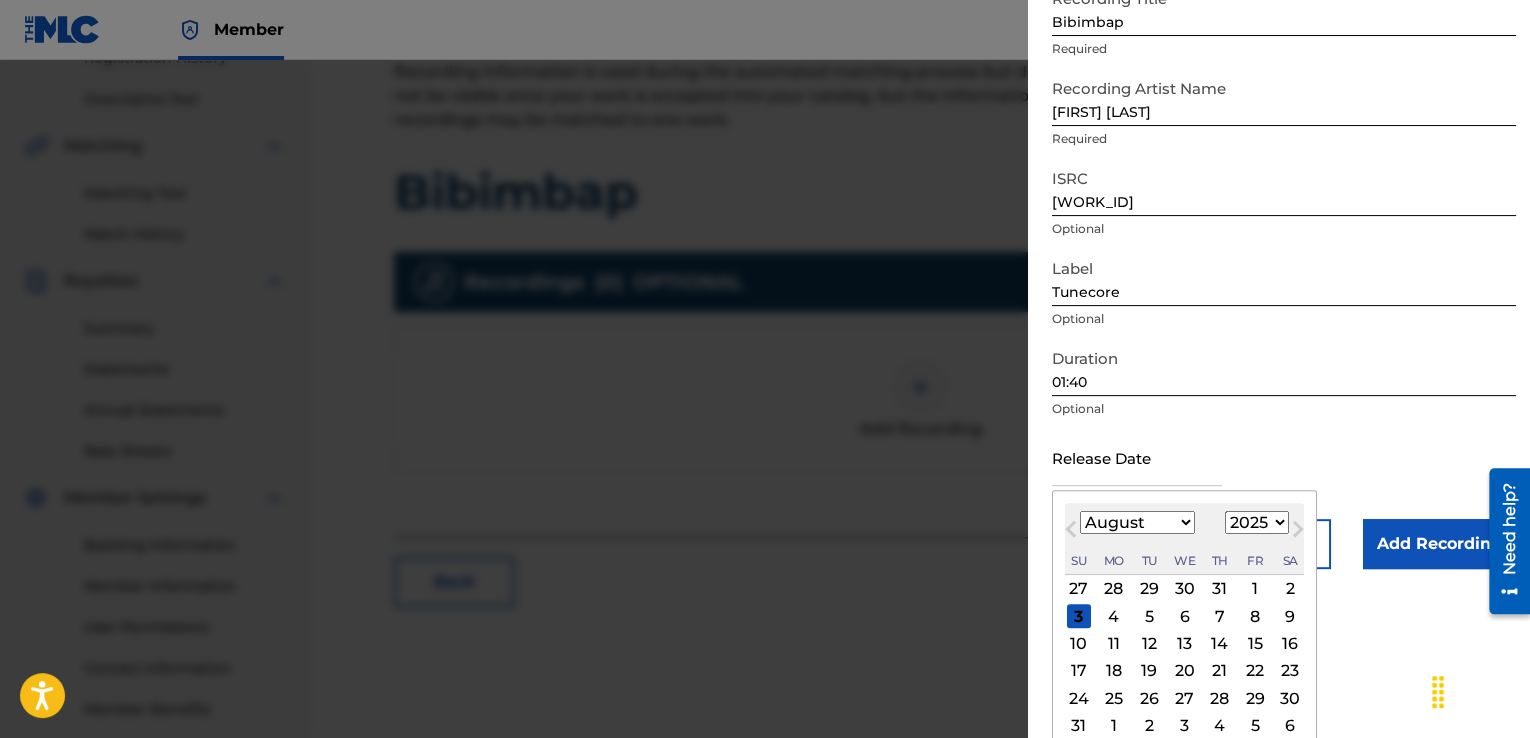 scroll, scrollTop: 179, scrollLeft: 0, axis: vertical 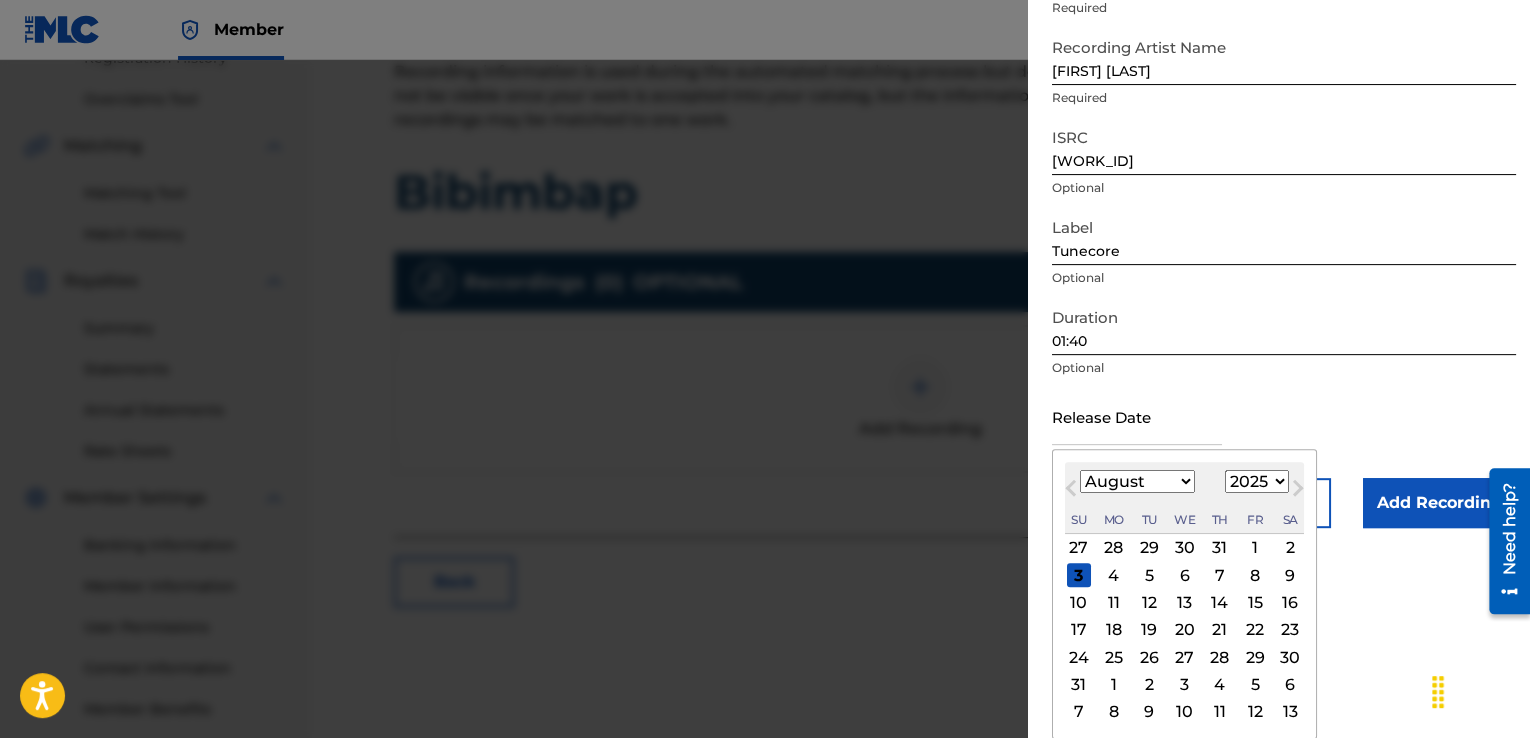 click on "January February March April May June July August September October November December" at bounding box center (1137, 481) 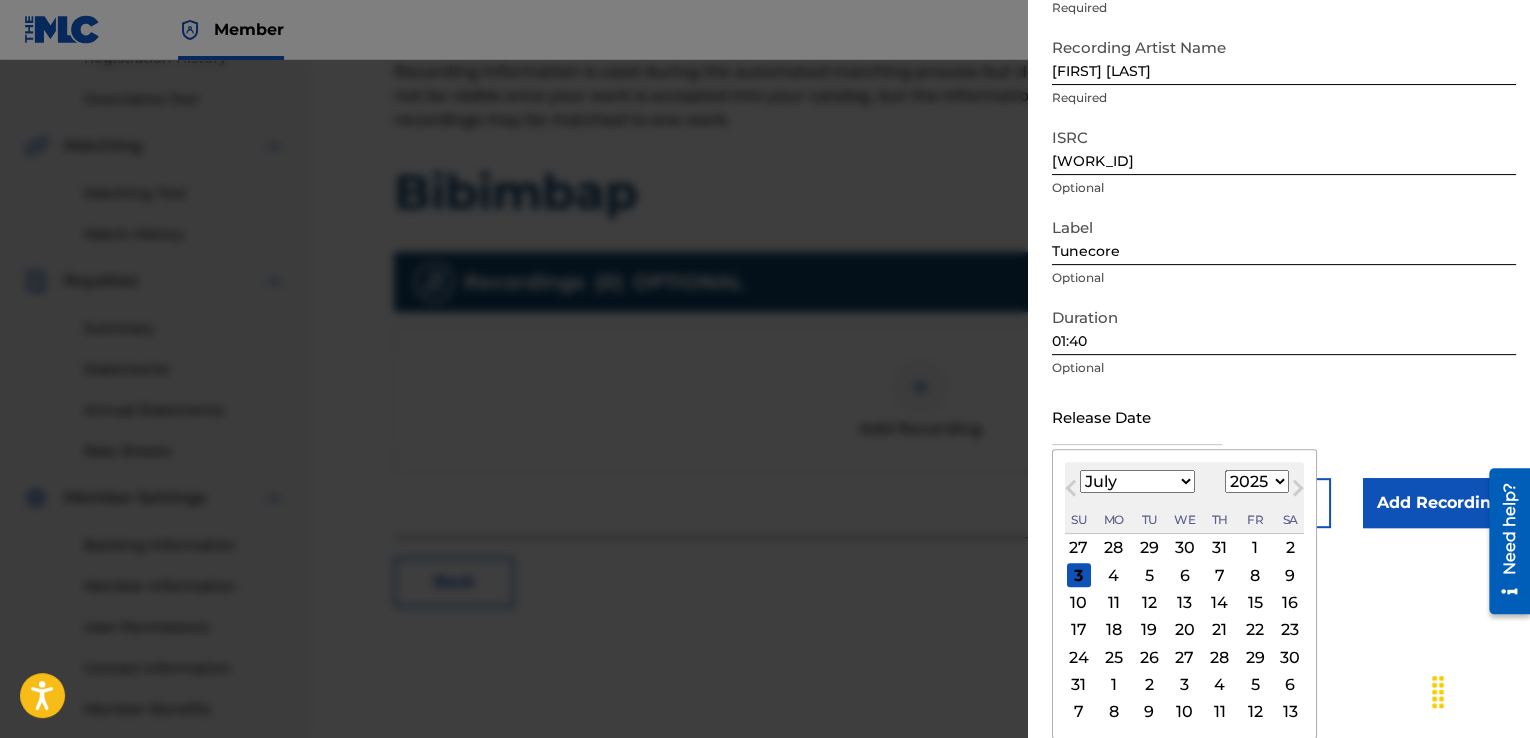 click on "January February March April May June July August September October November December" at bounding box center (1137, 481) 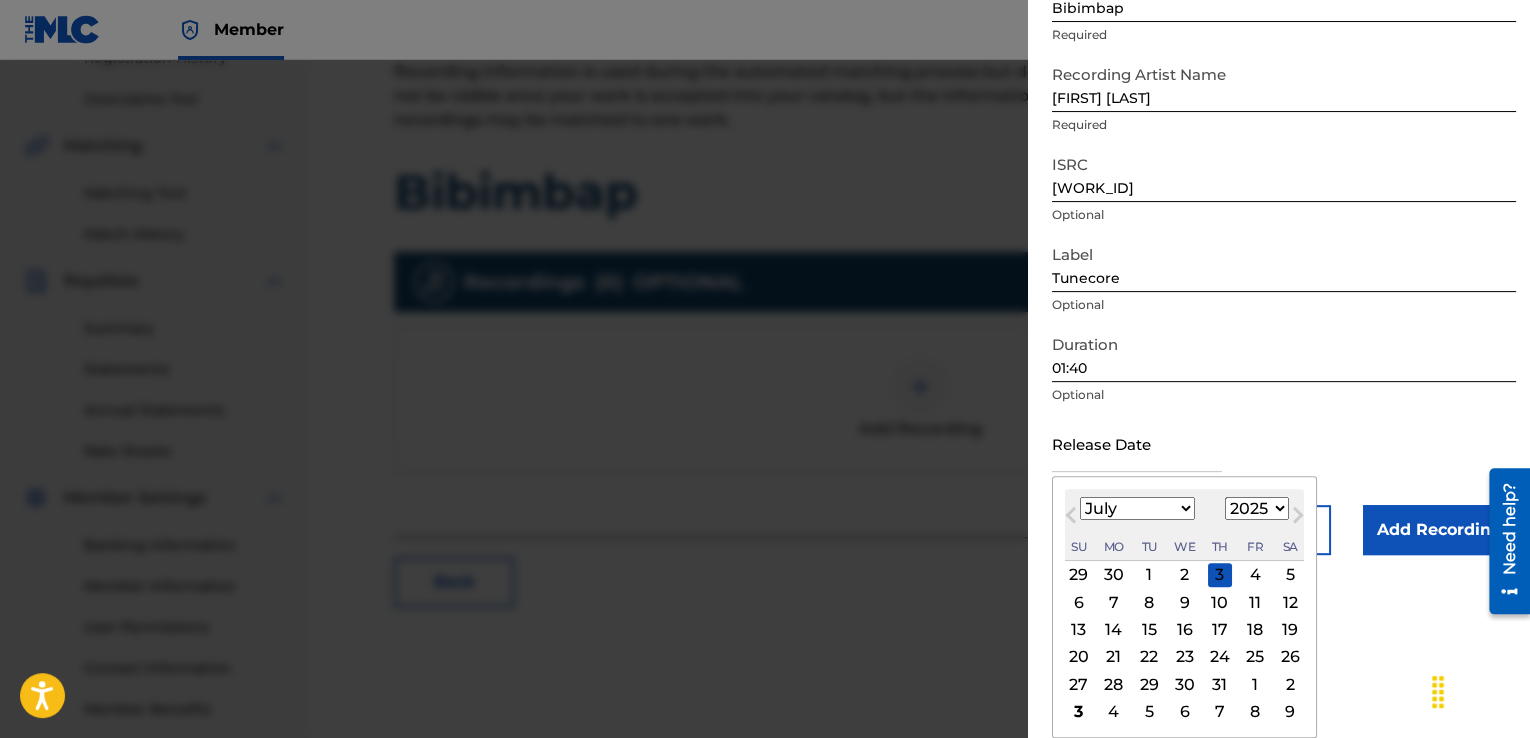 scroll, scrollTop: 152, scrollLeft: 0, axis: vertical 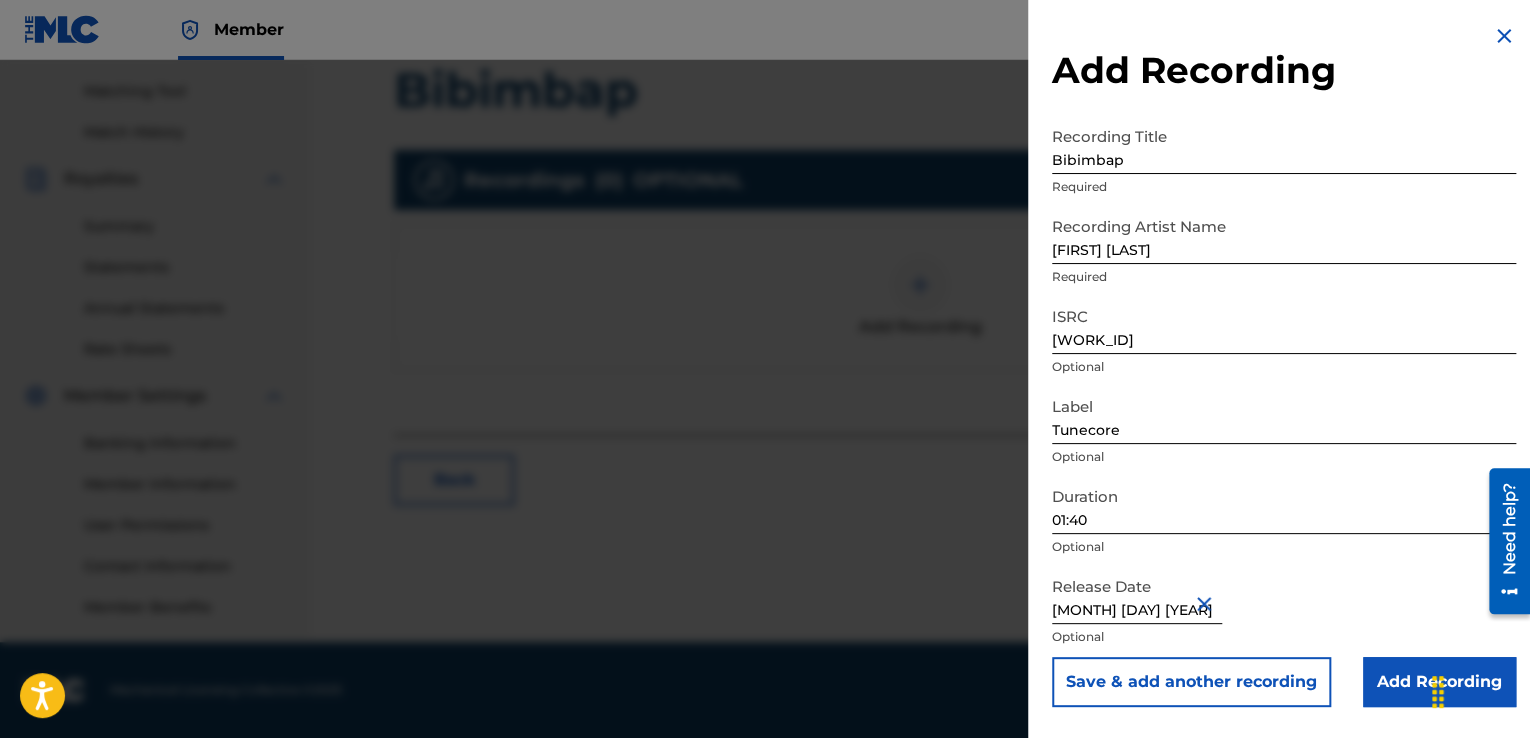 click on "Add Recording" at bounding box center [1439, 682] 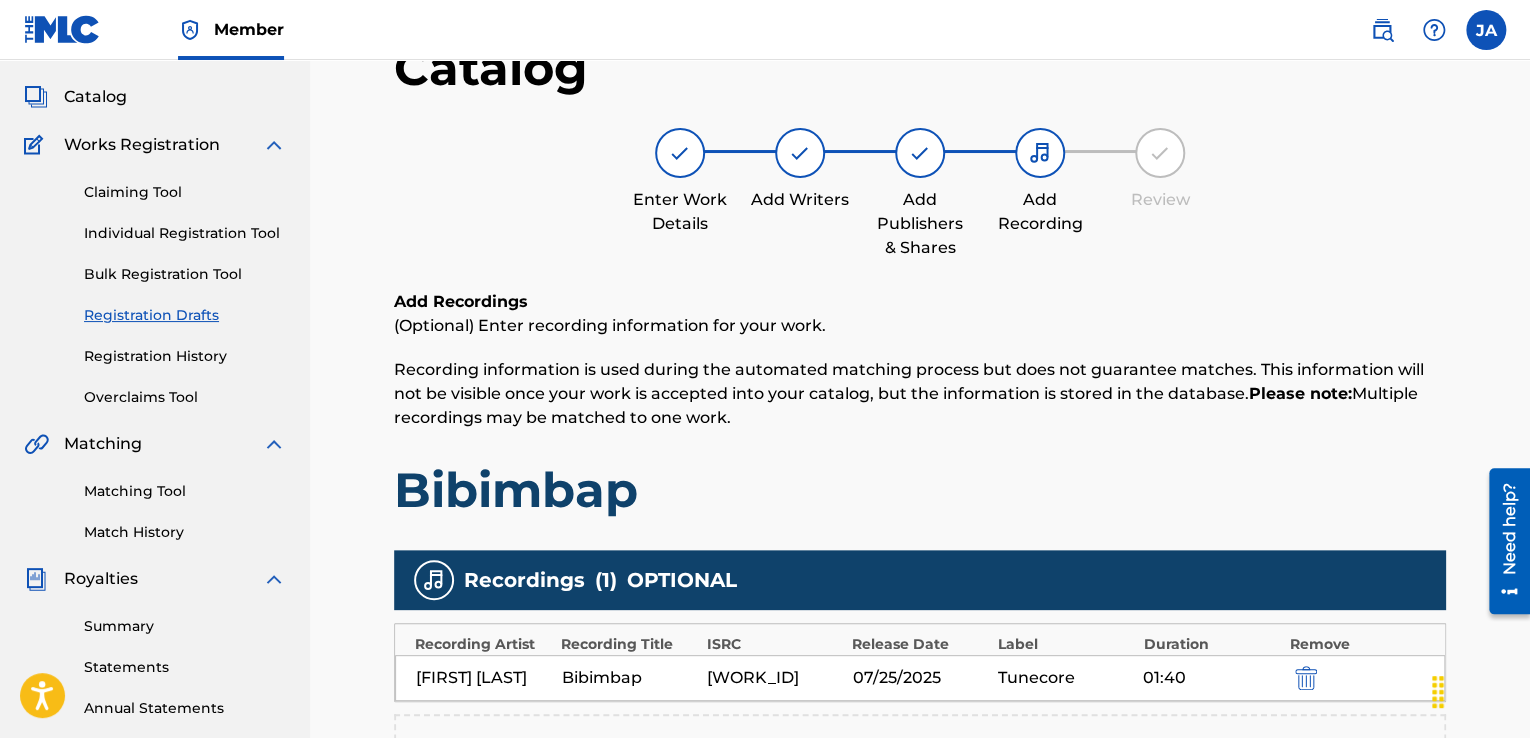 scroll, scrollTop: 502, scrollLeft: 0, axis: vertical 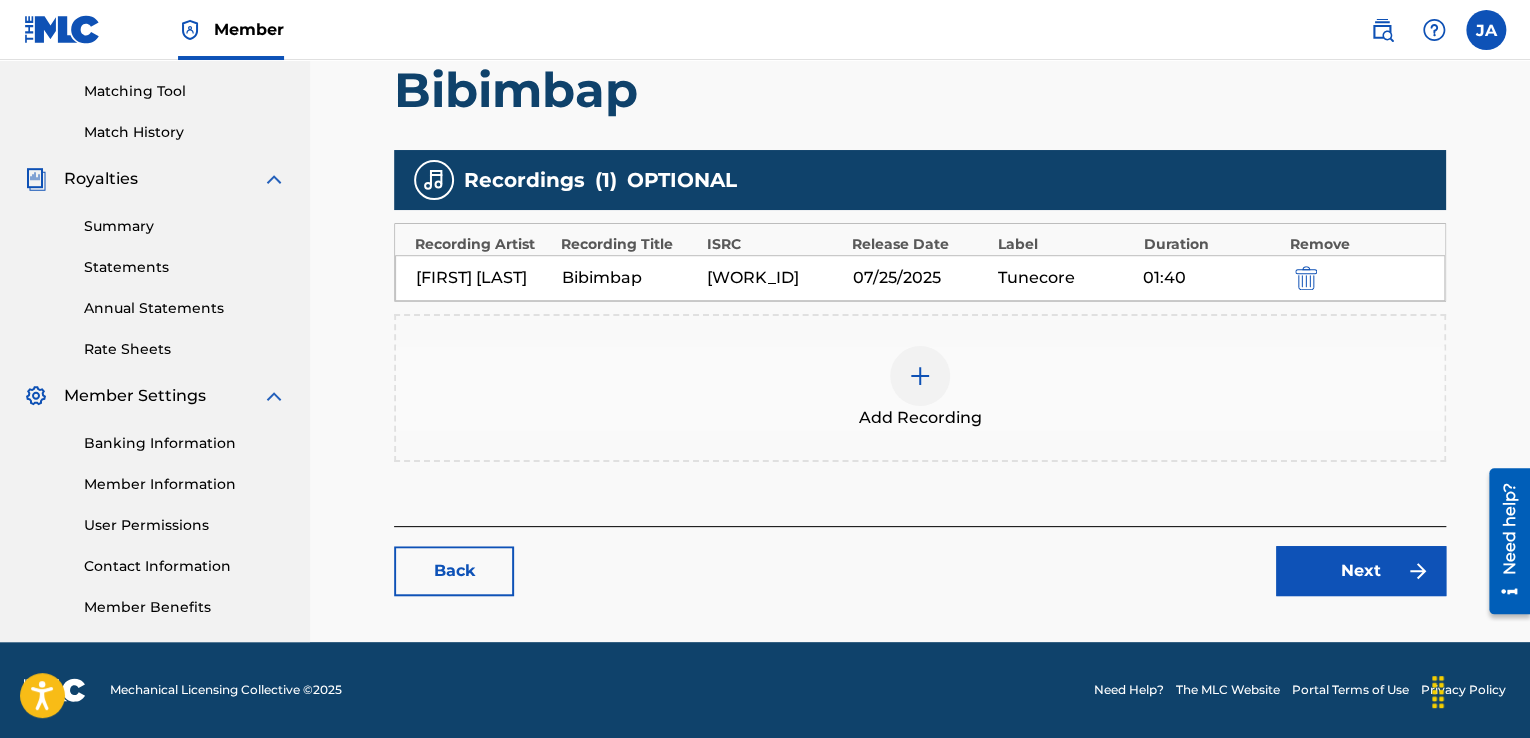 click on "Next" at bounding box center (1361, 571) 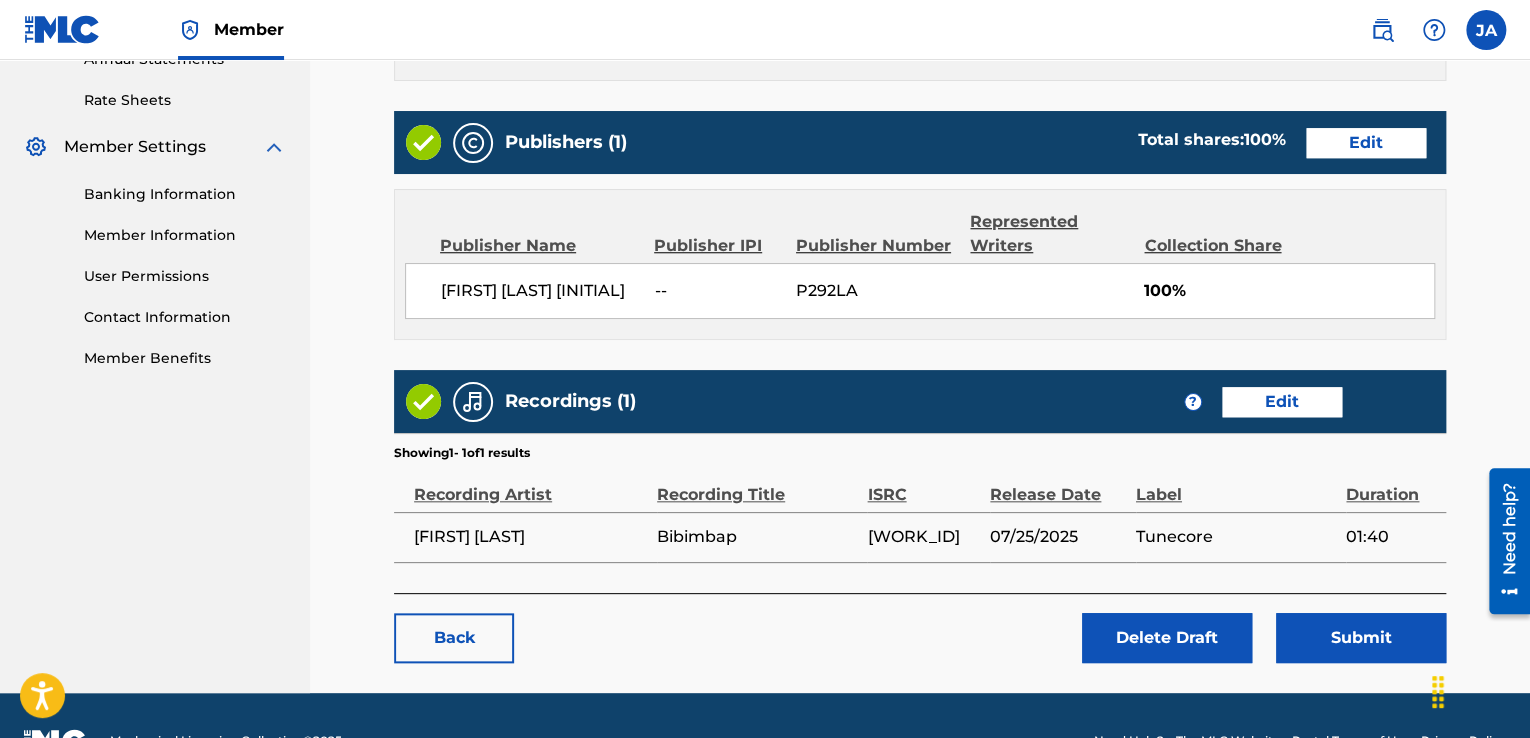 scroll, scrollTop: 800, scrollLeft: 0, axis: vertical 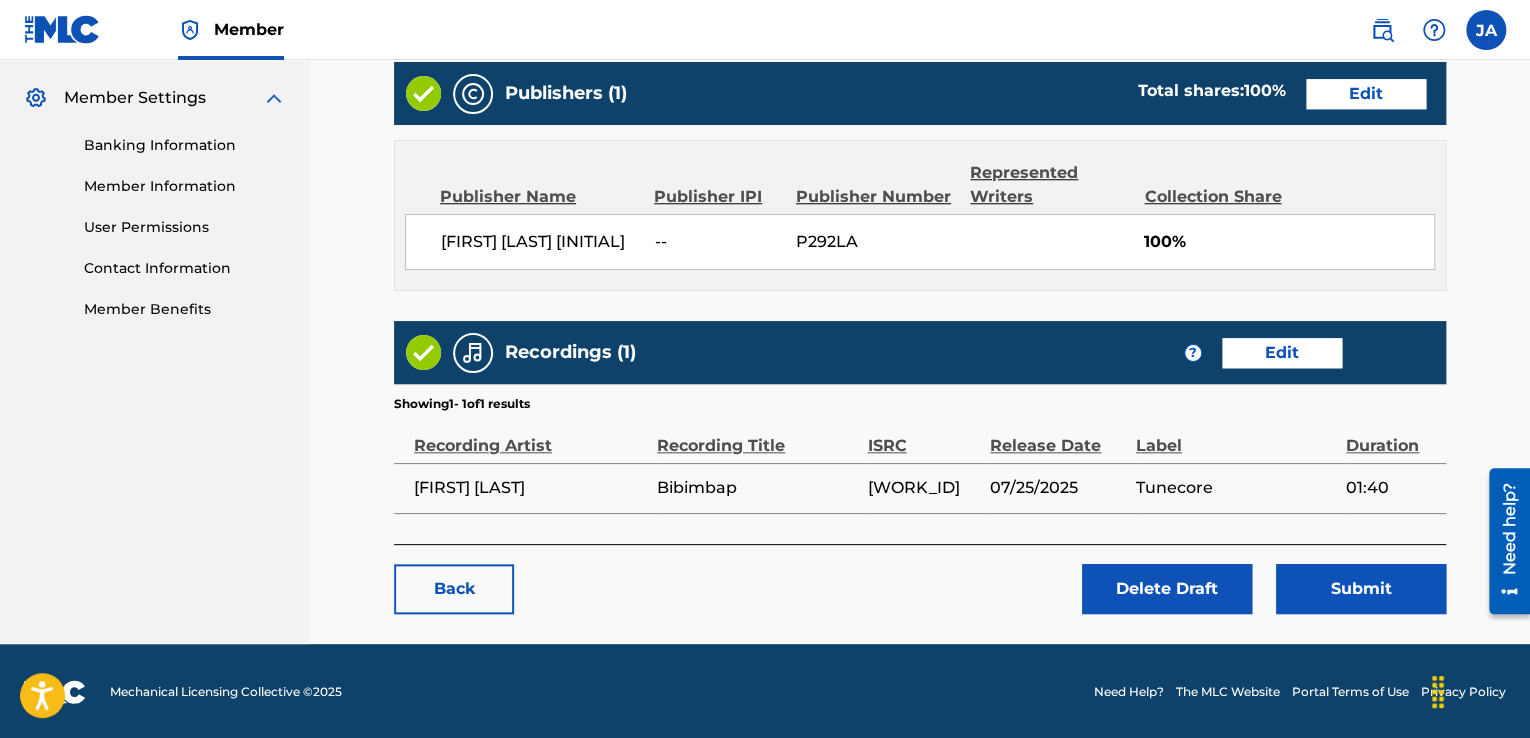 click on "Submit" at bounding box center (1361, 589) 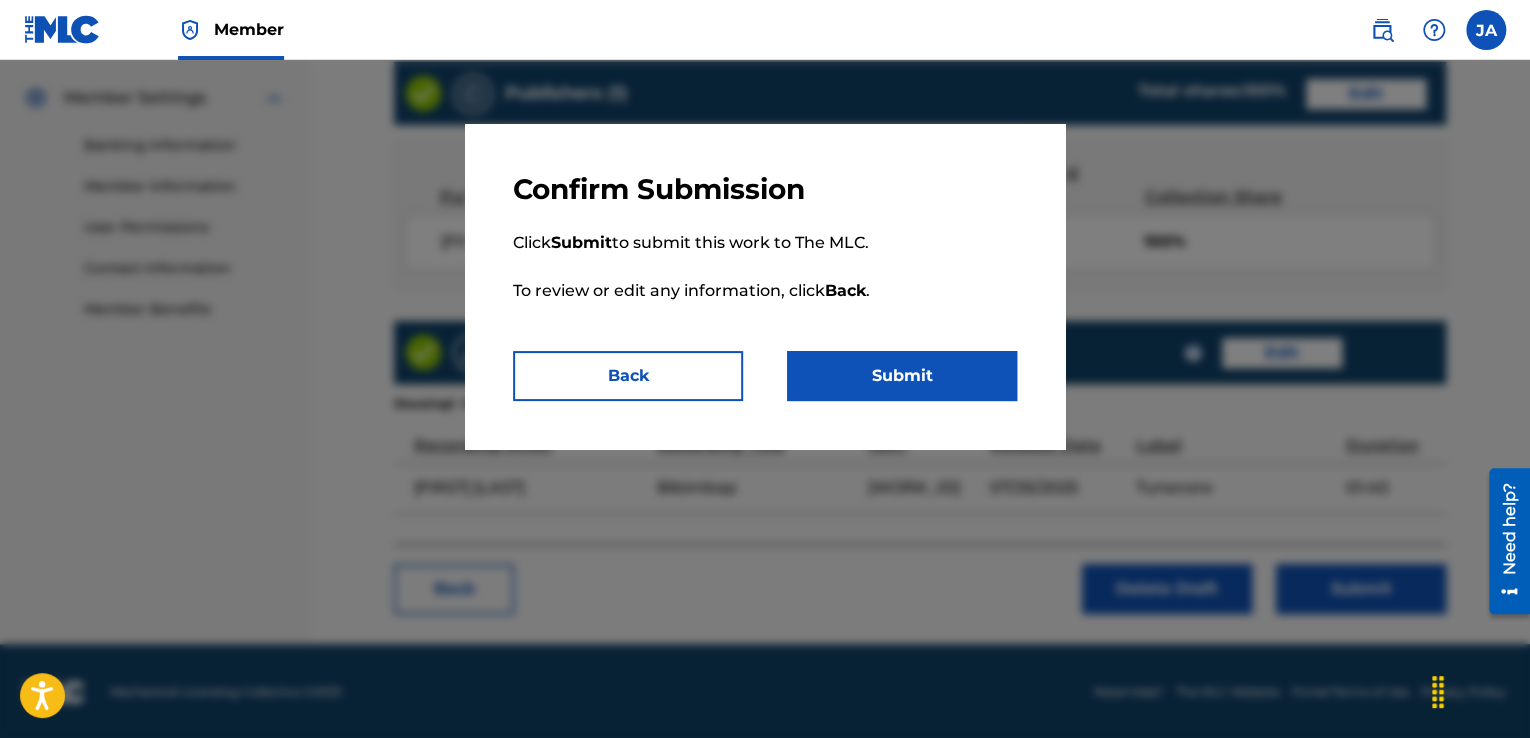 click on "Submit" at bounding box center [902, 376] 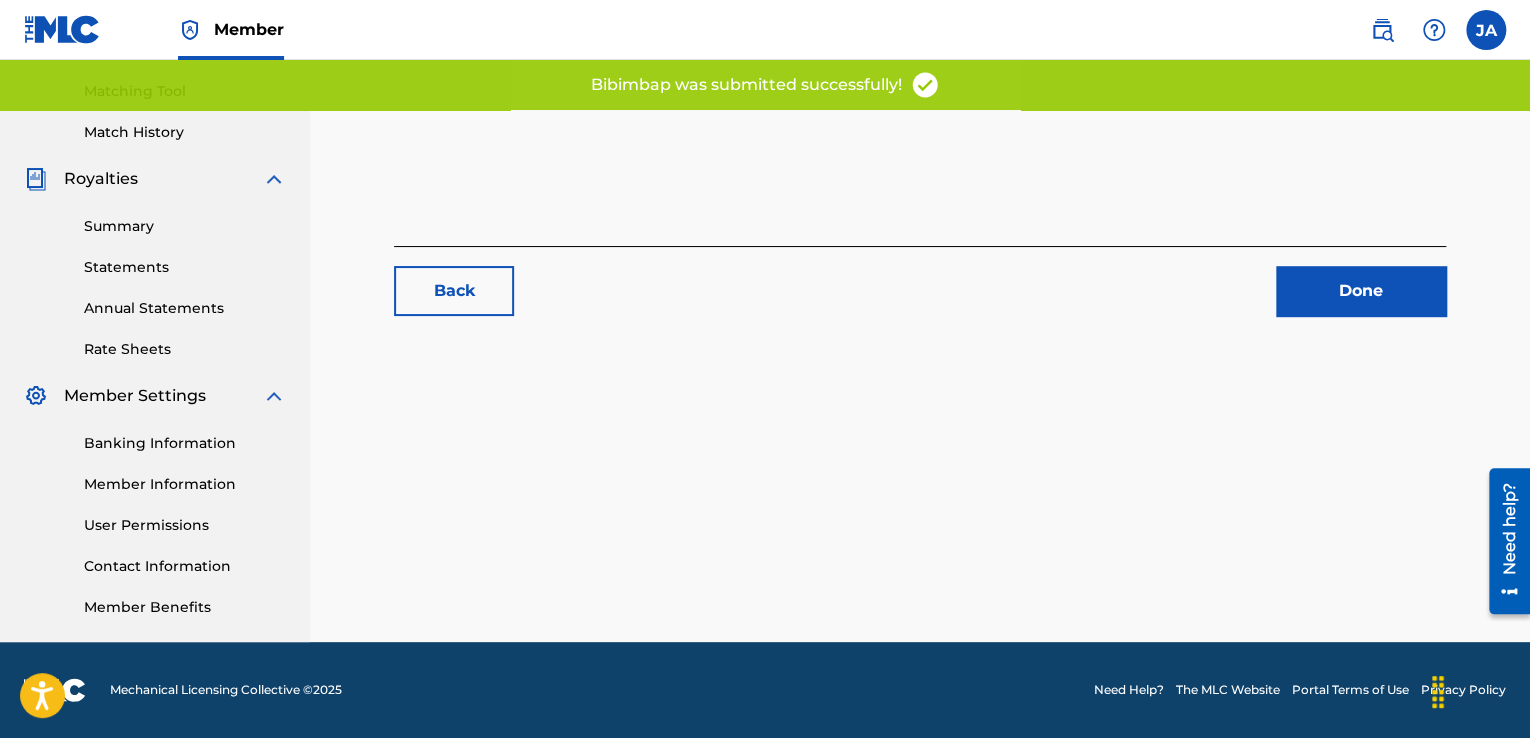 scroll, scrollTop: 0, scrollLeft: 0, axis: both 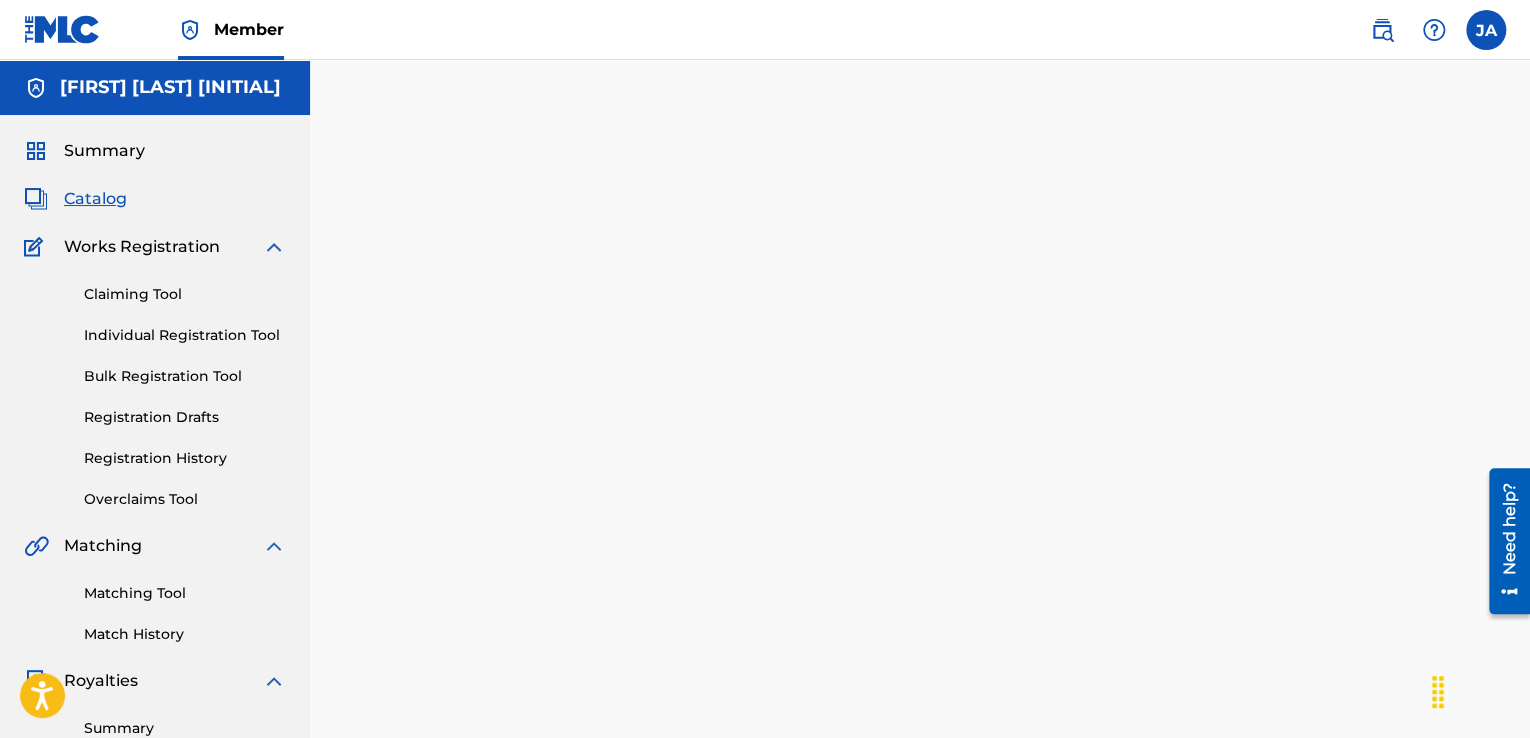 click on "Catalog" at bounding box center (95, 199) 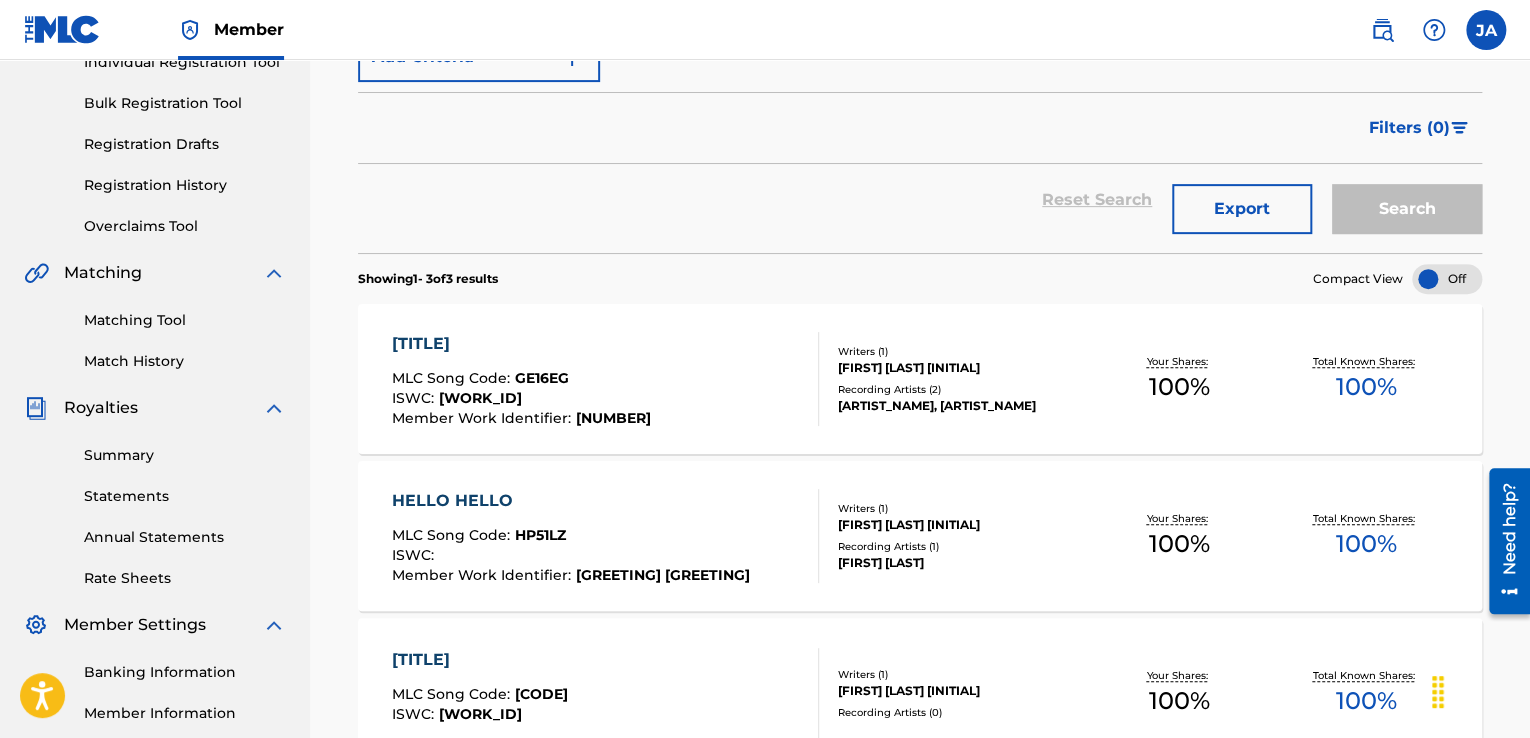 scroll, scrollTop: 202, scrollLeft: 0, axis: vertical 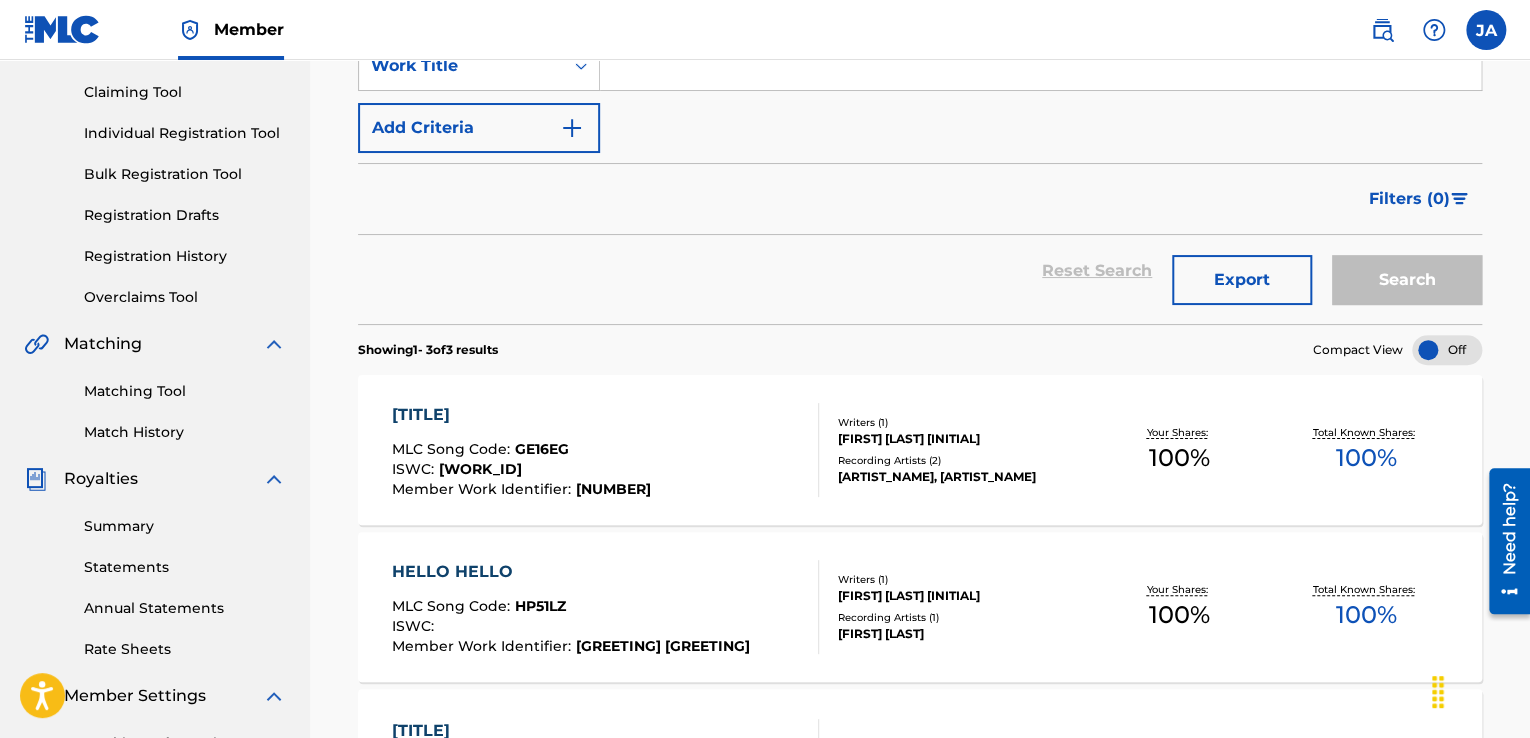 click on "[TITLE]" at bounding box center (521, 415) 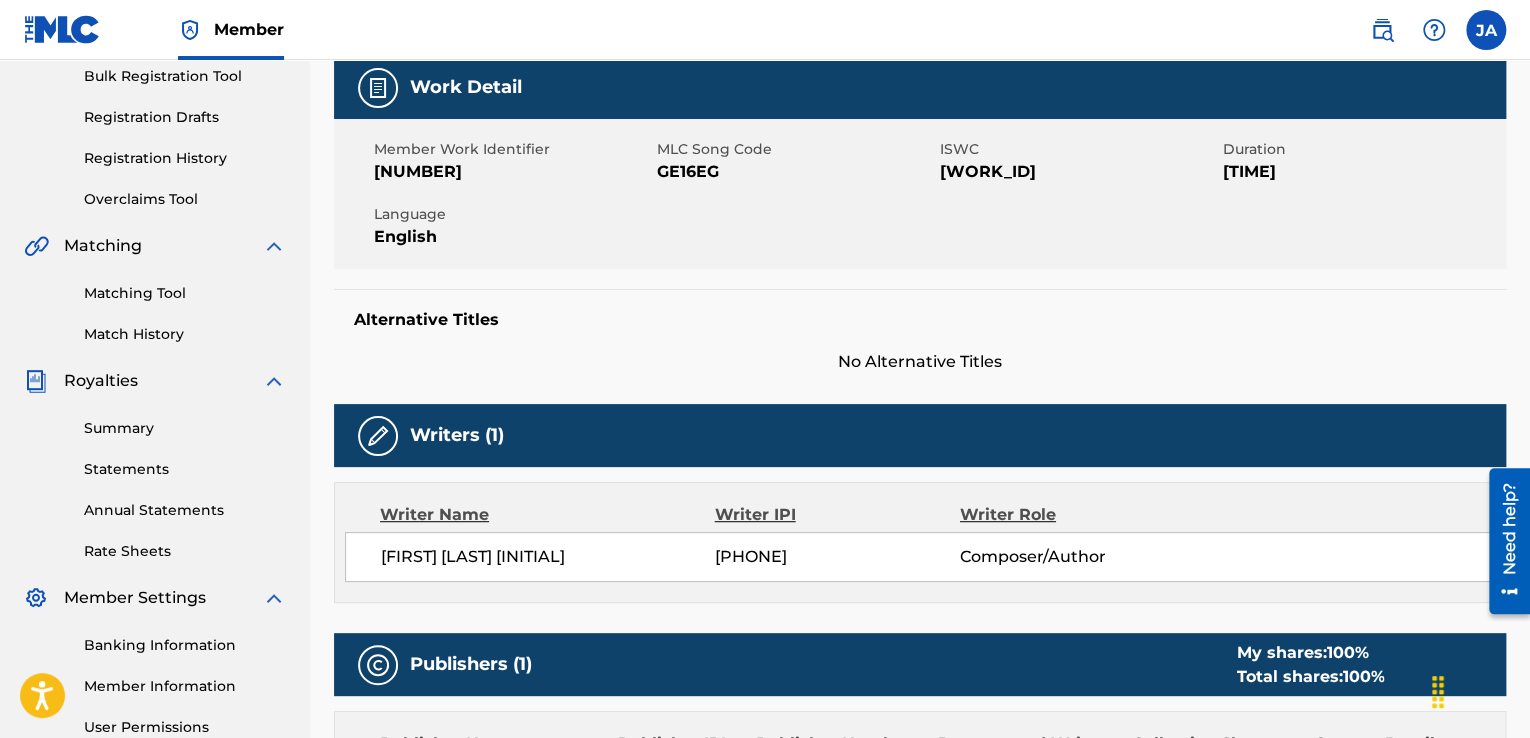 scroll, scrollTop: 0, scrollLeft: 0, axis: both 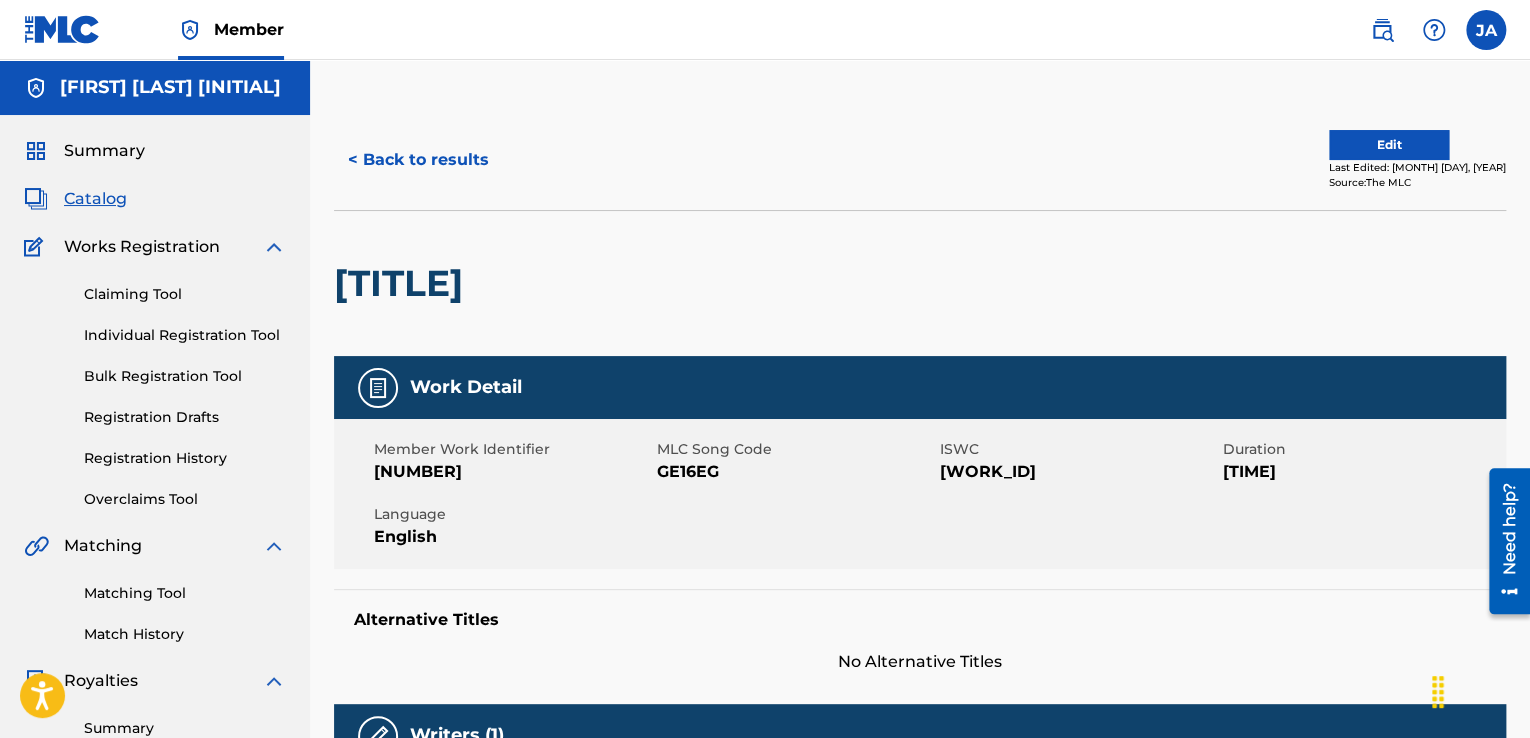 click on "Matching Tool" at bounding box center (185, 593) 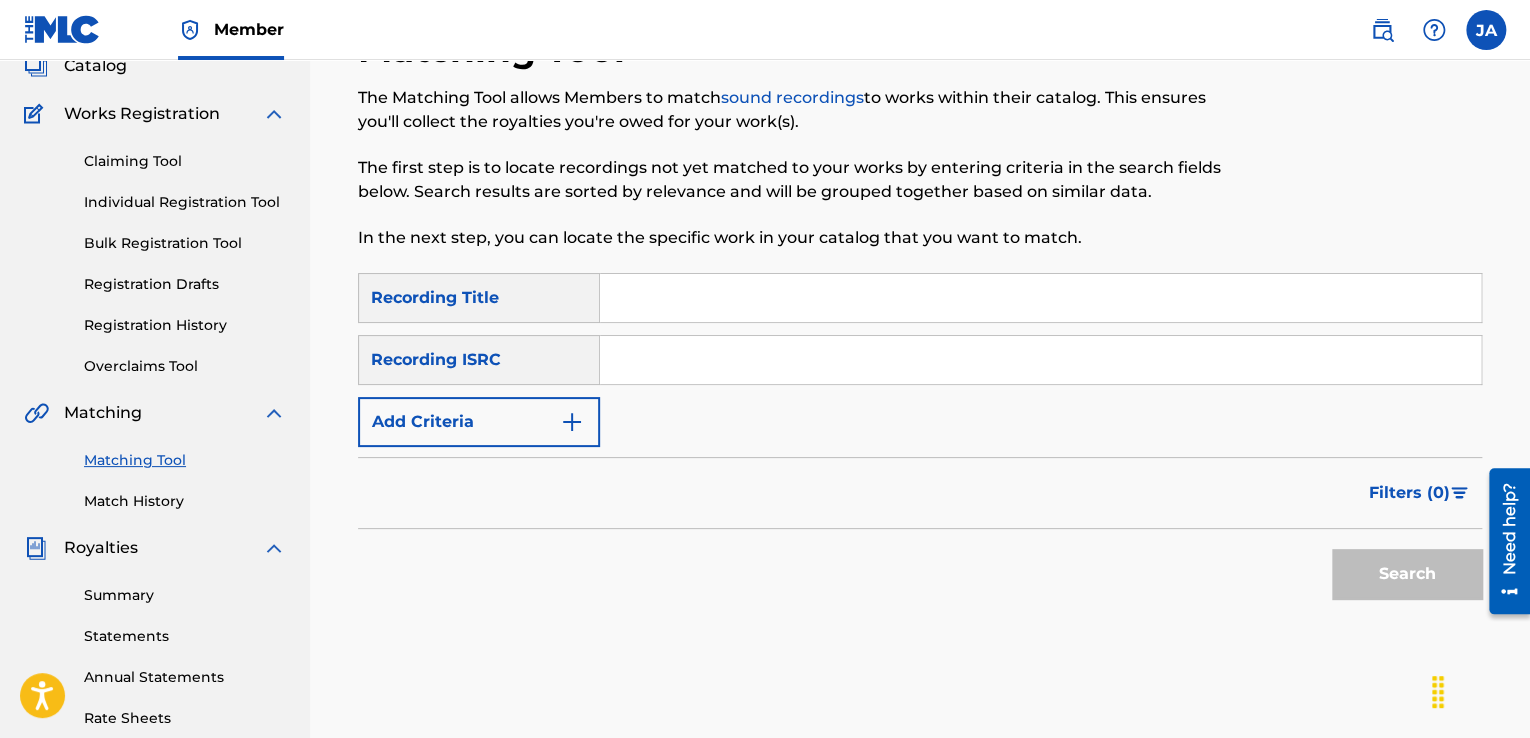 scroll, scrollTop: 0, scrollLeft: 0, axis: both 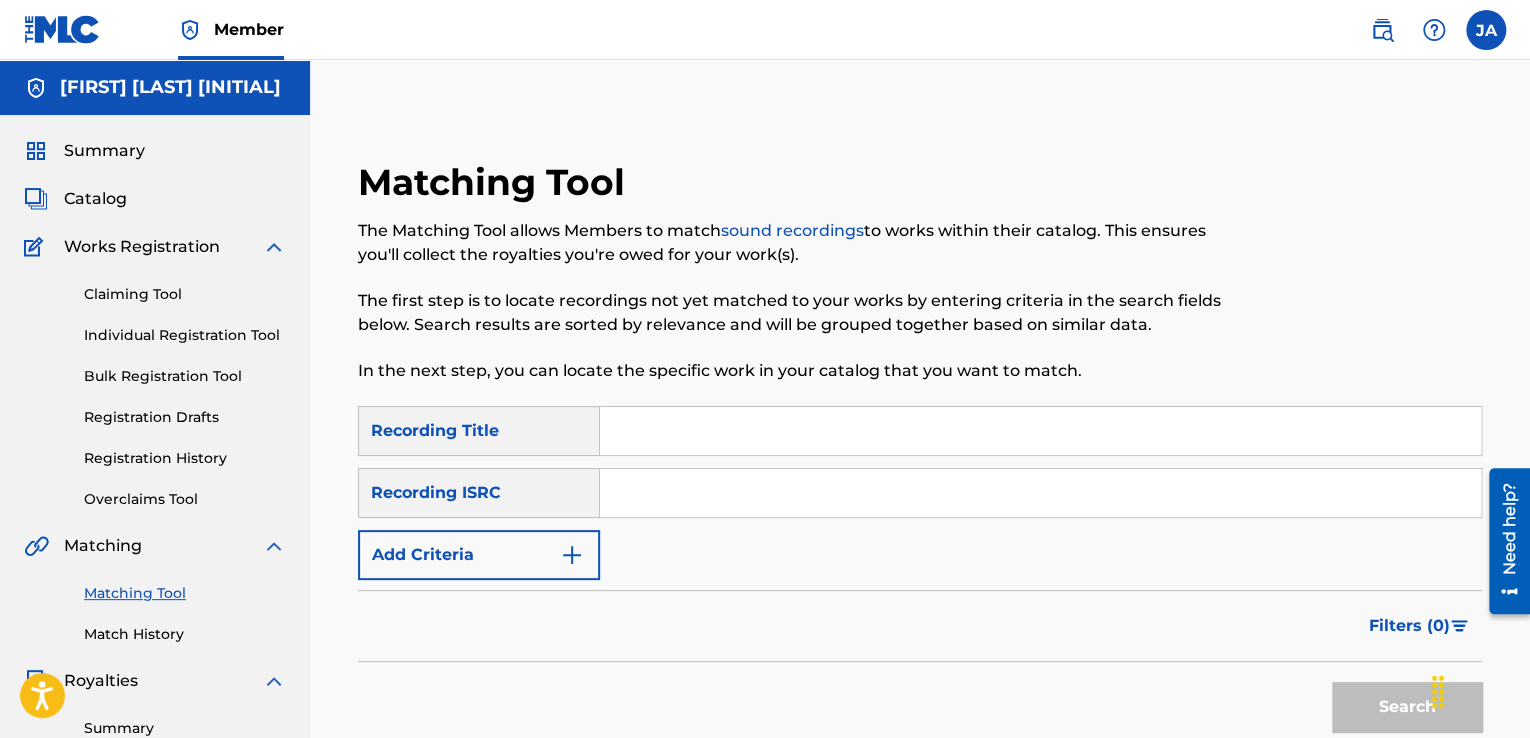 click at bounding box center (1040, 431) 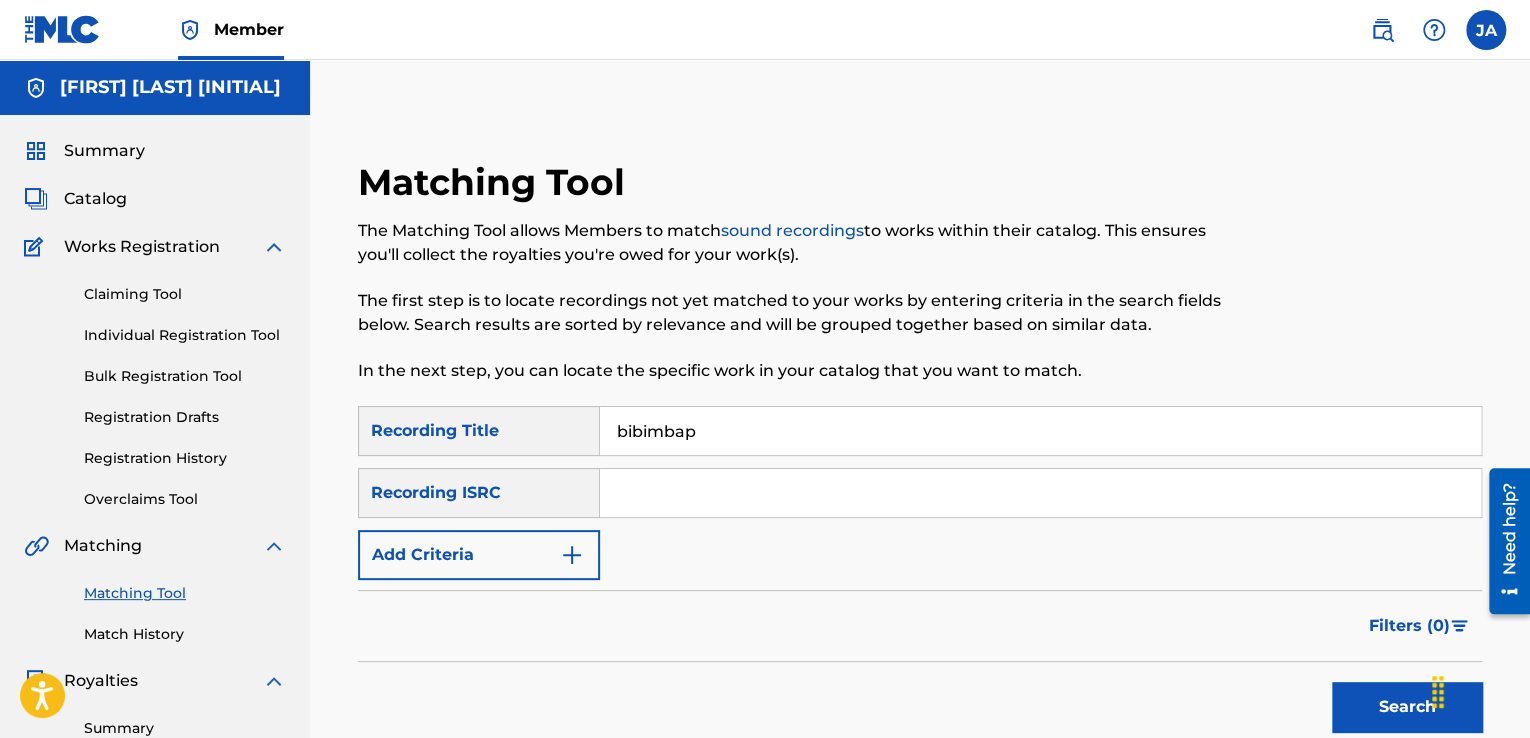 type on "bibimbap" 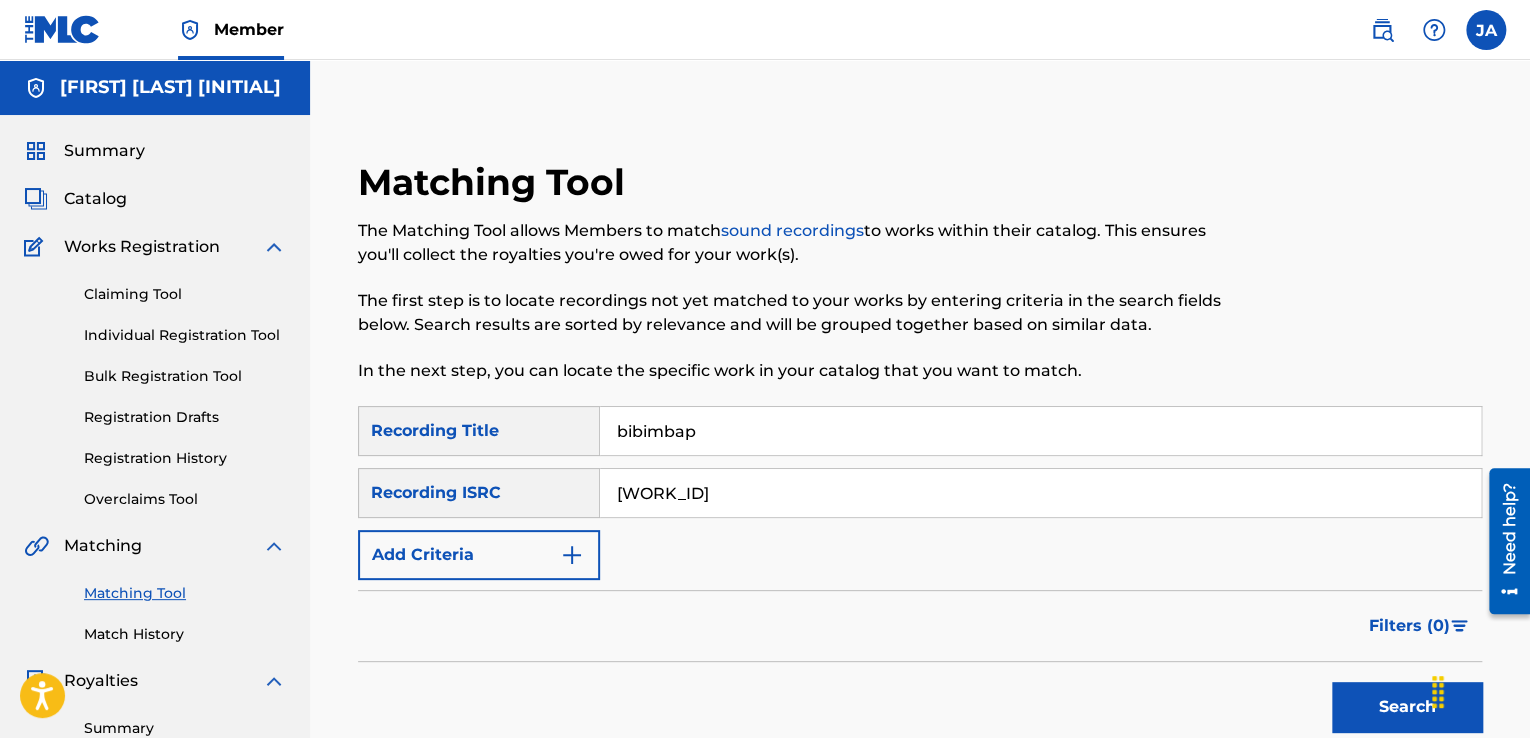 type on "[WORK_ID]" 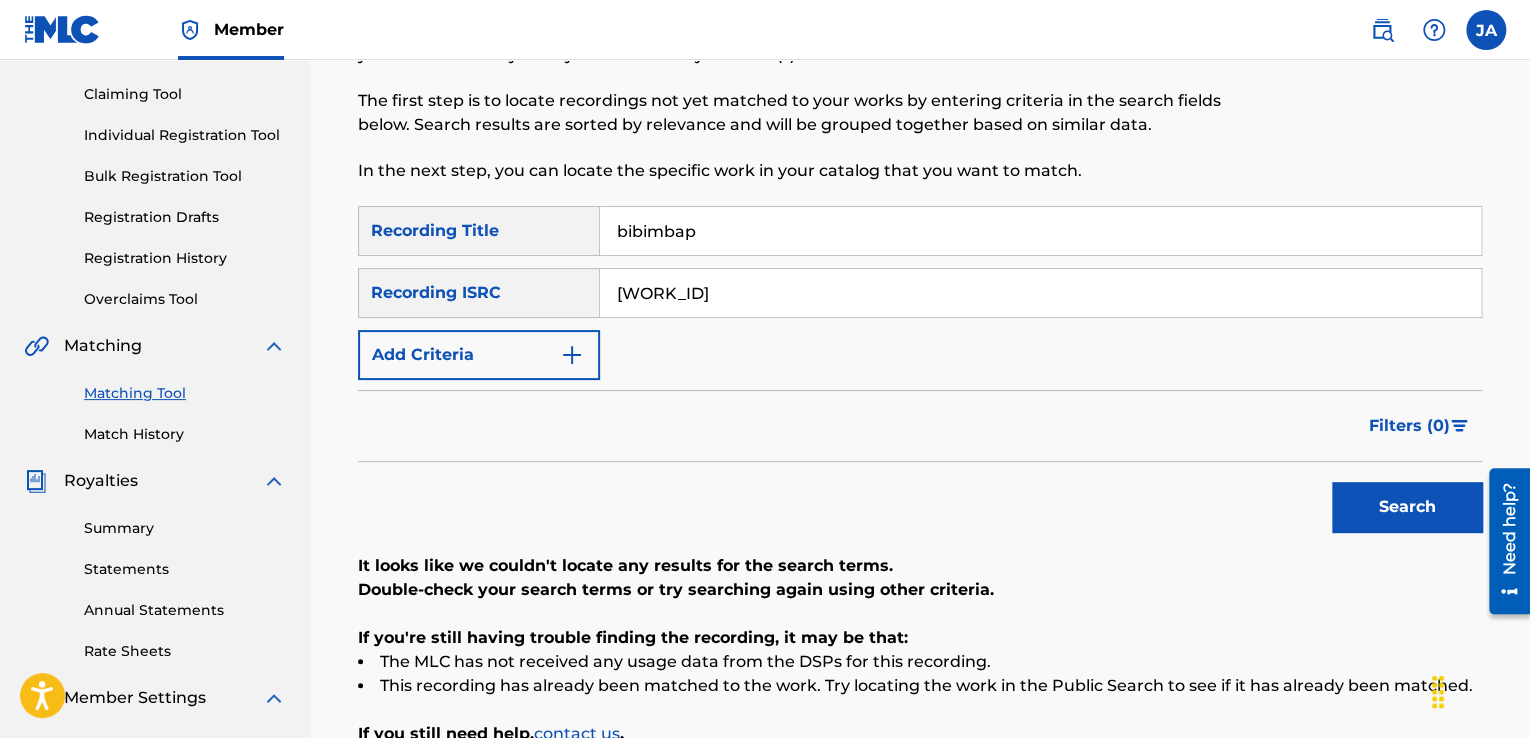 scroll, scrollTop: 400, scrollLeft: 0, axis: vertical 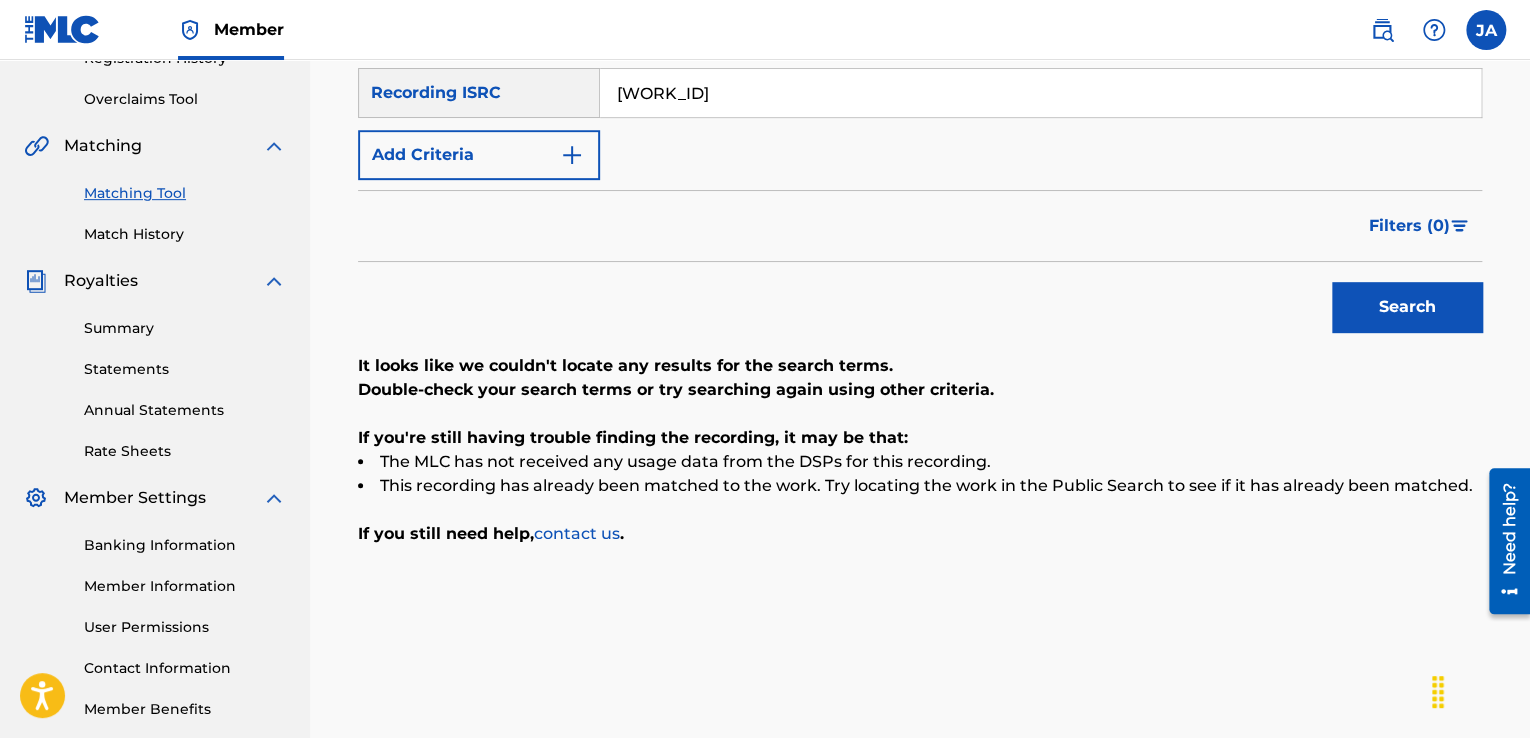 click at bounding box center [572, 155] 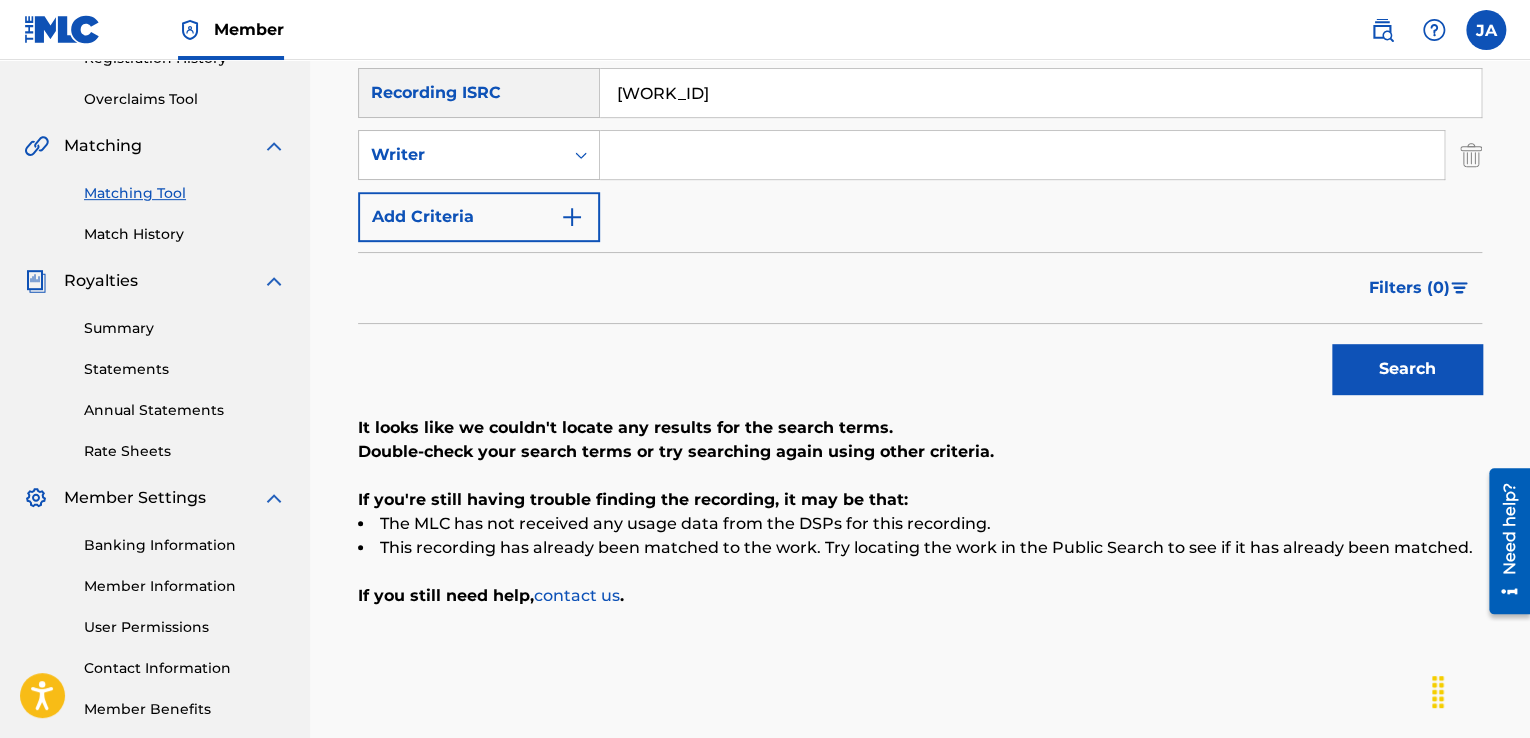 click at bounding box center [1022, 155] 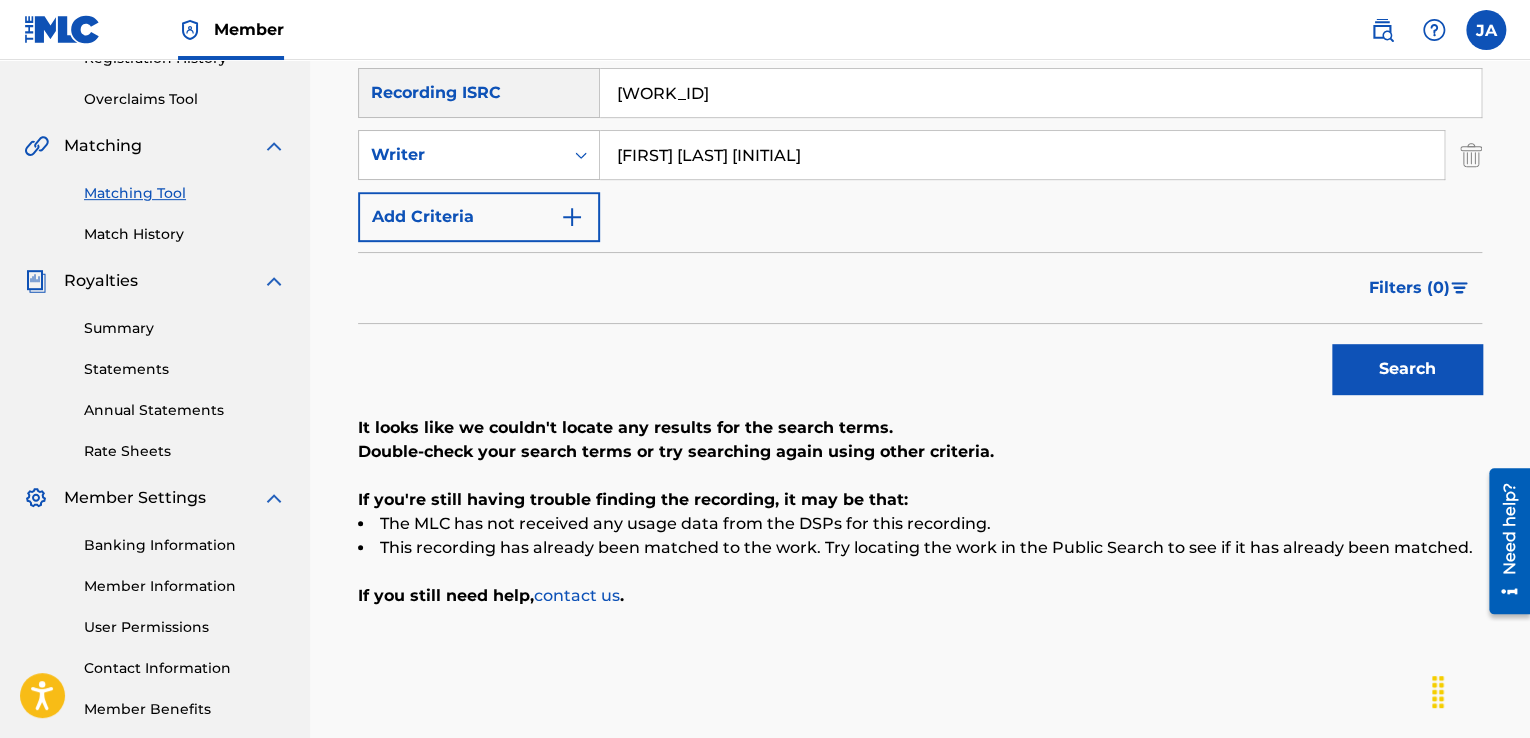type on "[FIRST] [LAST] [INITIAL]" 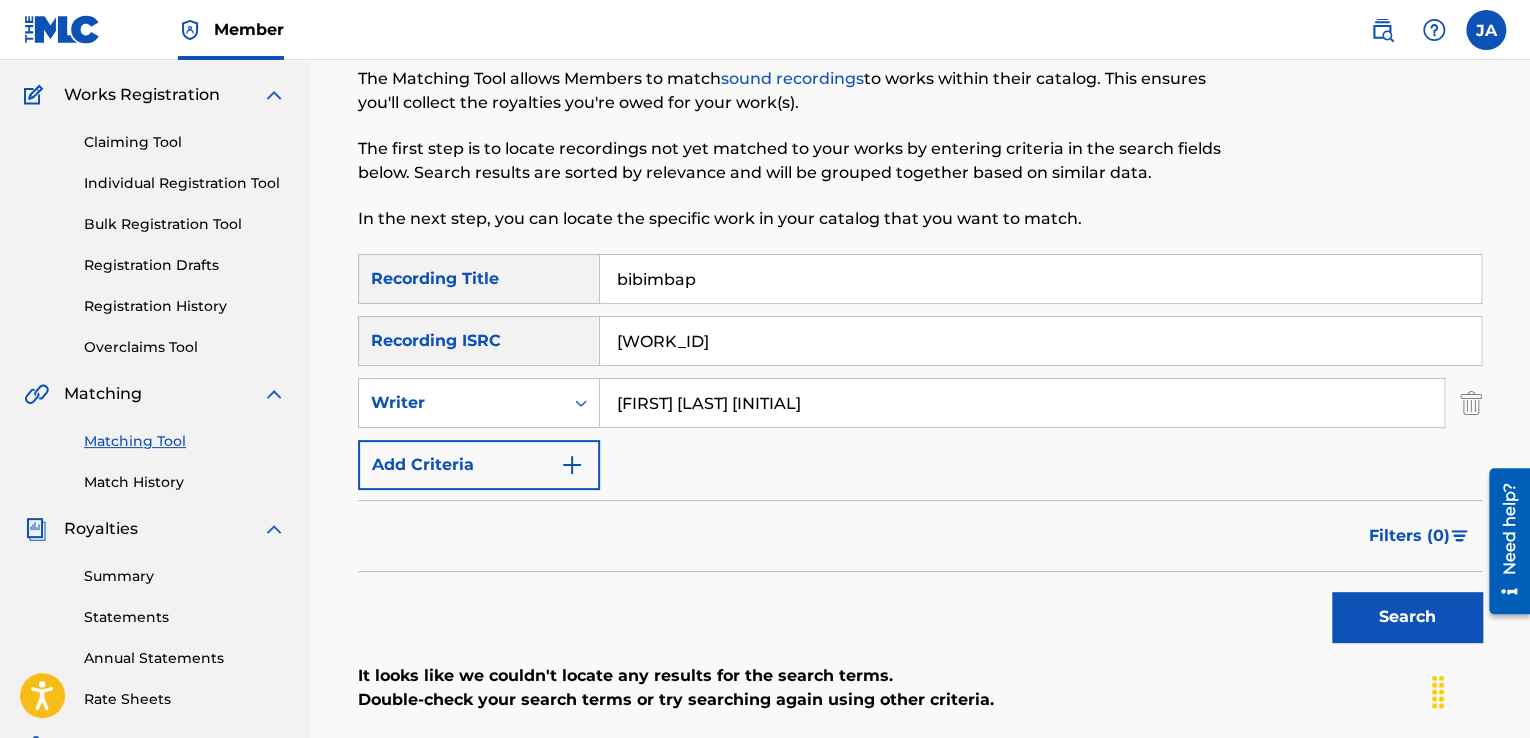 scroll, scrollTop: 302, scrollLeft: 0, axis: vertical 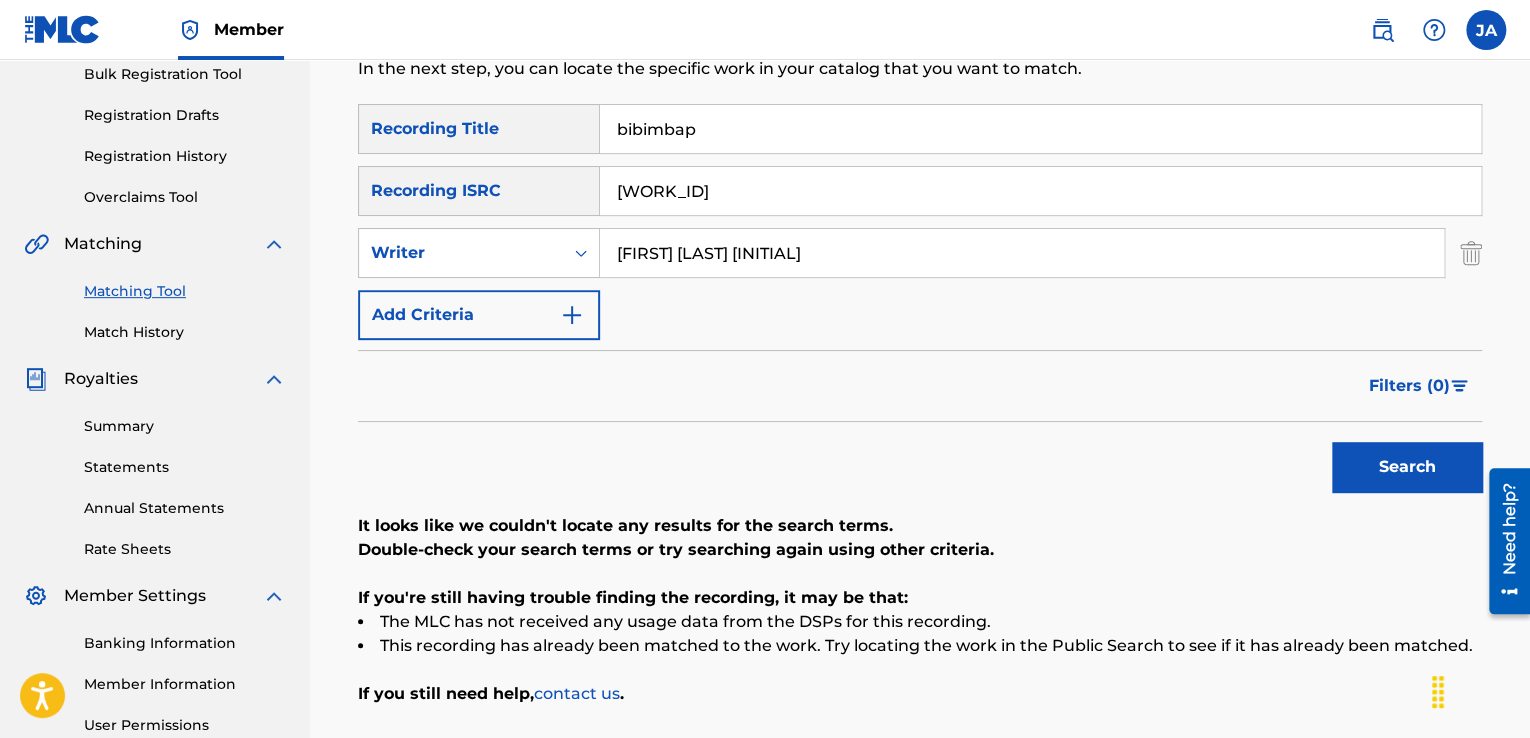 drag, startPoint x: 624, startPoint y: 132, endPoint x: 649, endPoint y: 129, distance: 25.179358 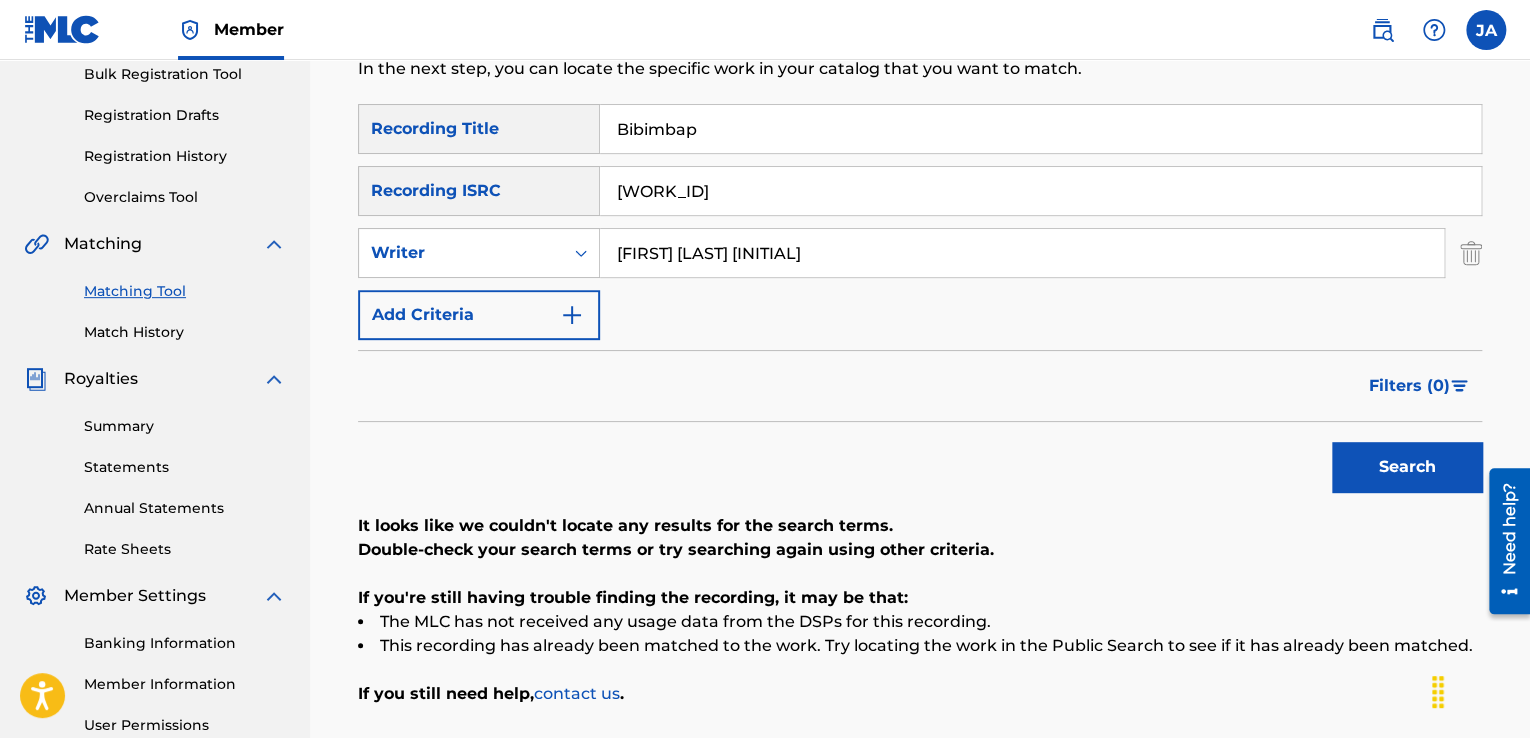type on "Bibimbap" 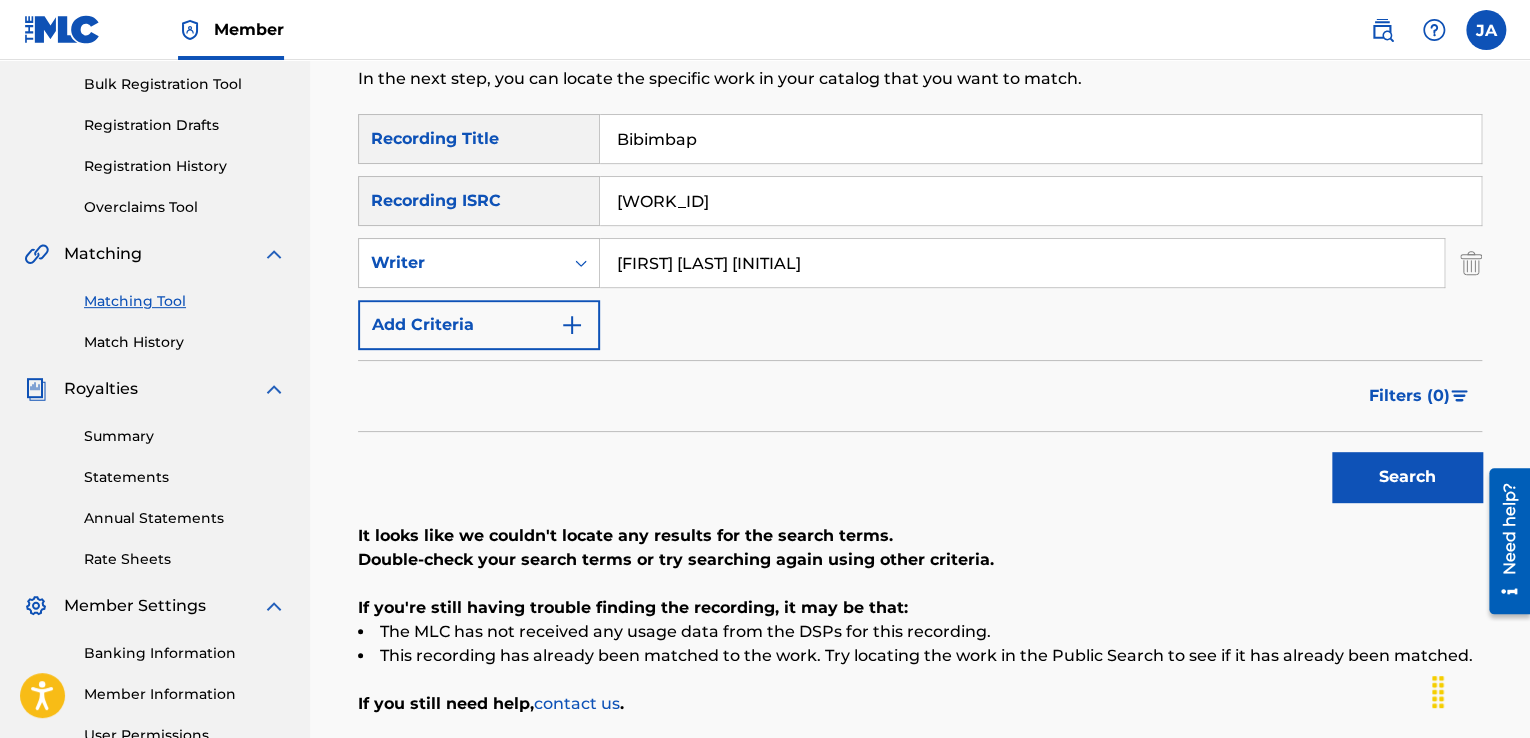 scroll, scrollTop: 400, scrollLeft: 0, axis: vertical 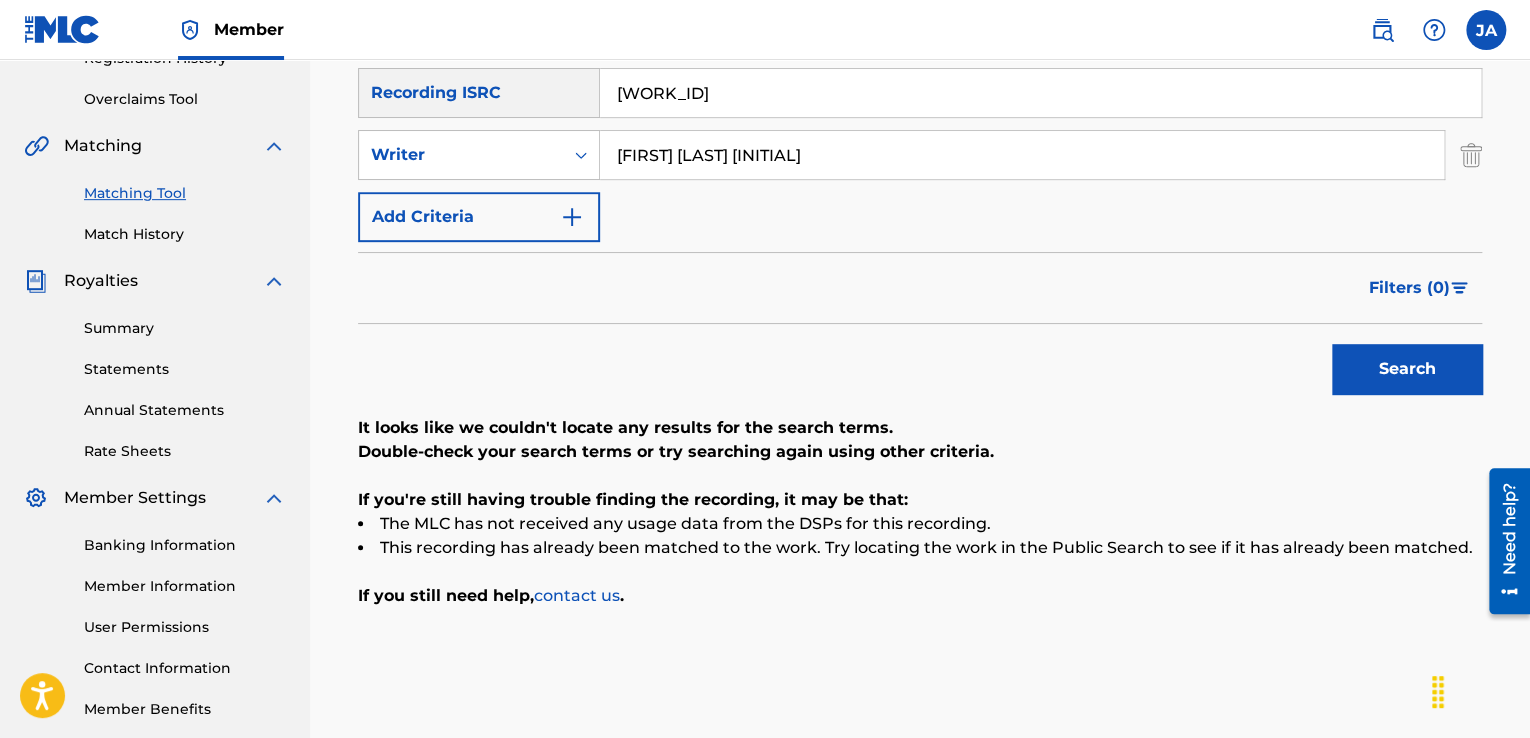 click on "Match History" at bounding box center (185, 234) 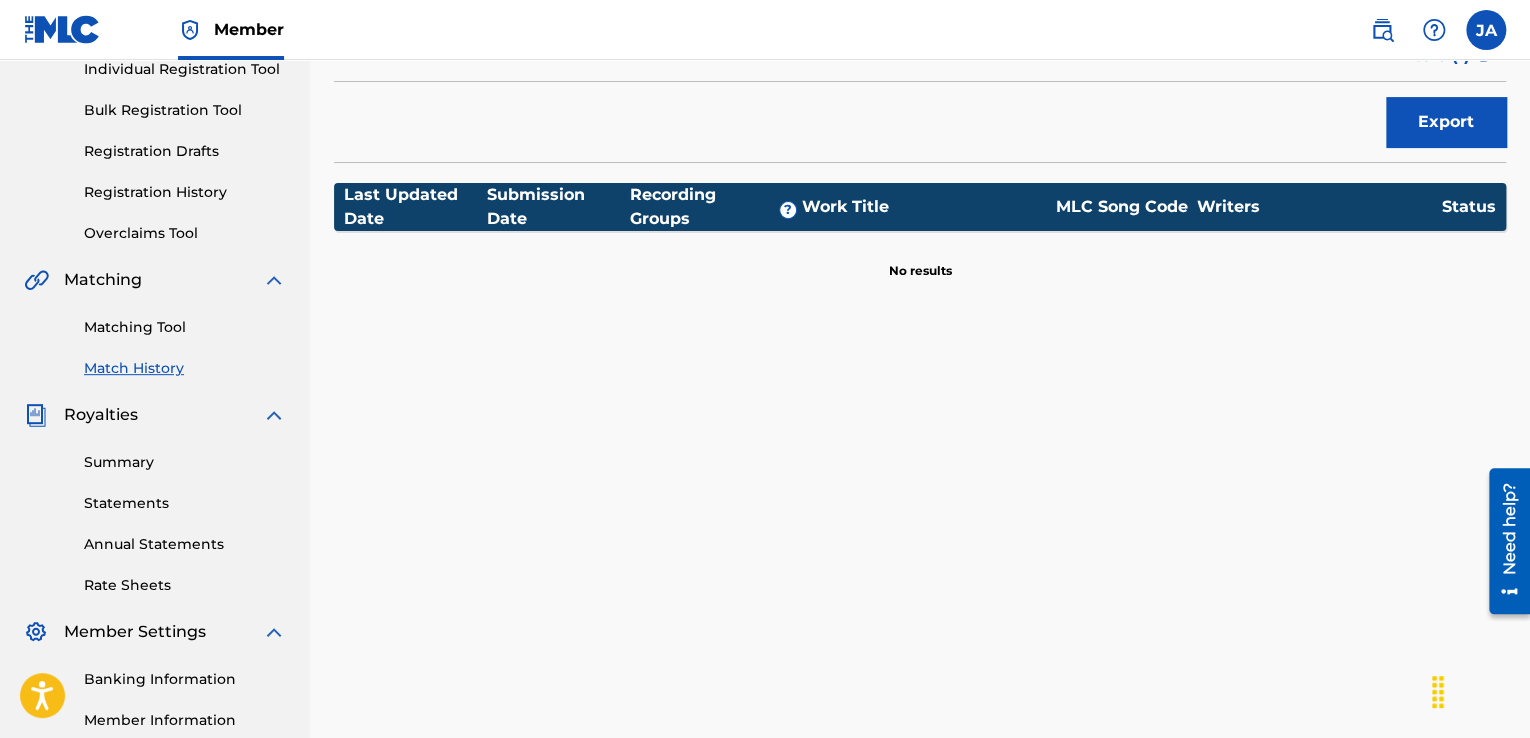 scroll, scrollTop: 500, scrollLeft: 0, axis: vertical 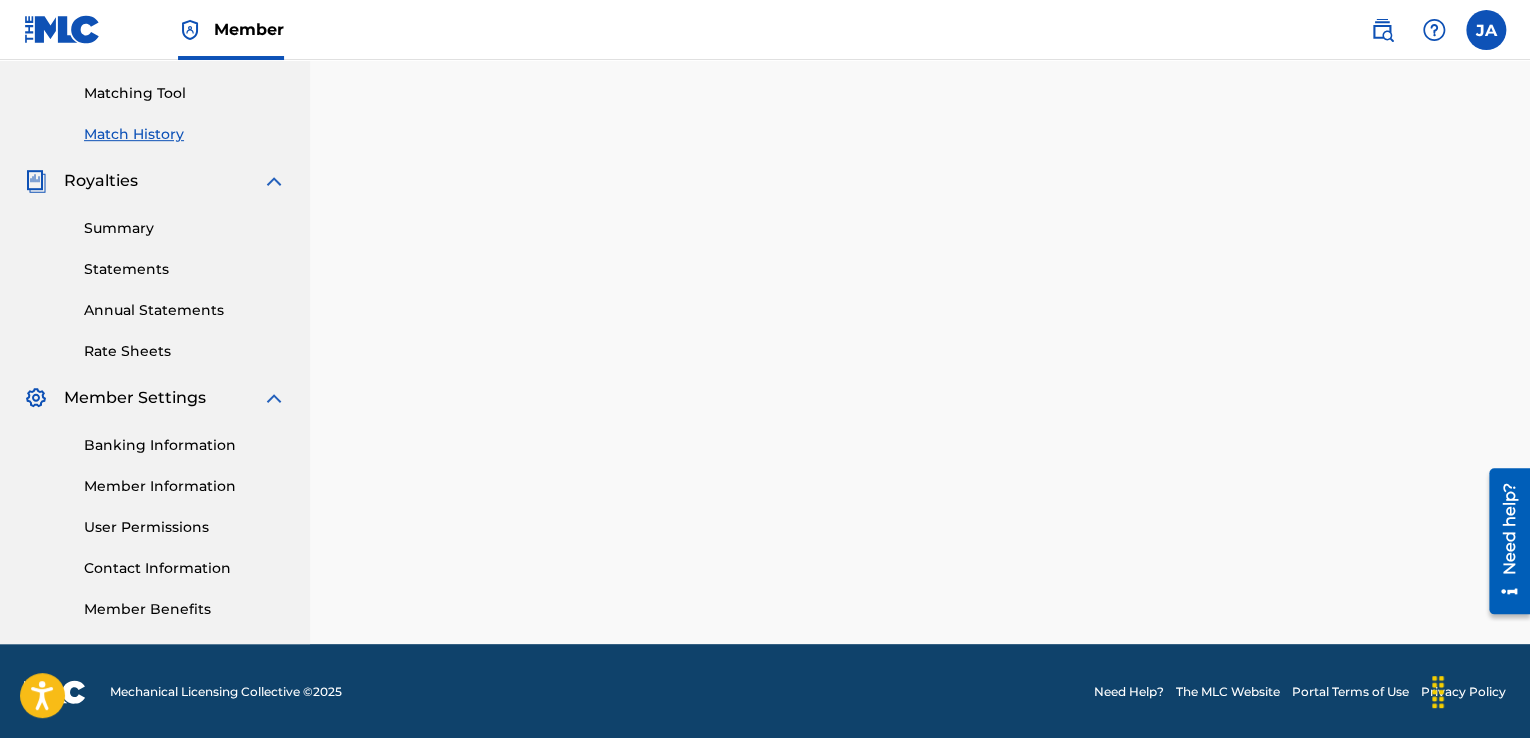 click on "Summary" at bounding box center [185, 228] 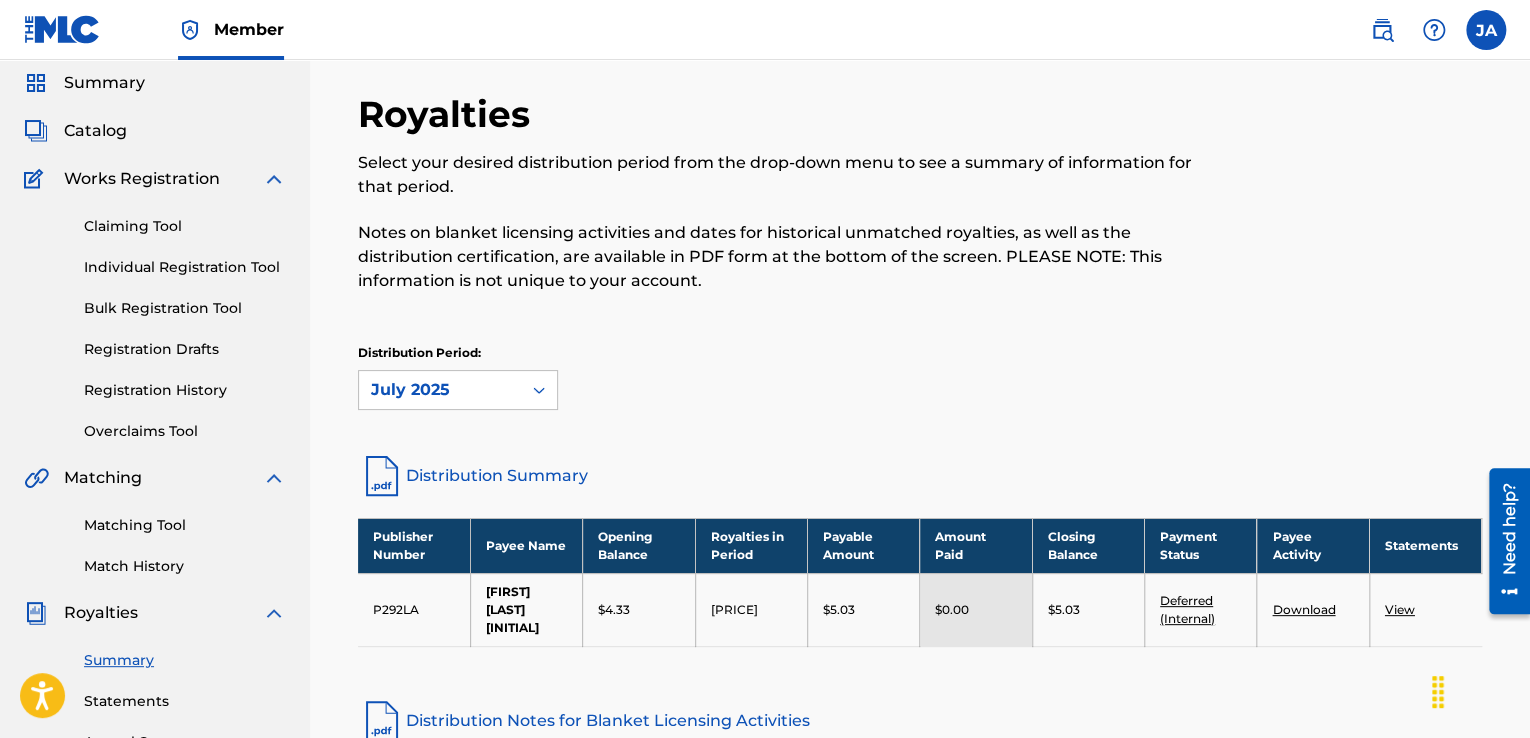 scroll, scrollTop: 300, scrollLeft: 0, axis: vertical 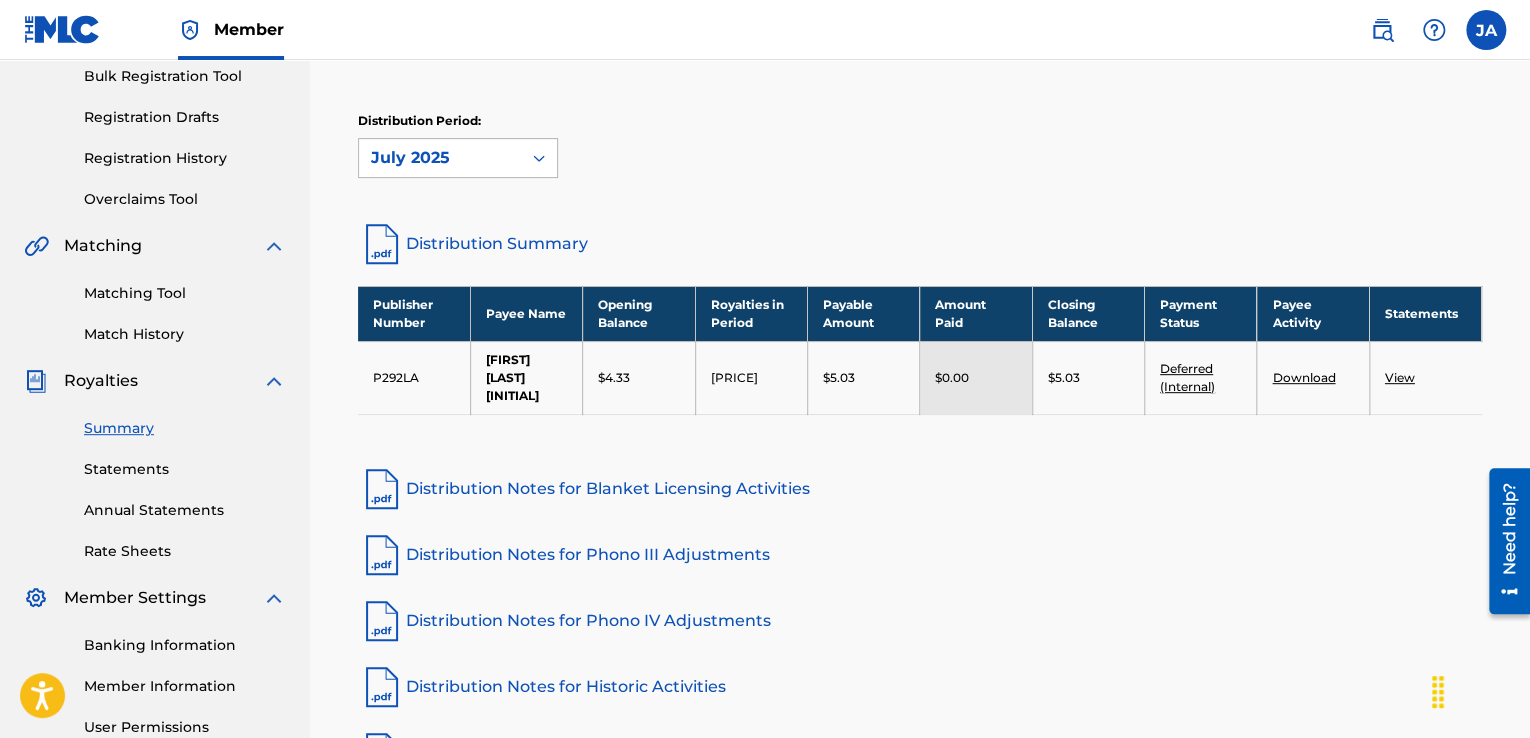 click 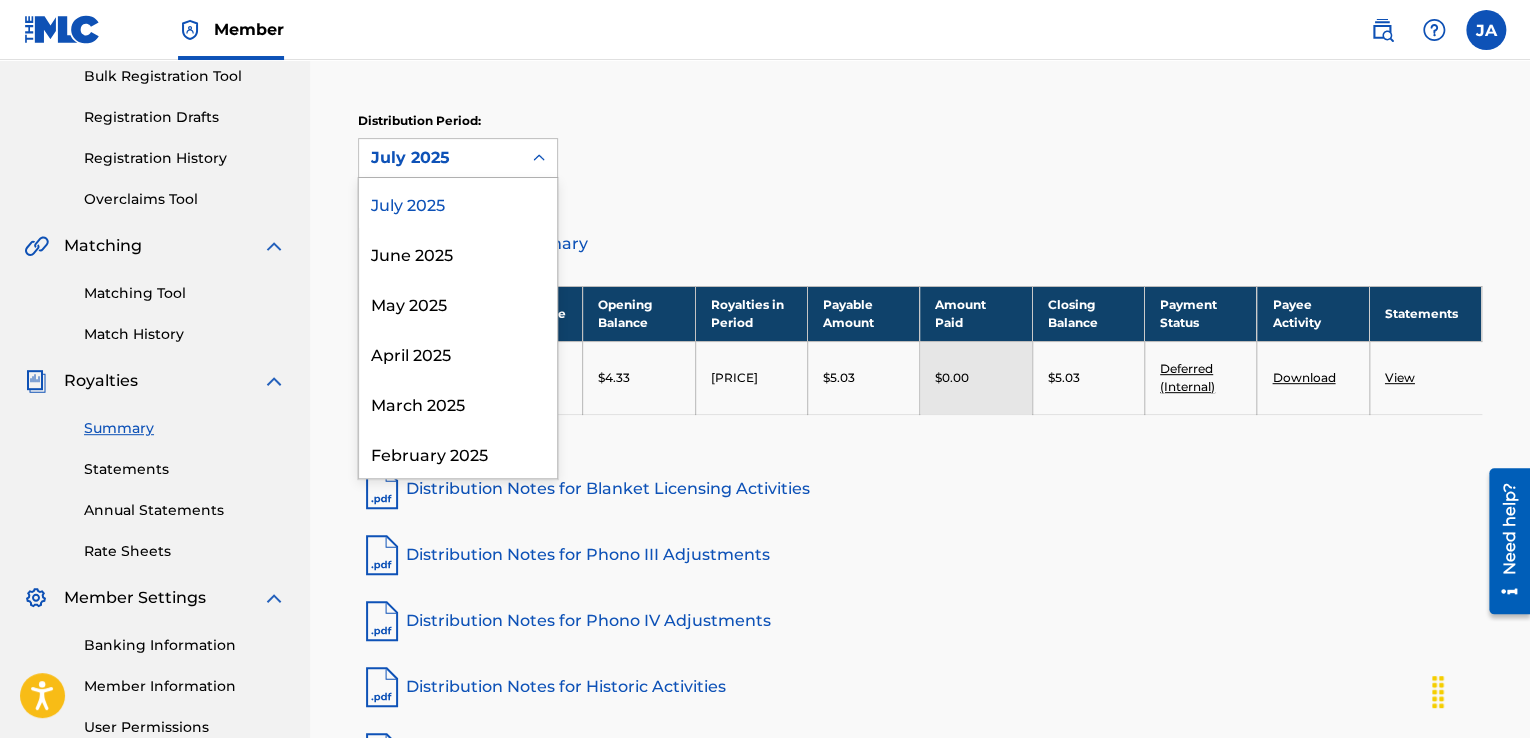 click on "July 2025" at bounding box center [458, 203] 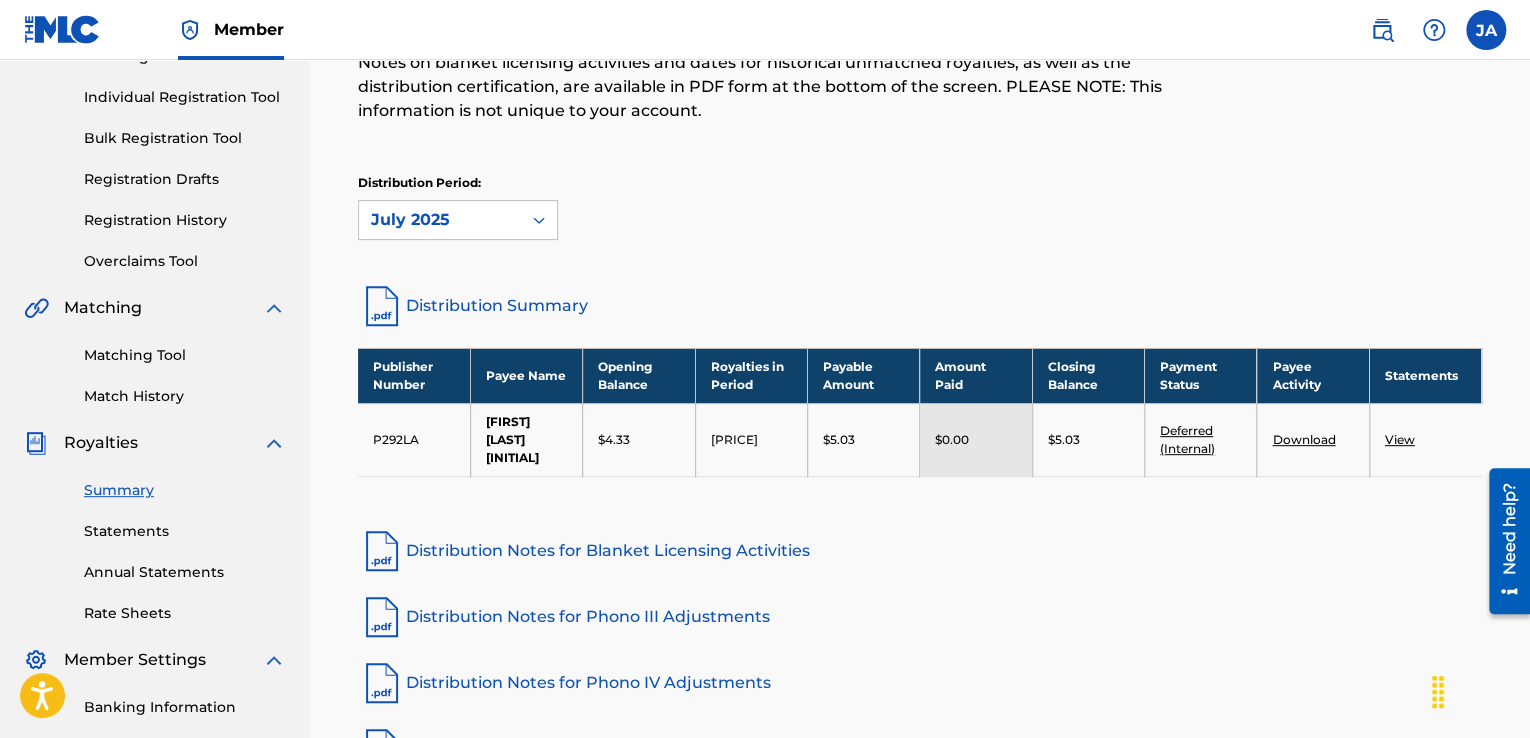 scroll, scrollTop: 400, scrollLeft: 0, axis: vertical 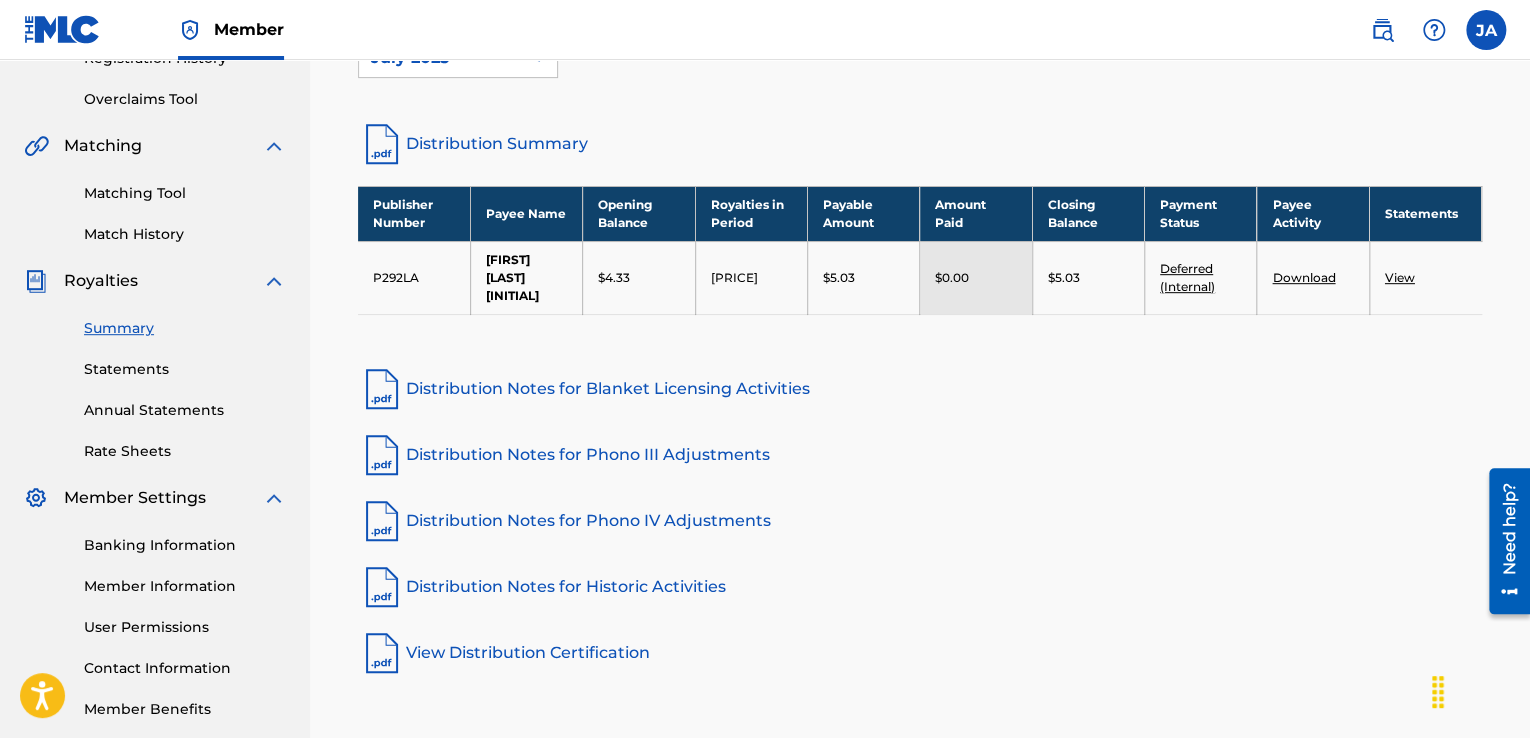 click on "Banking Information" at bounding box center [185, 545] 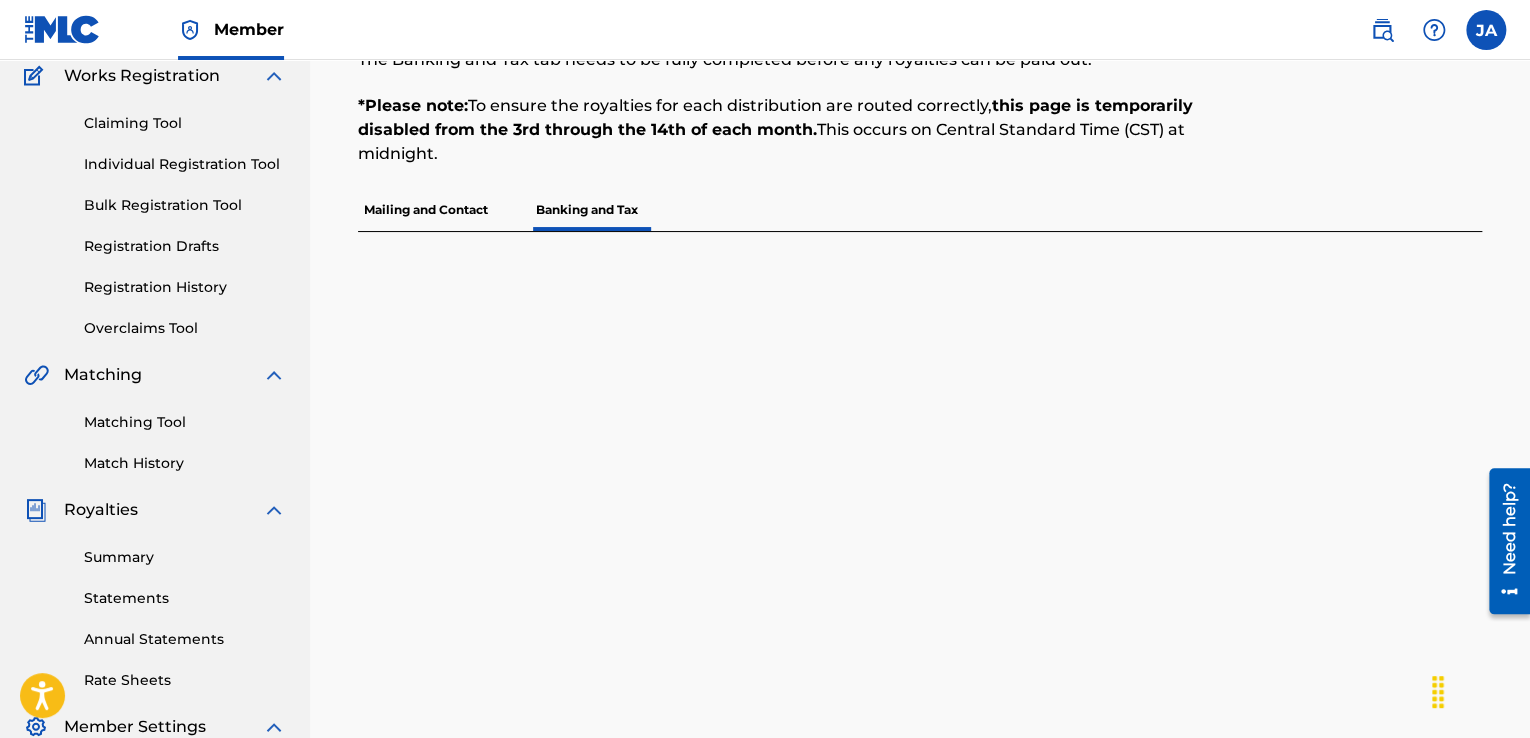 scroll, scrollTop: 0, scrollLeft: 0, axis: both 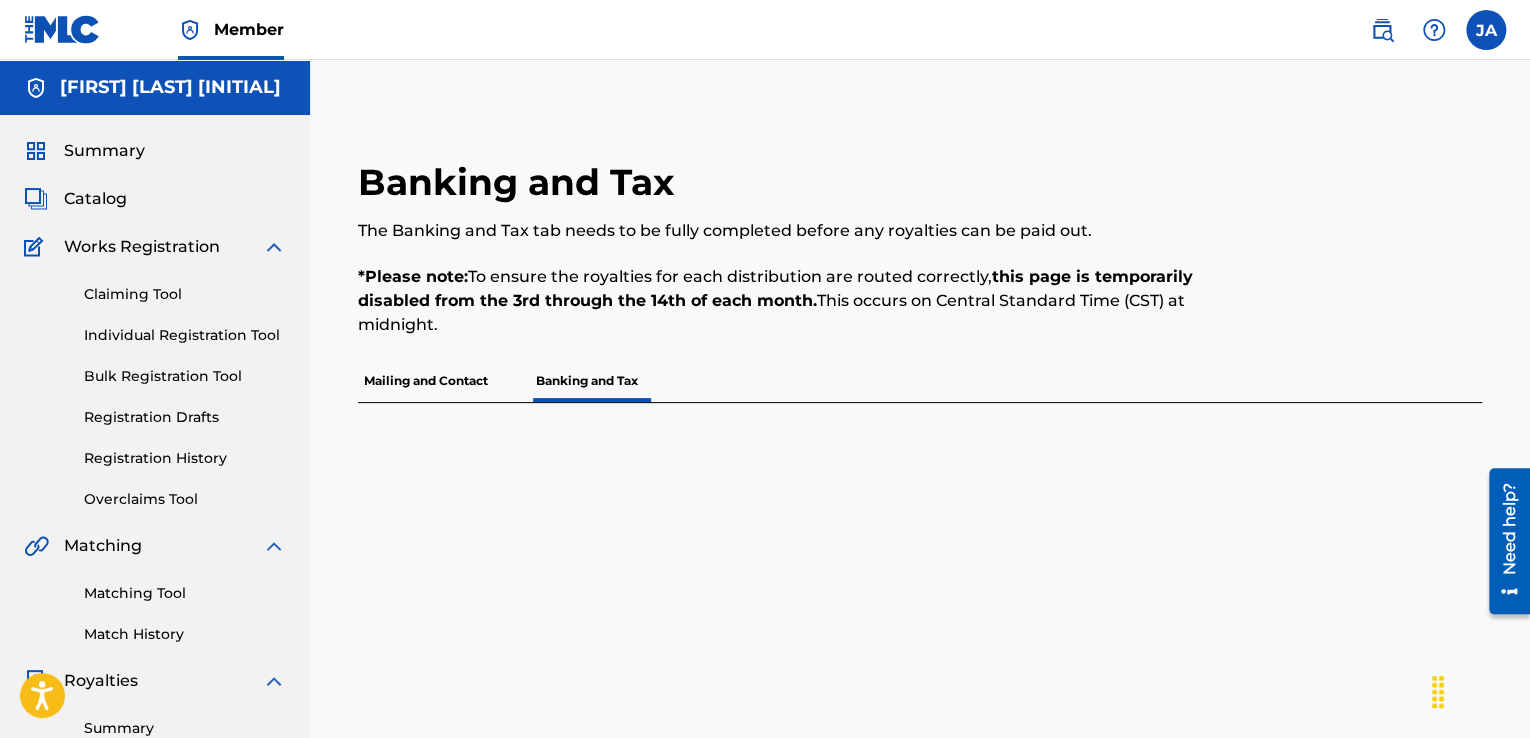 click on "Mailing and Contact" at bounding box center (426, 381) 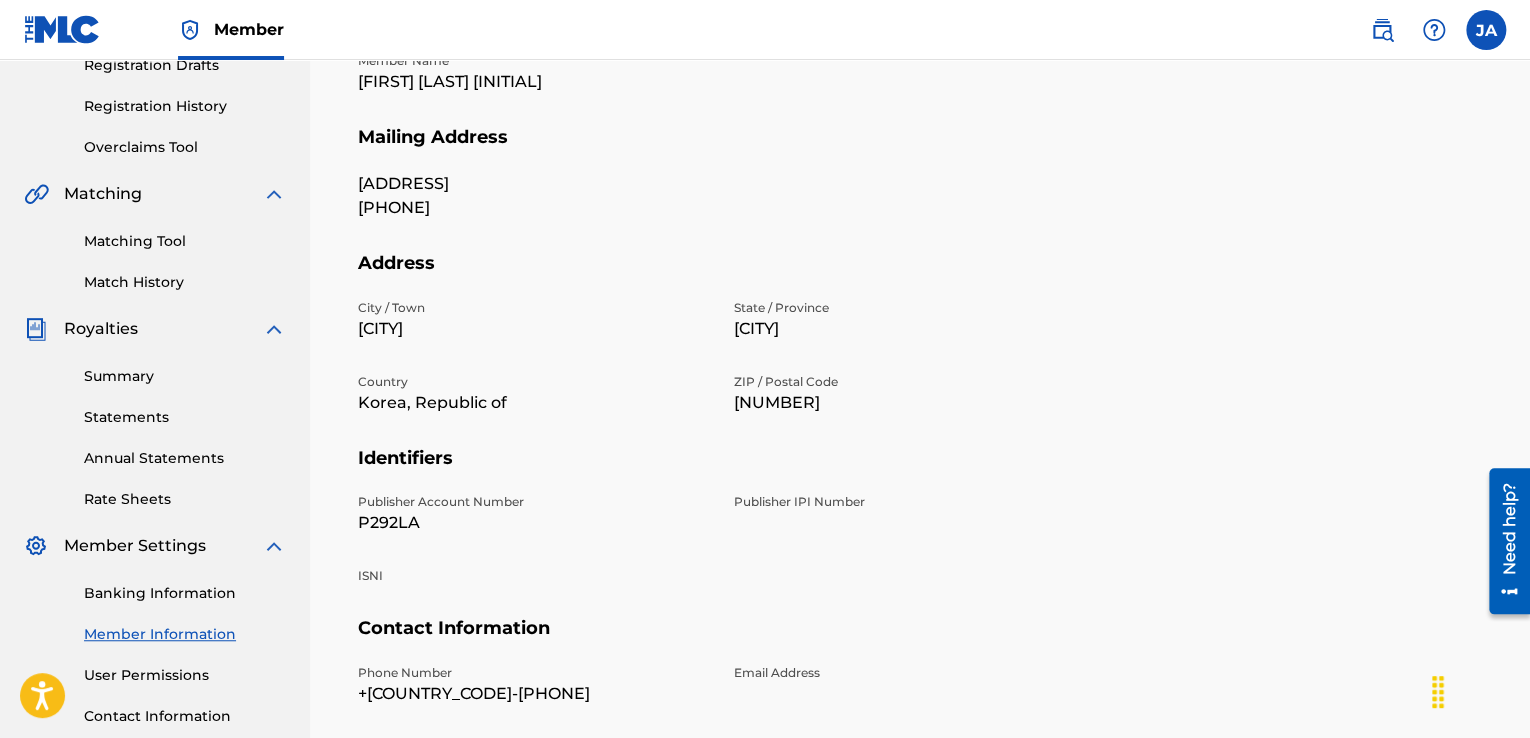 scroll, scrollTop: 102, scrollLeft: 0, axis: vertical 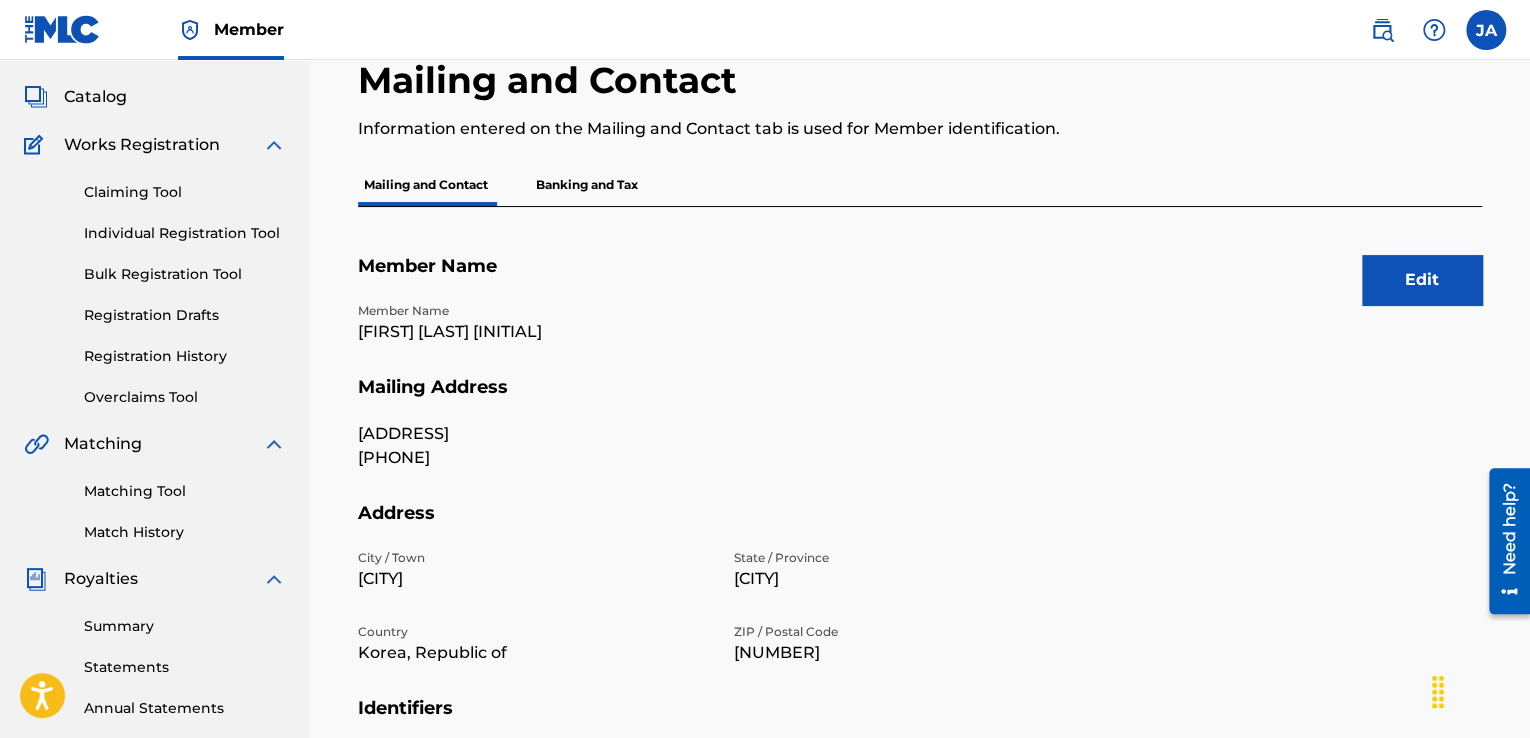 click on "Banking and Tax" at bounding box center (587, 185) 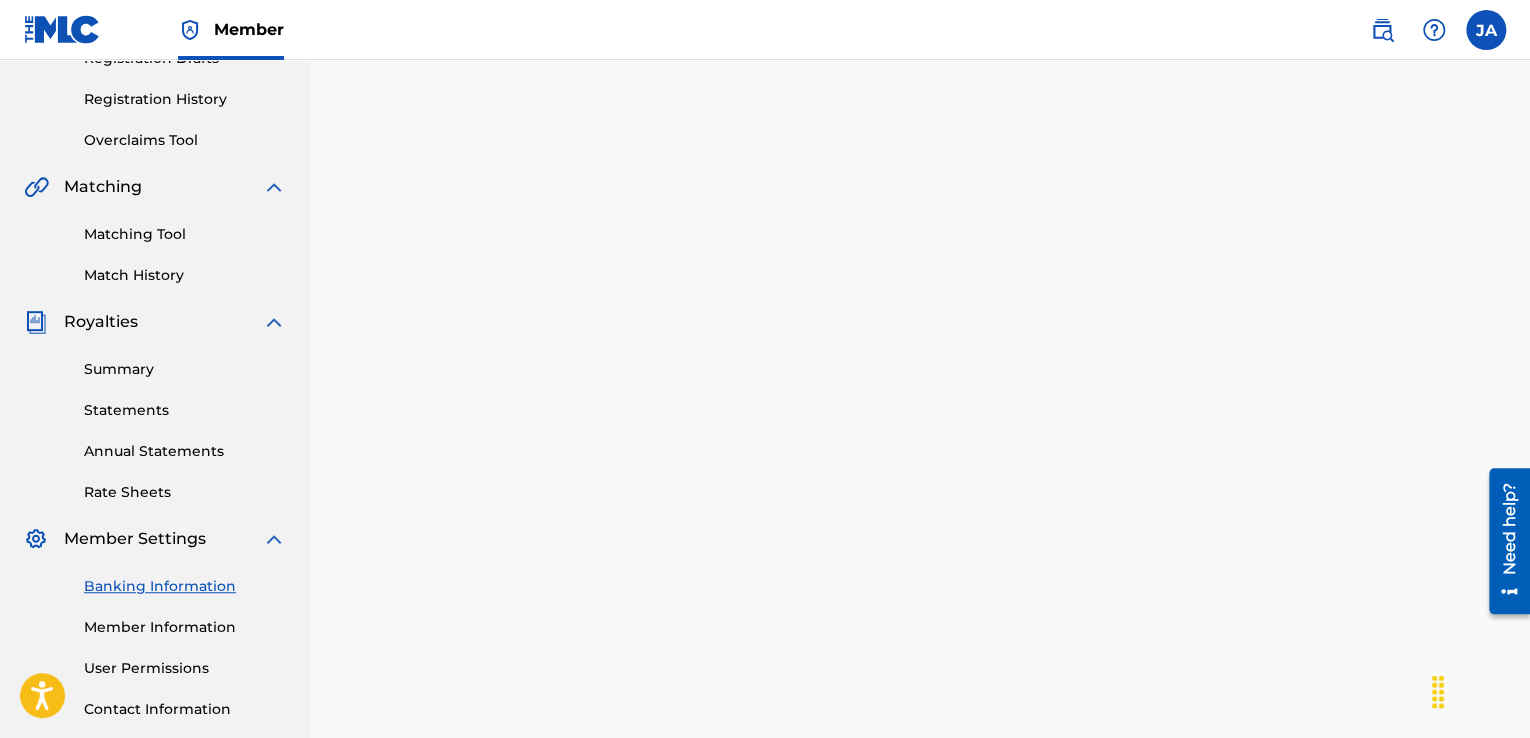 scroll, scrollTop: 502, scrollLeft: 0, axis: vertical 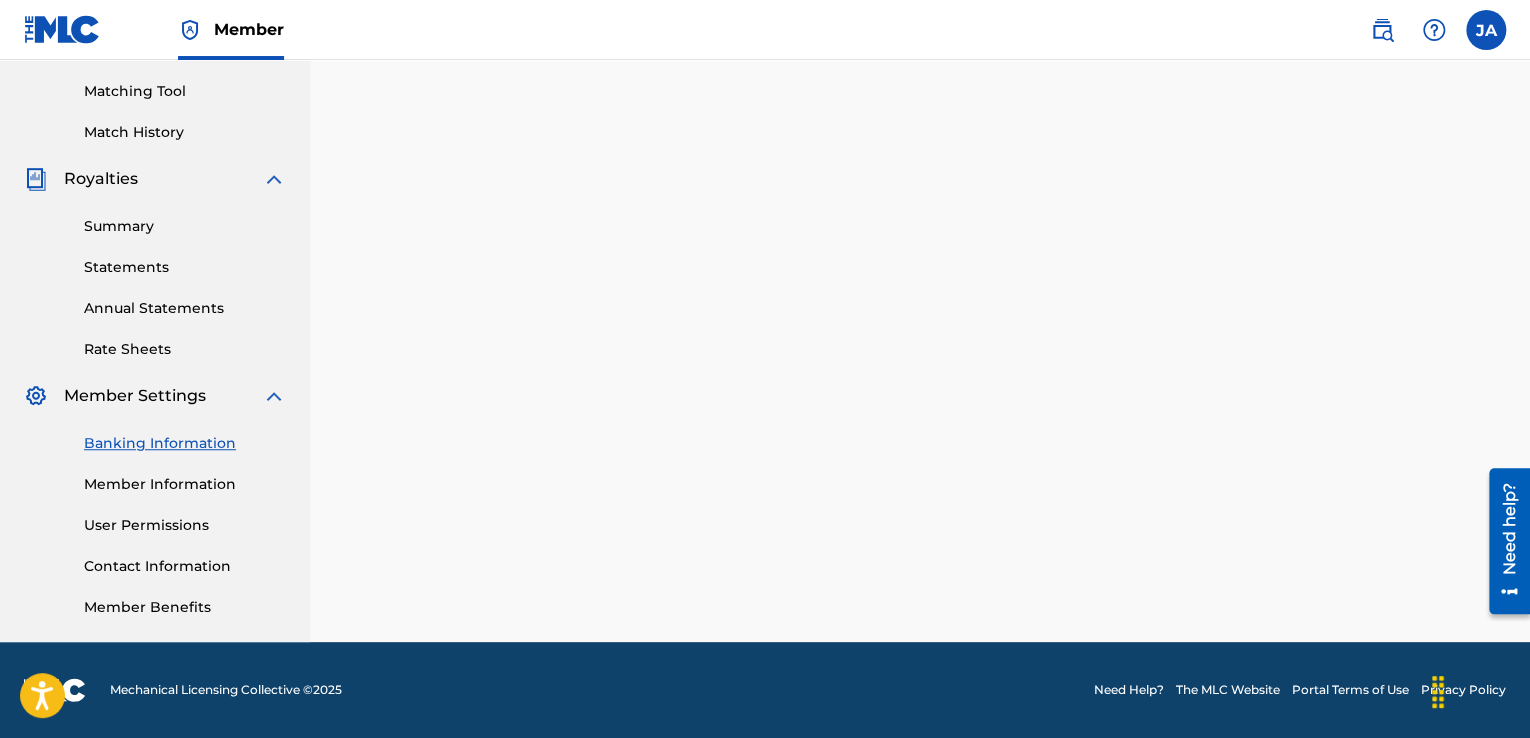 click on "Member Information" at bounding box center [185, 484] 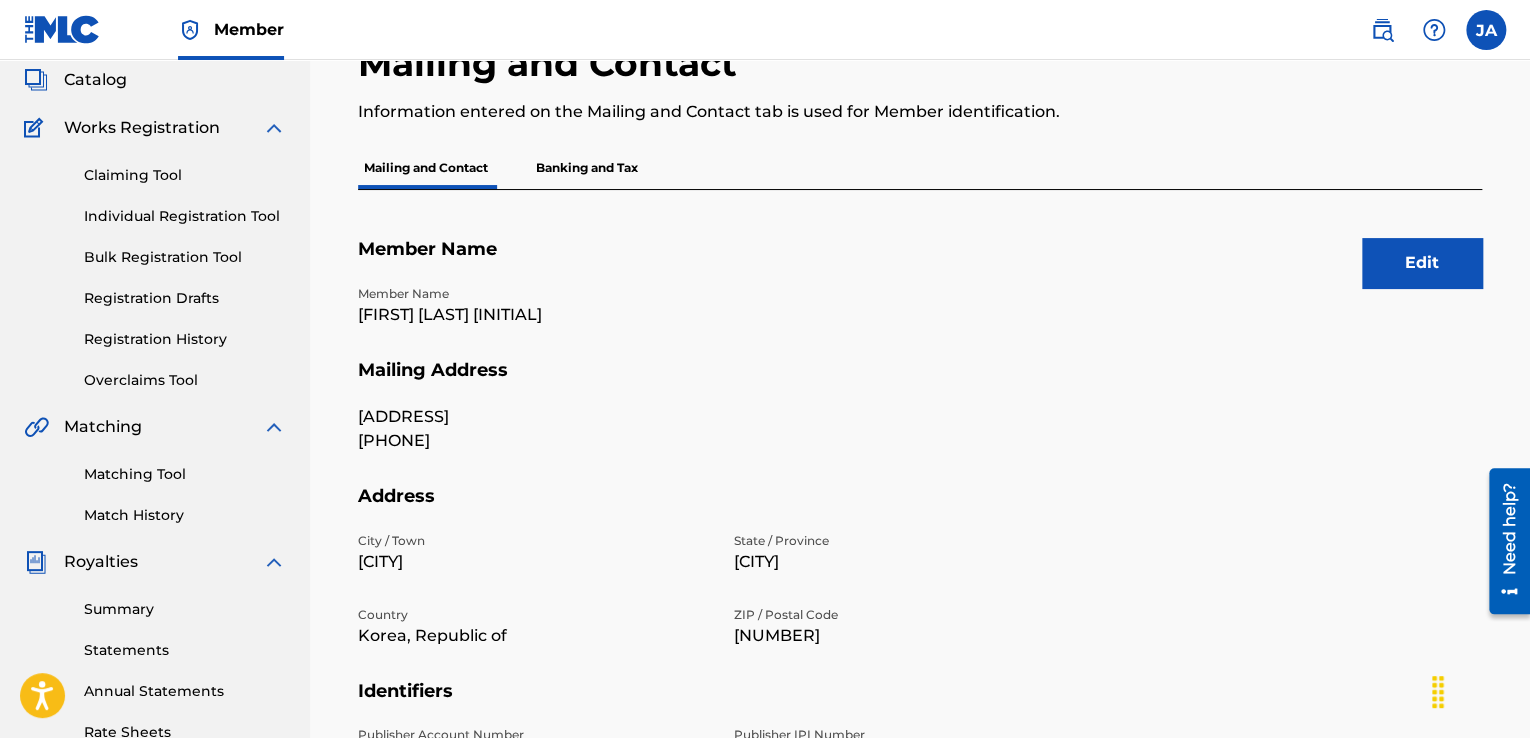 scroll, scrollTop: 0, scrollLeft: 0, axis: both 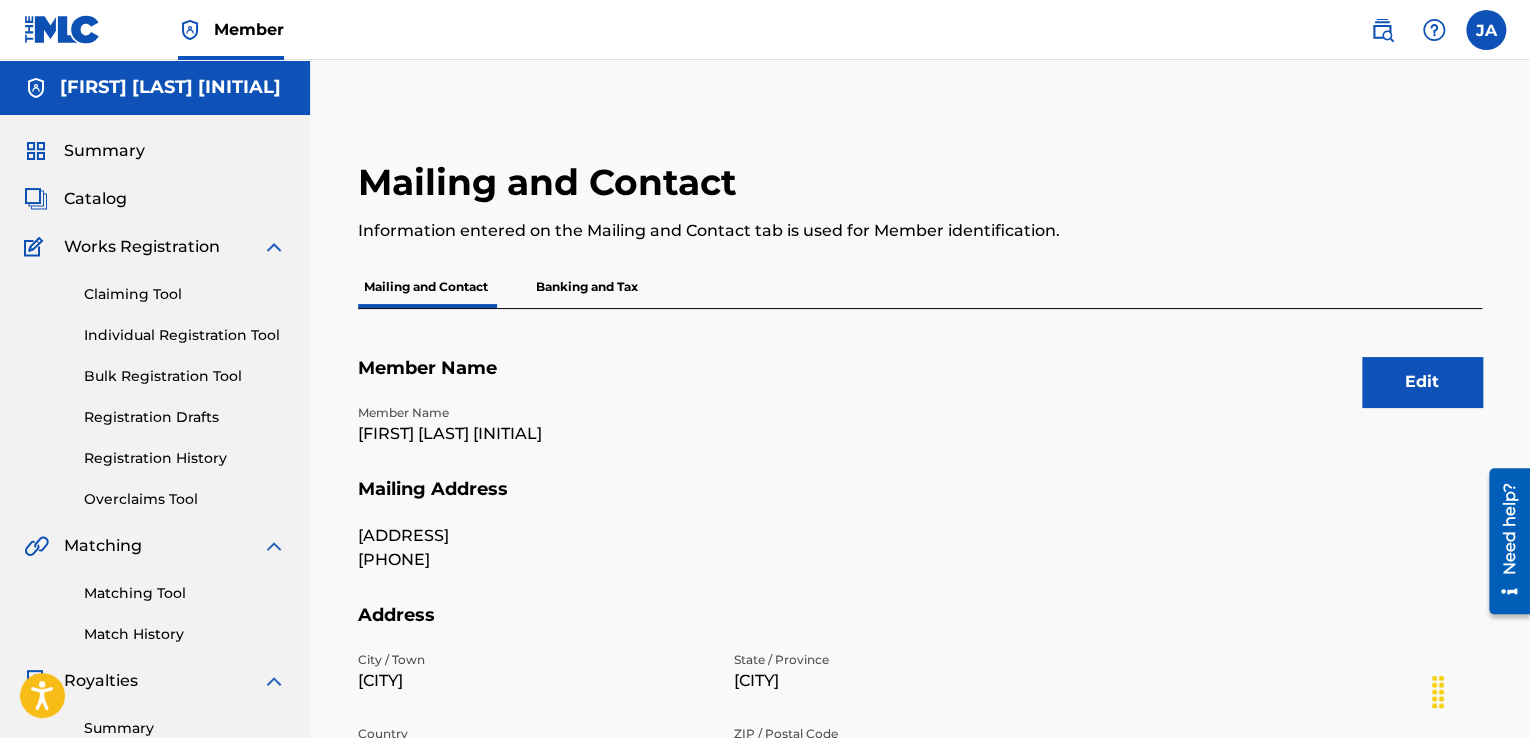 click on "Banking and Tax" at bounding box center [587, 287] 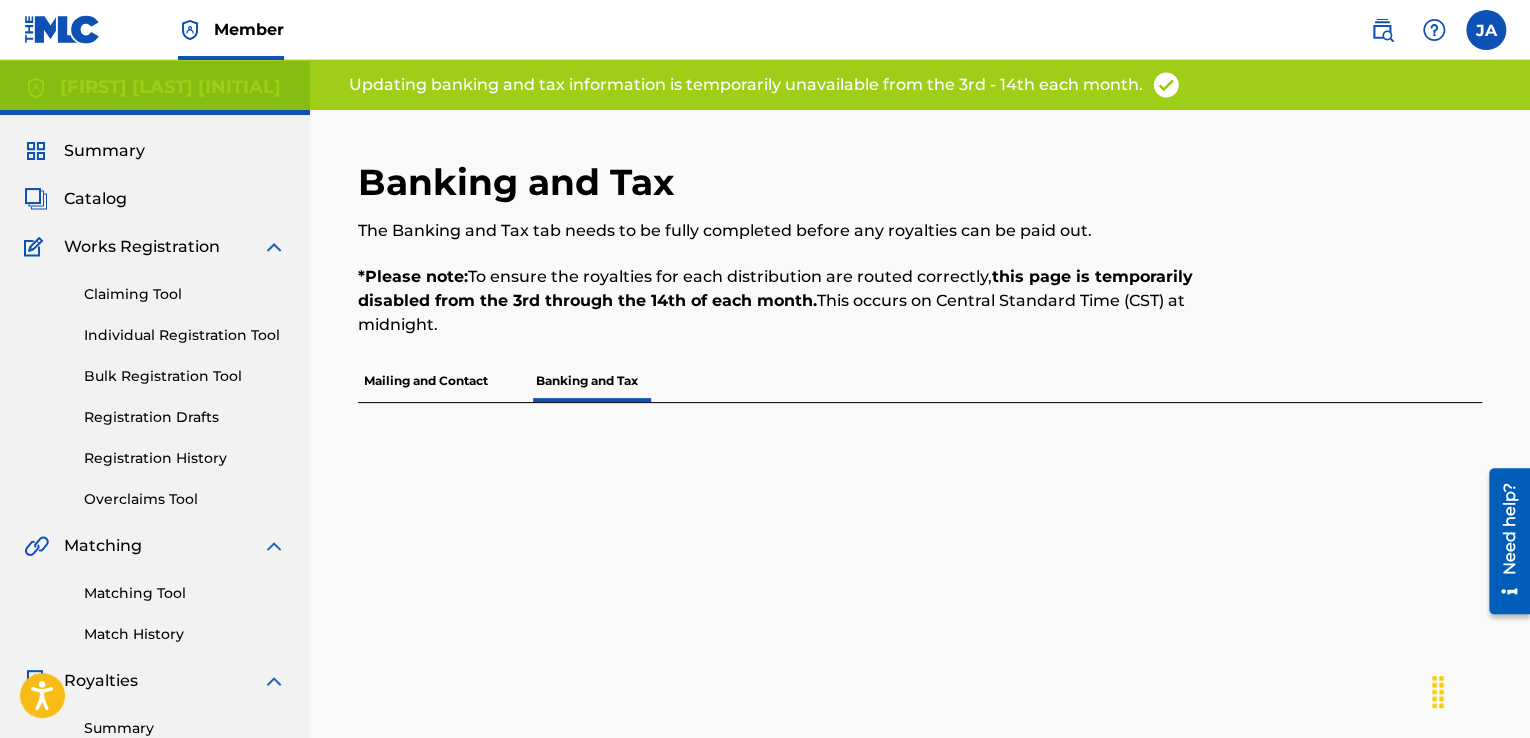 click on "Mailing and Contact" at bounding box center (426, 381) 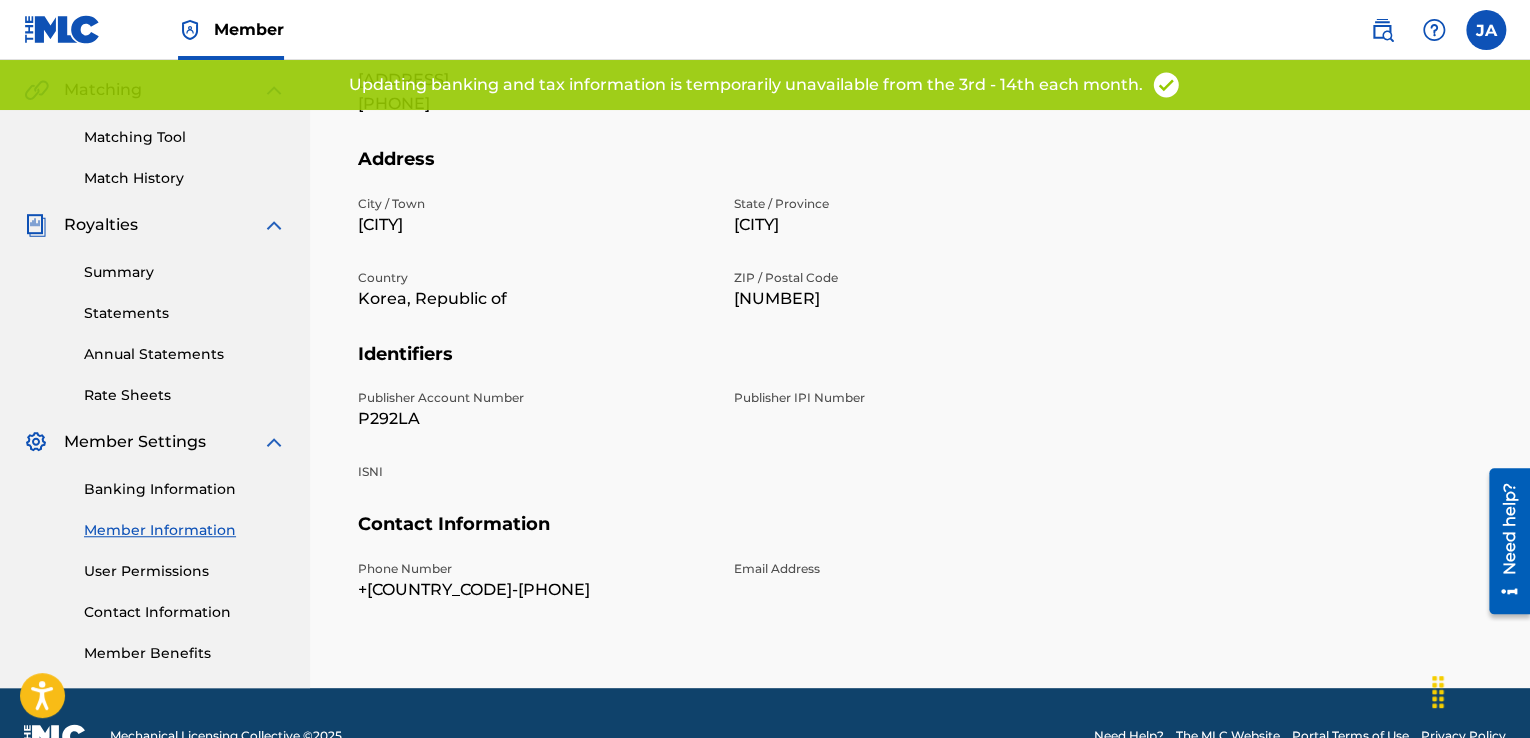 scroll, scrollTop: 502, scrollLeft: 0, axis: vertical 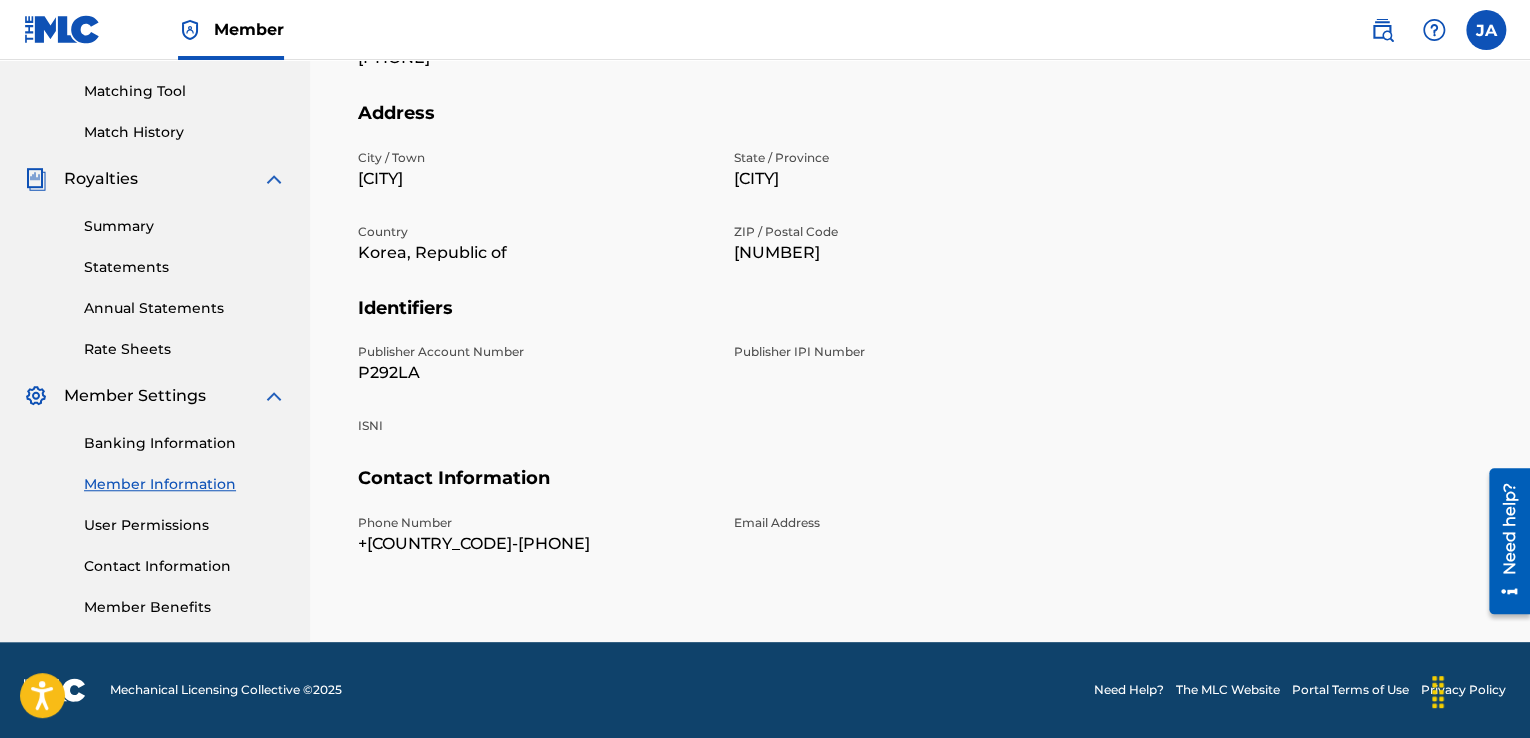 click on "Member Benefits" at bounding box center (185, 607) 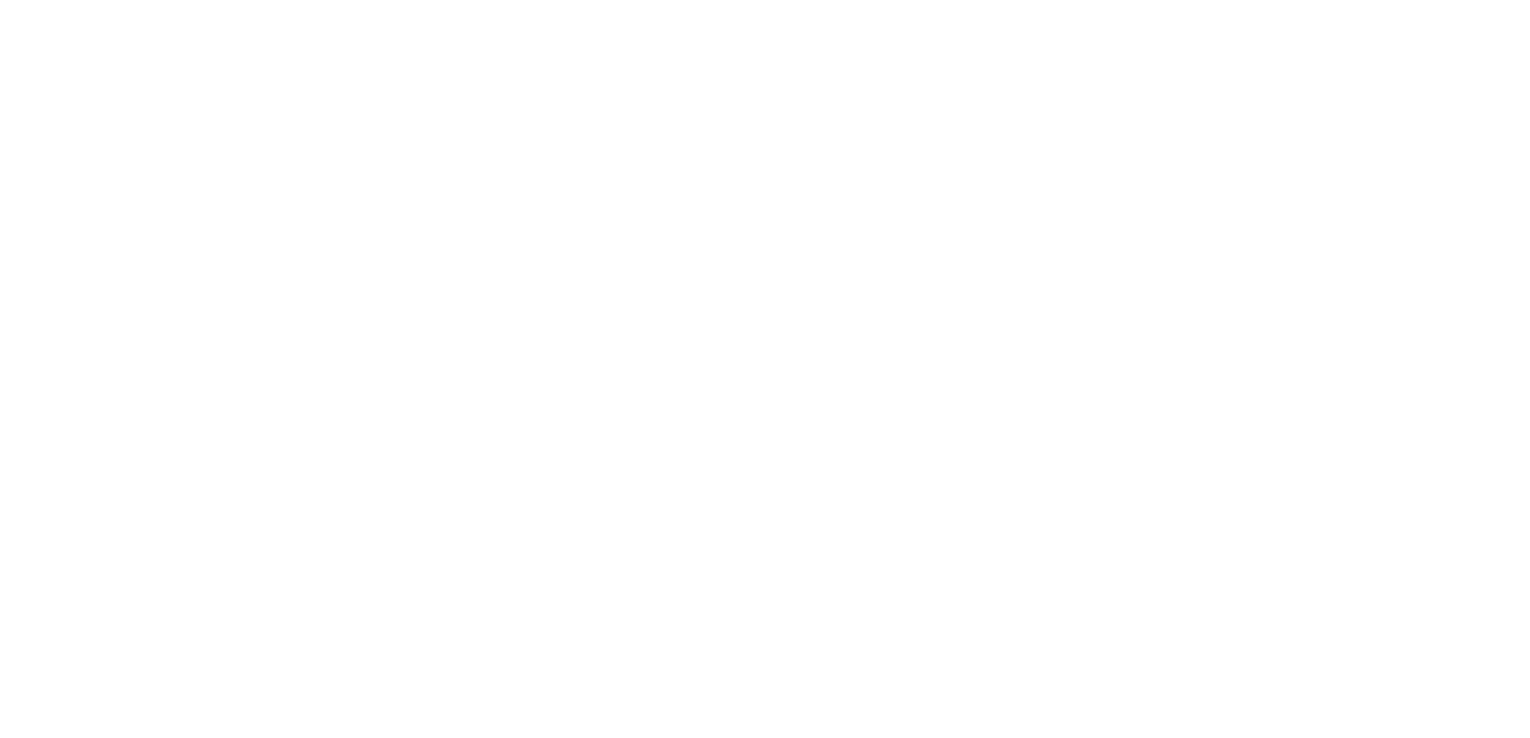 scroll, scrollTop: 0, scrollLeft: 0, axis: both 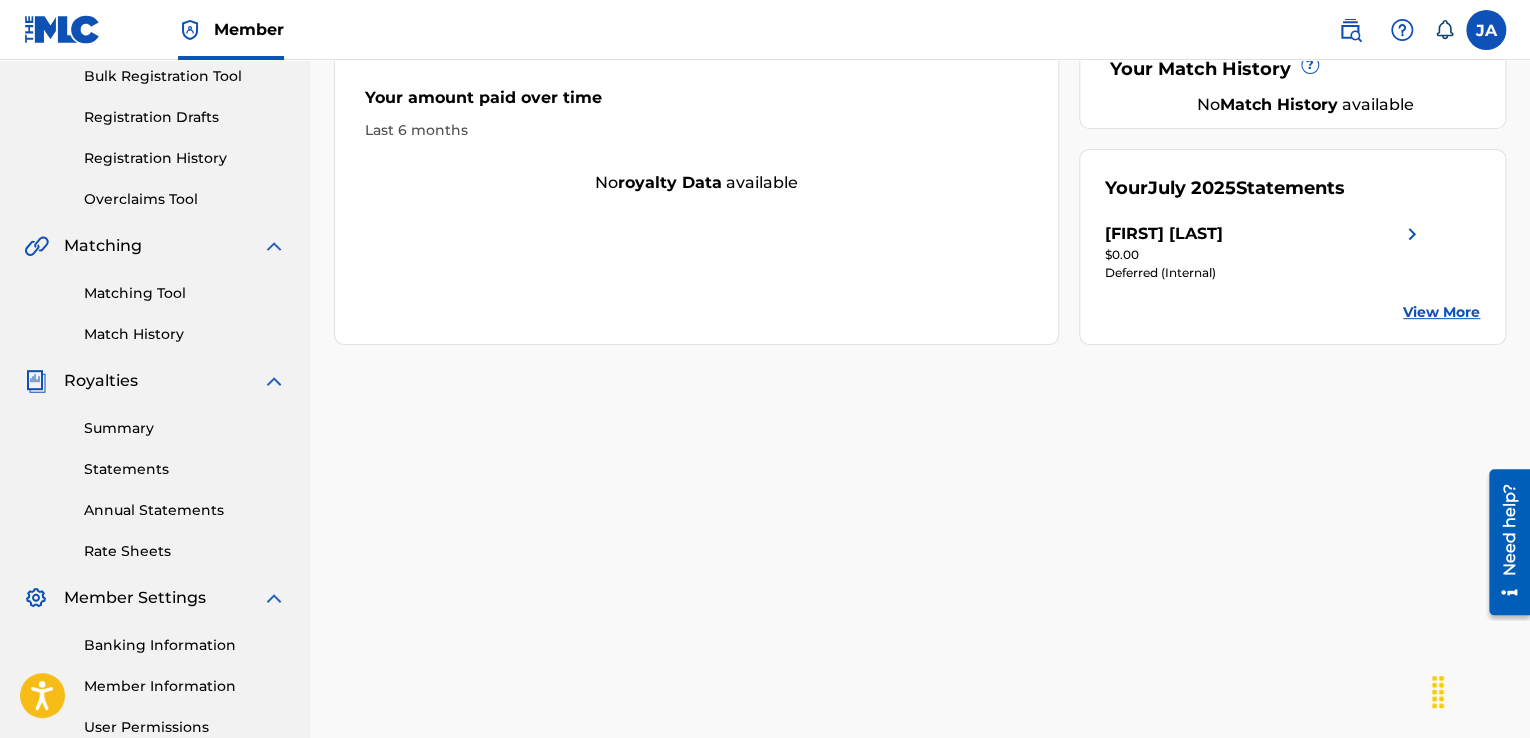 click on "Banking Information" at bounding box center (185, 645) 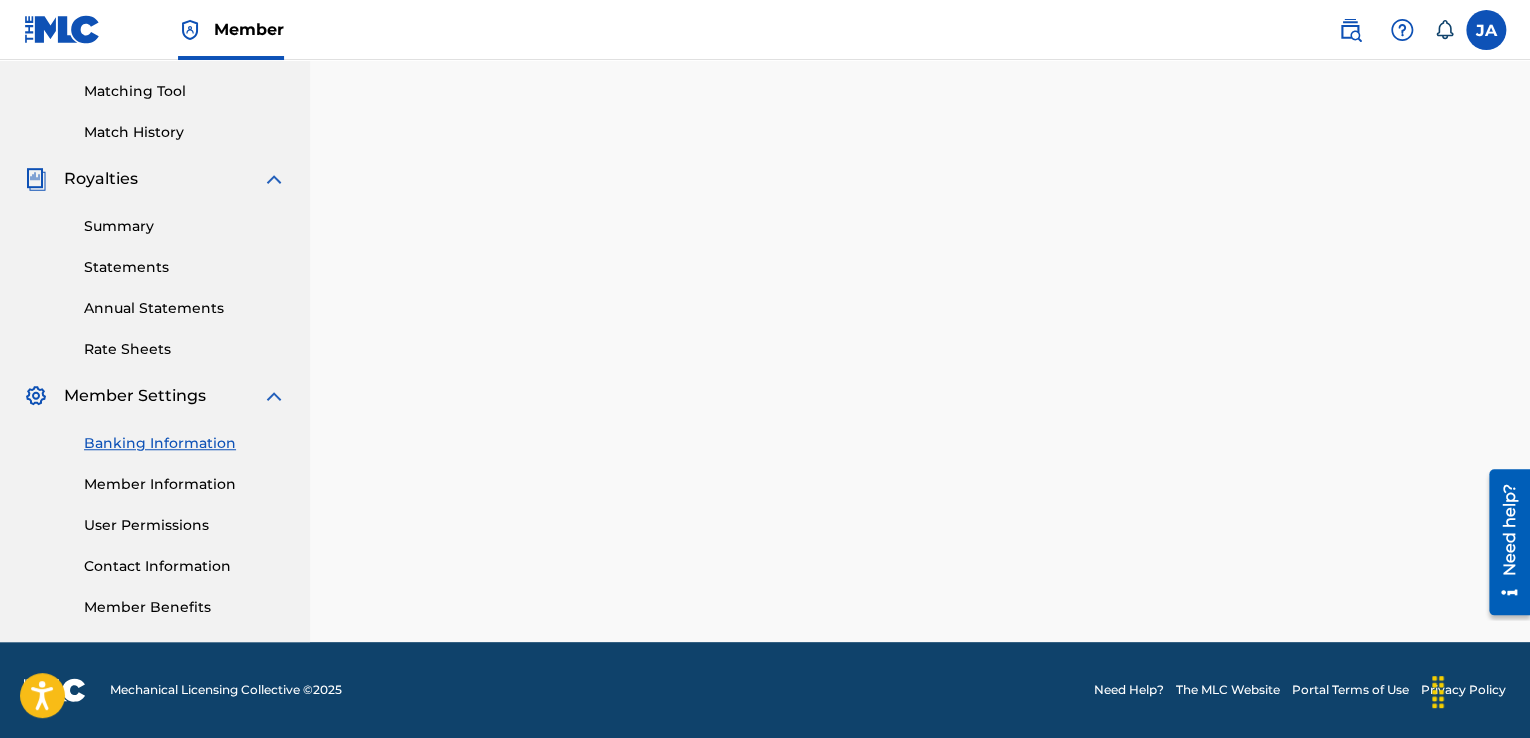 scroll, scrollTop: 0, scrollLeft: 0, axis: both 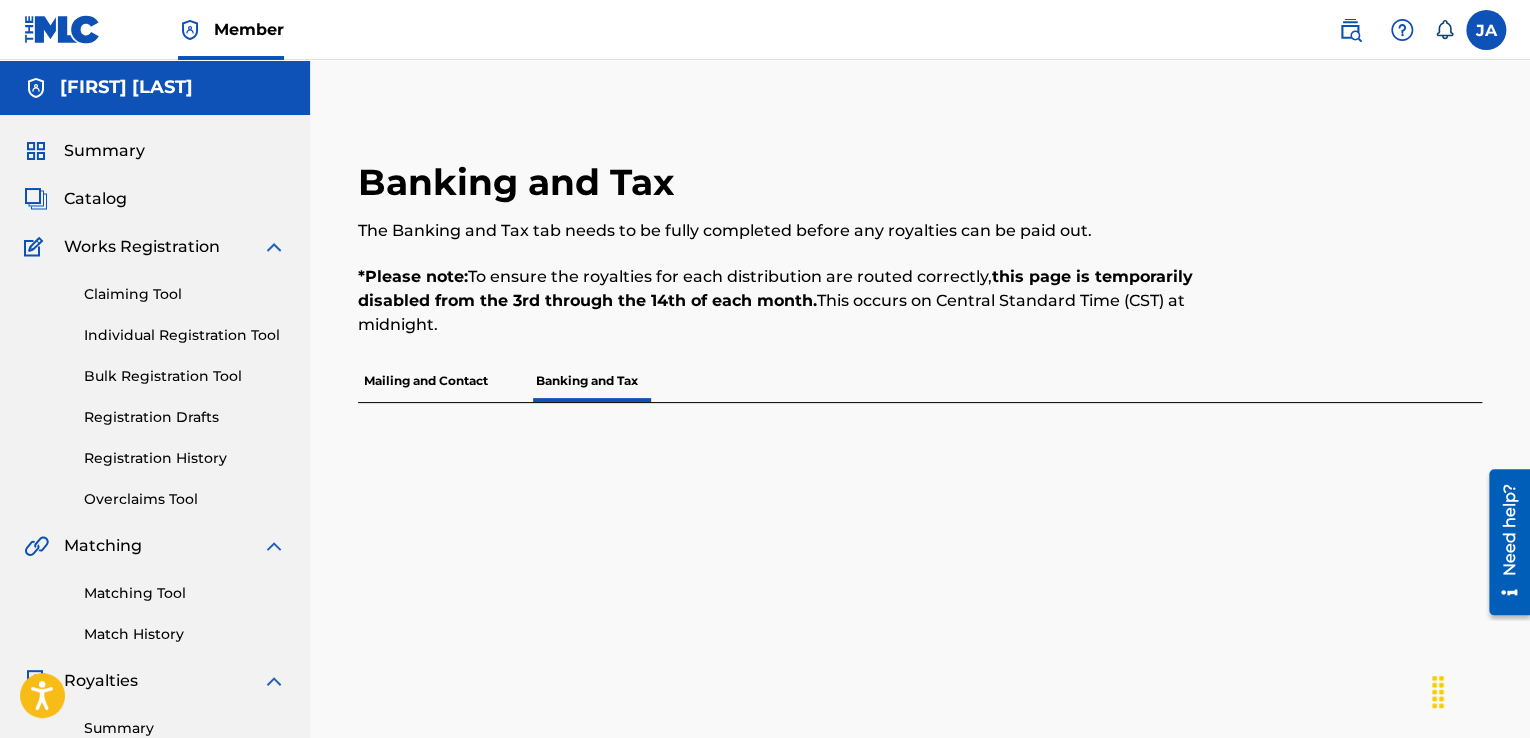 click on "Banking and Tax" at bounding box center (587, 381) 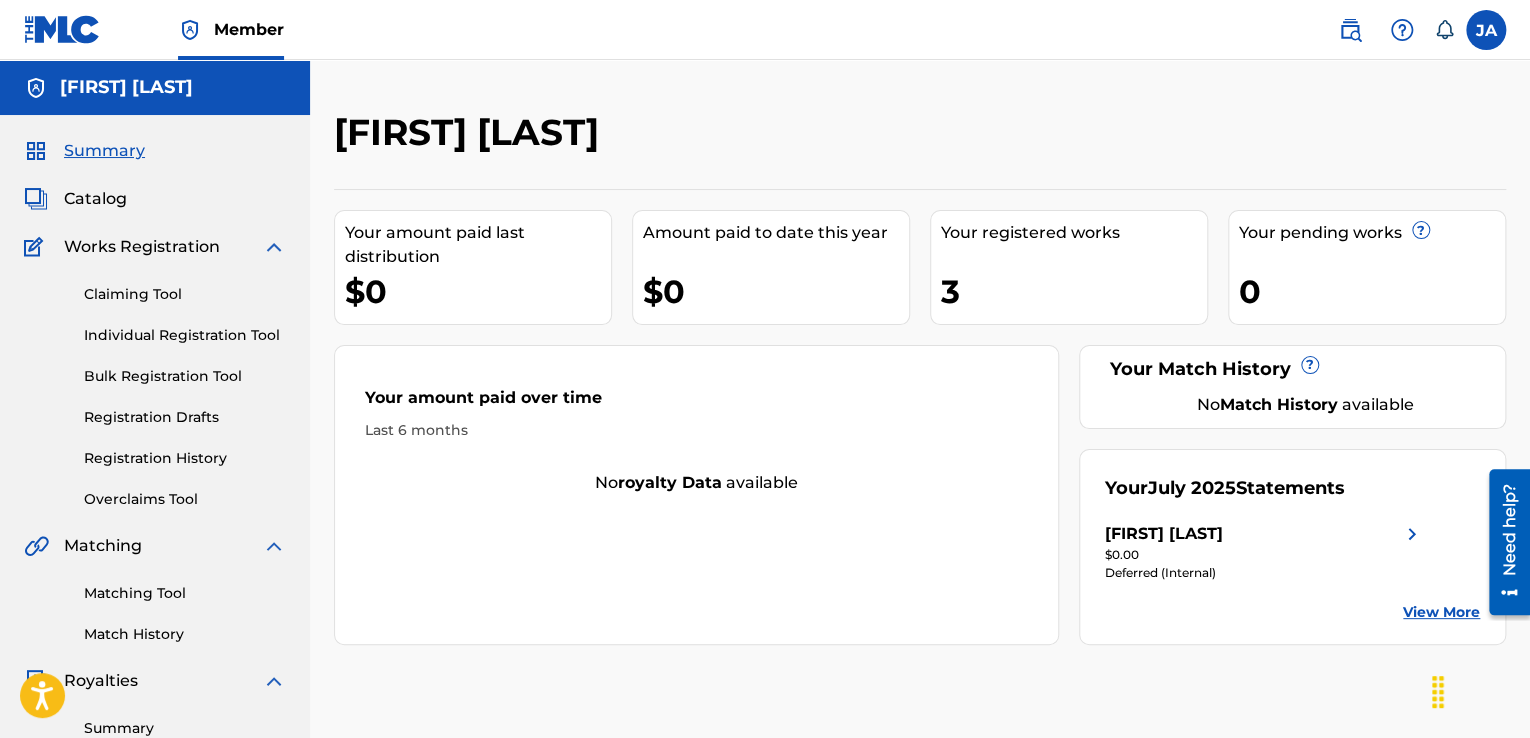 click on "Catalog" at bounding box center (95, 199) 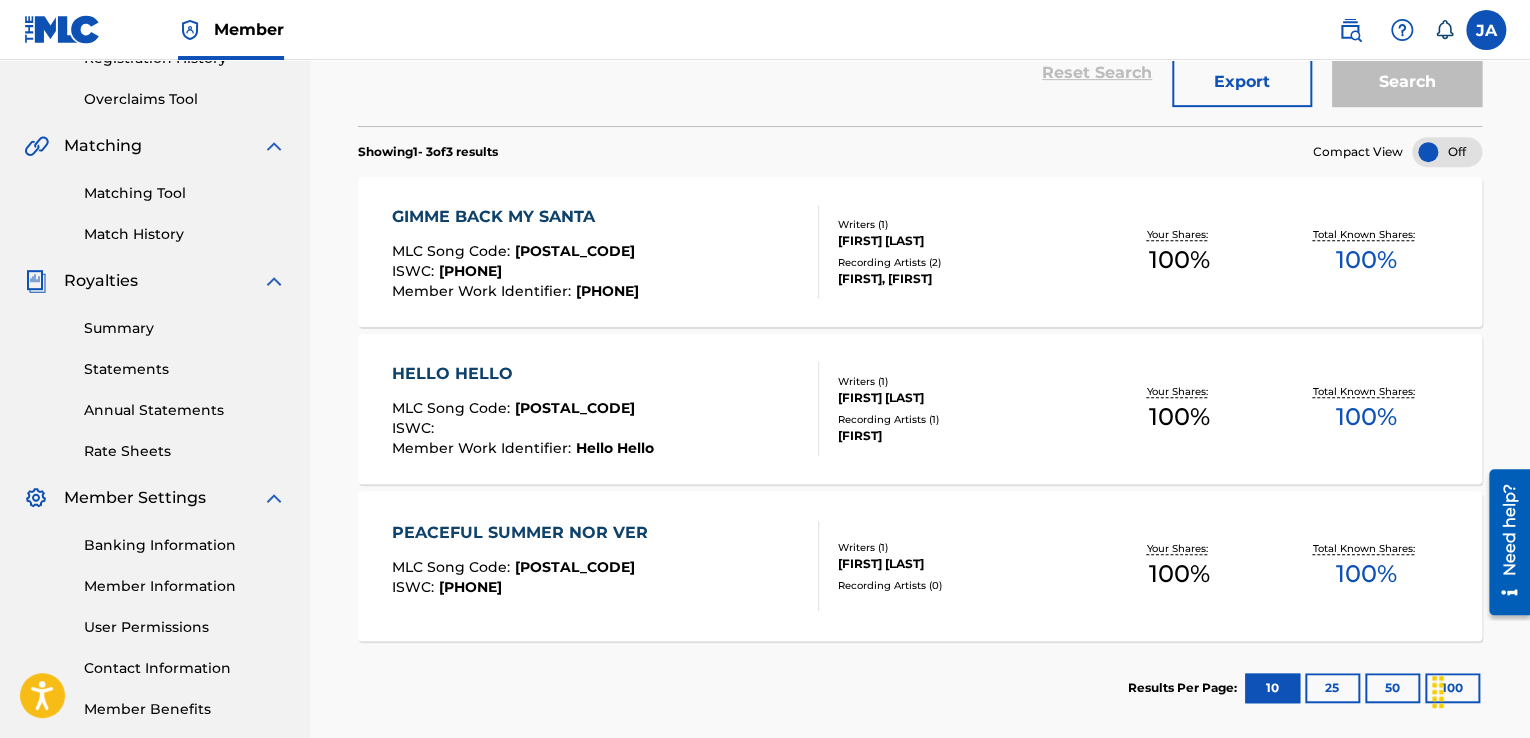 scroll, scrollTop: 502, scrollLeft: 0, axis: vertical 